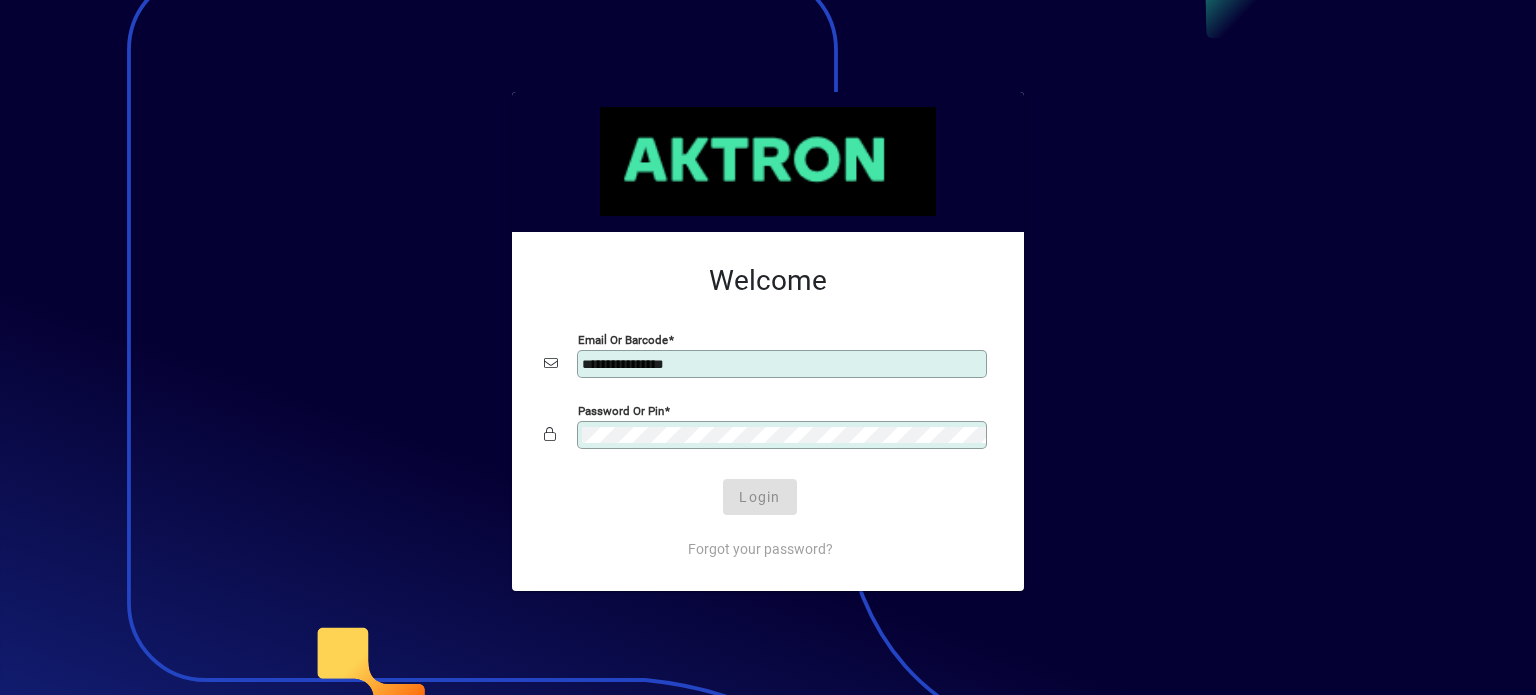 scroll, scrollTop: 0, scrollLeft: 0, axis: both 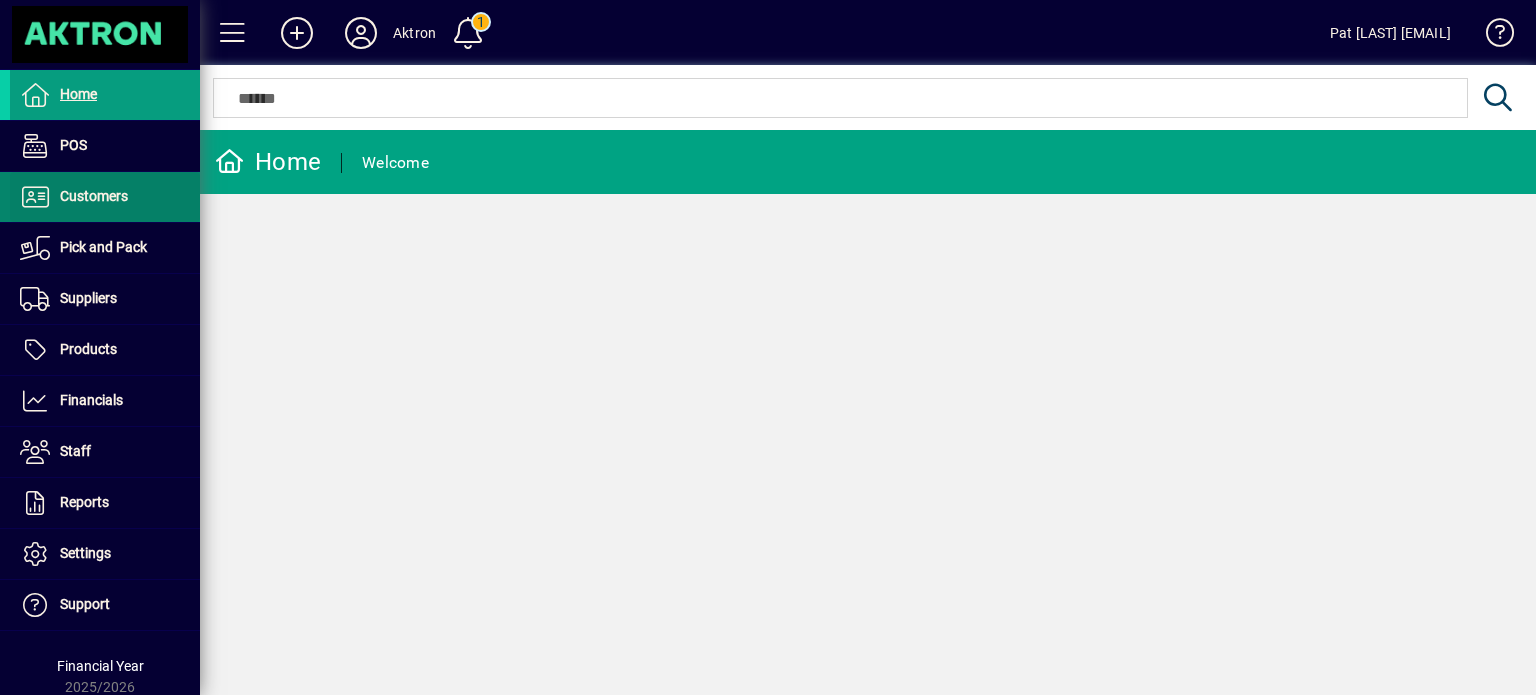 click at bounding box center (105, 197) 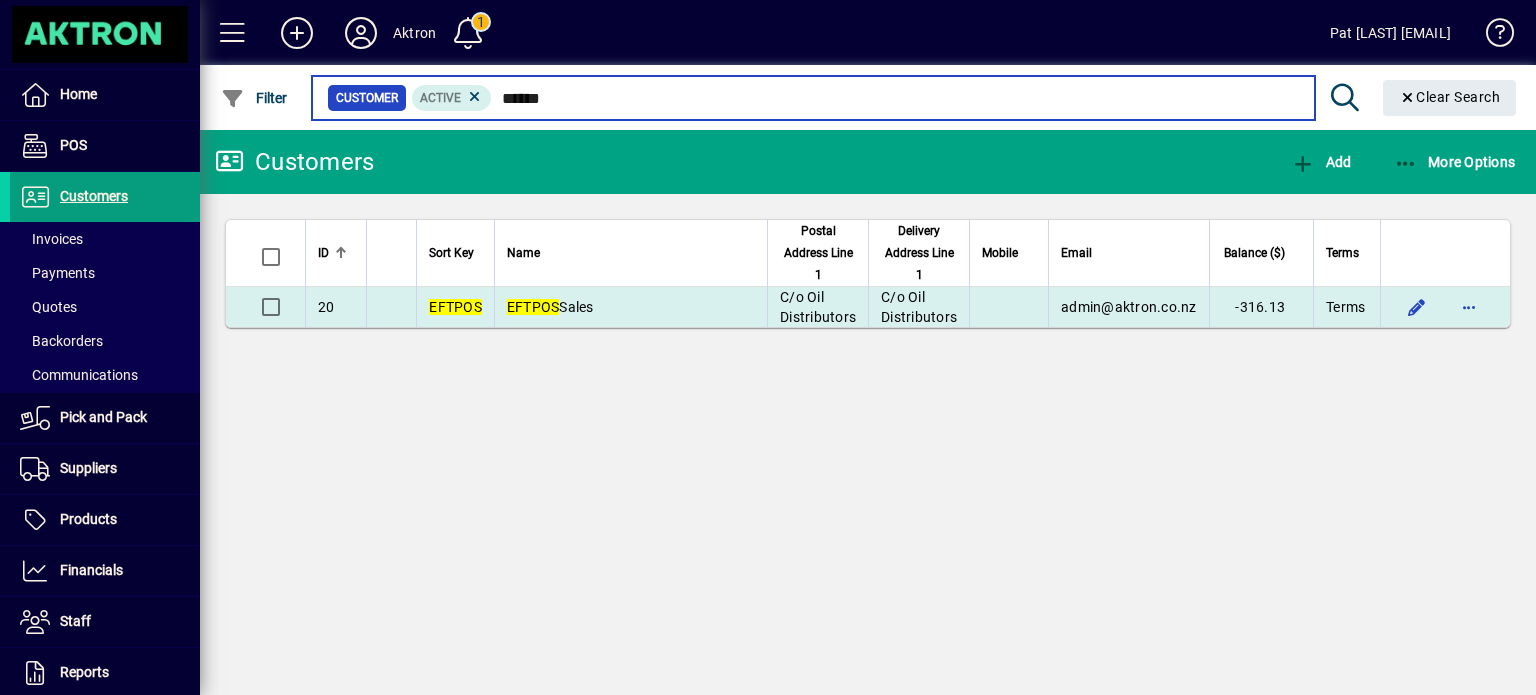 type on "******" 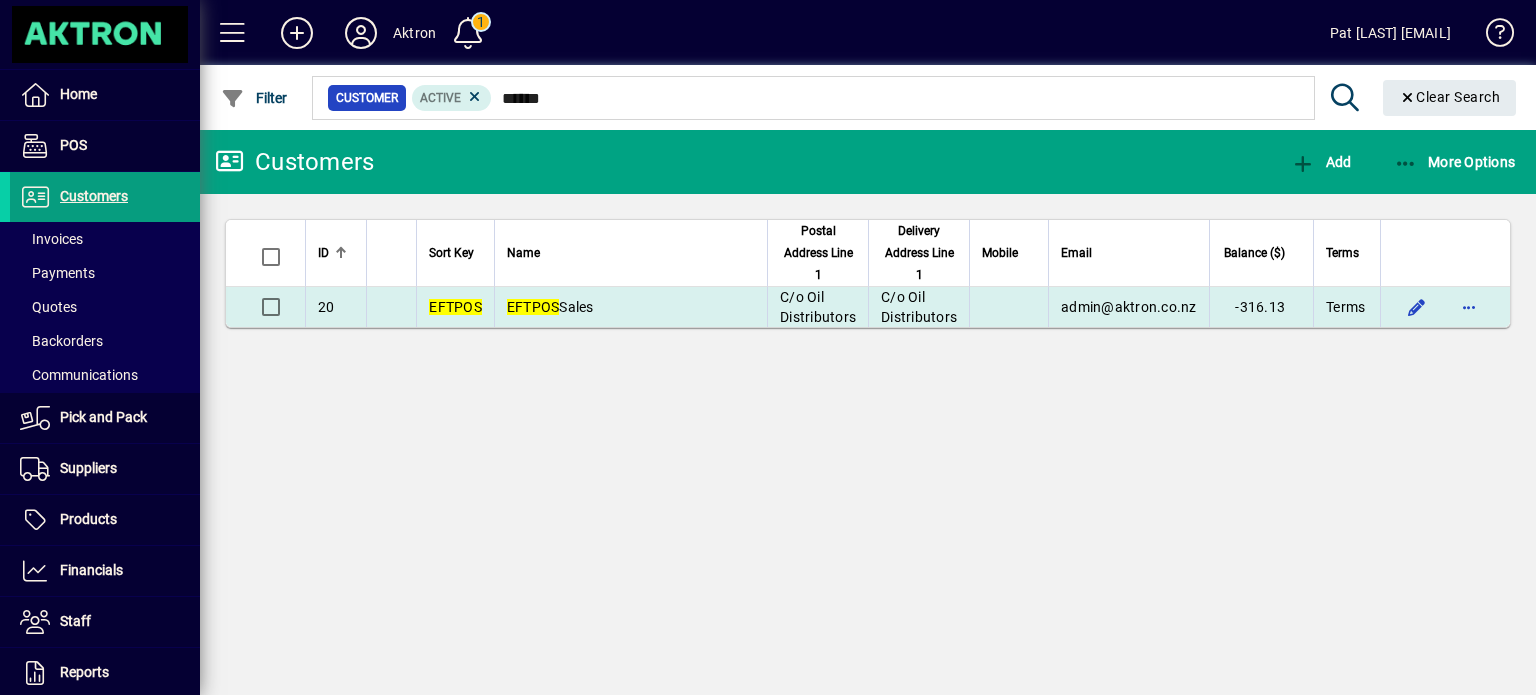 click on "EFTPOS  Sales" at bounding box center [630, 307] 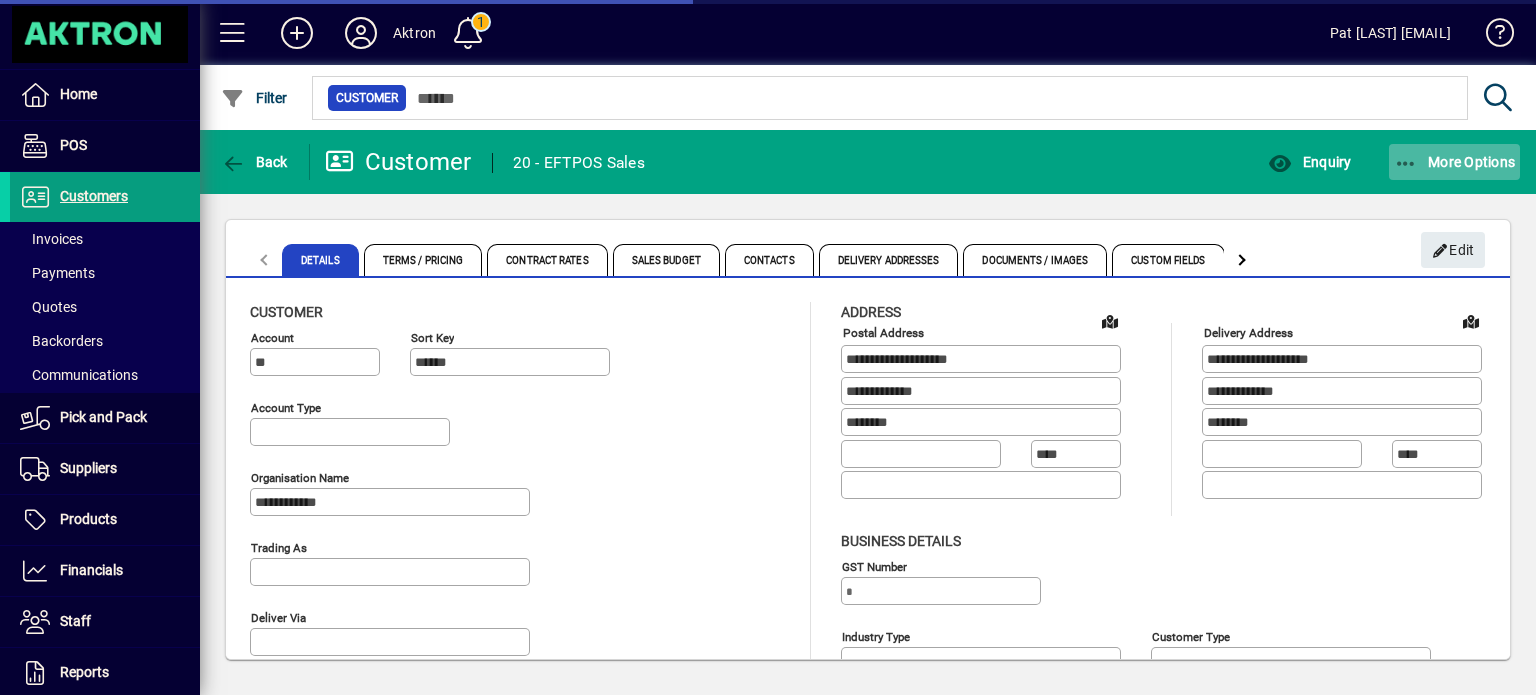 type on "**********" 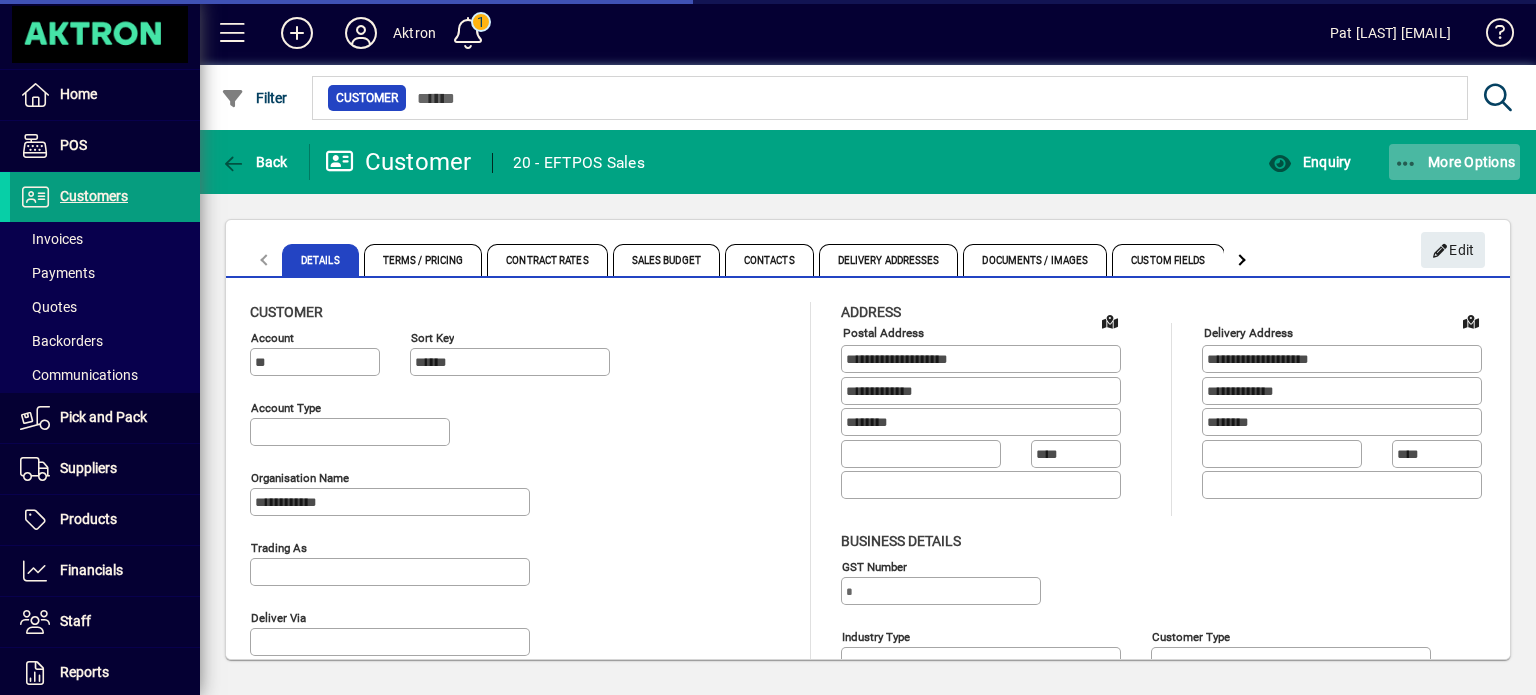 type on "**********" 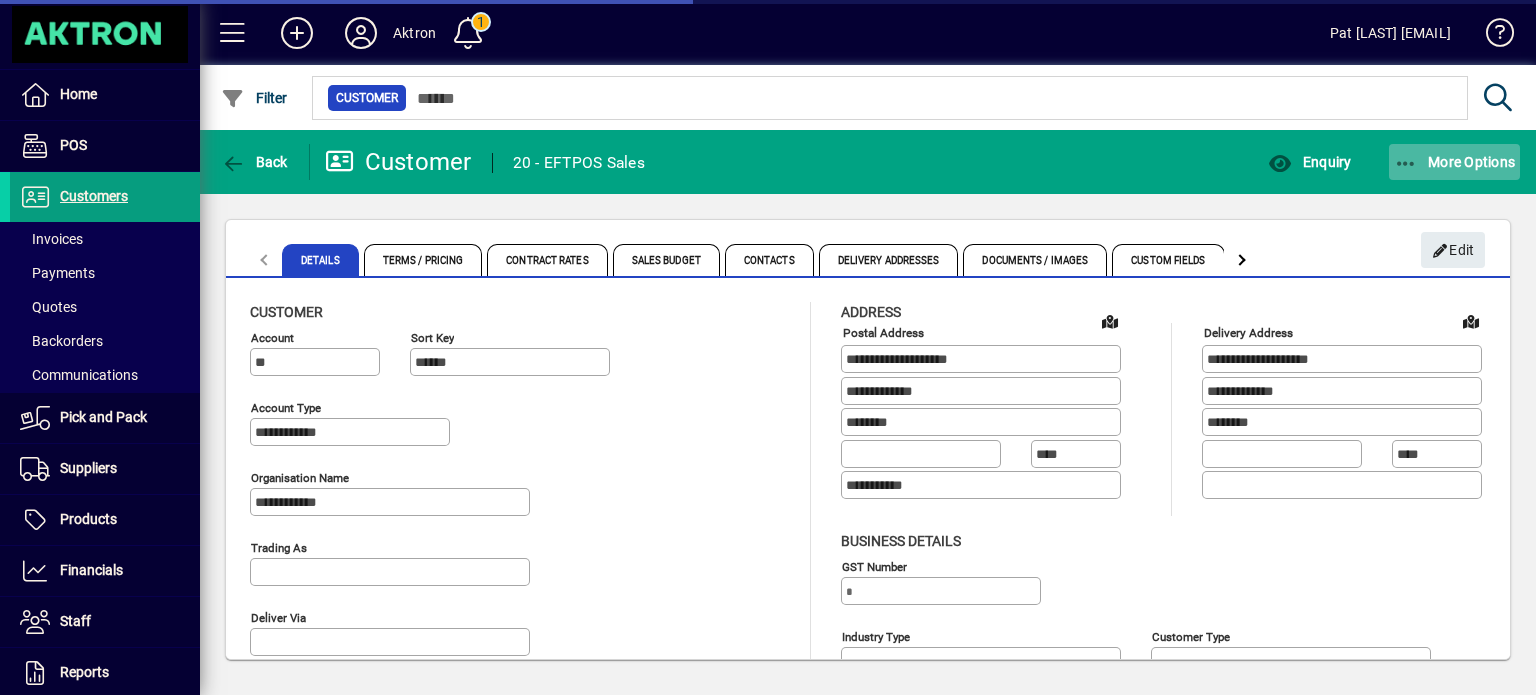 type on "**********" 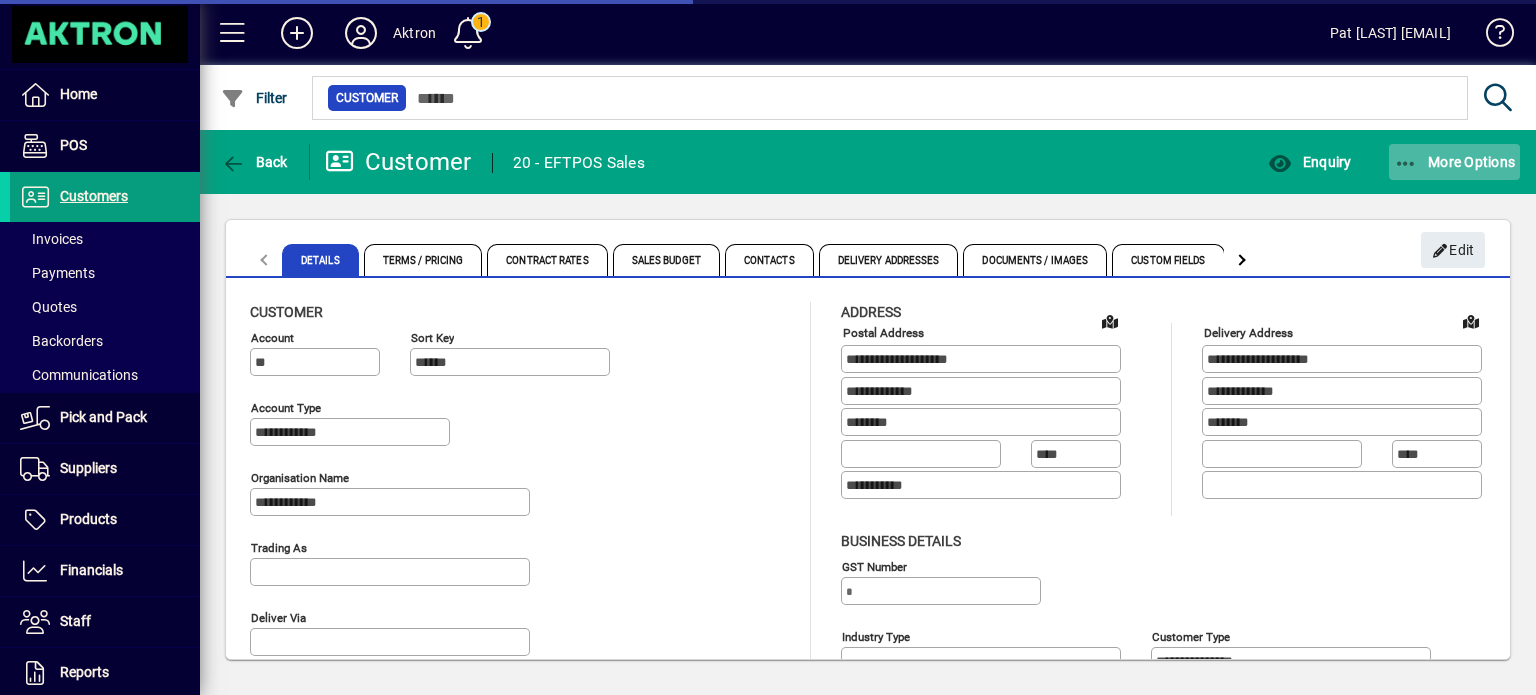 type on "**********" 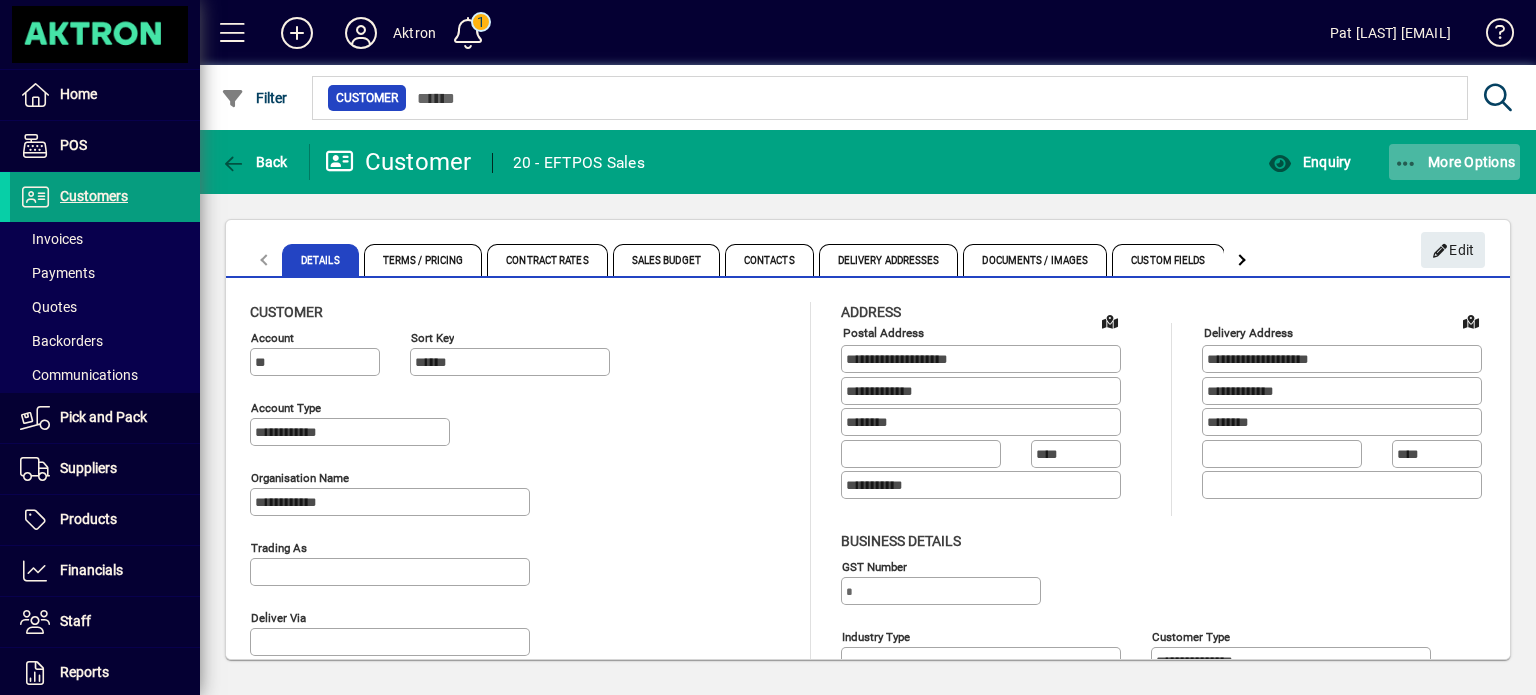 click on "More Options" 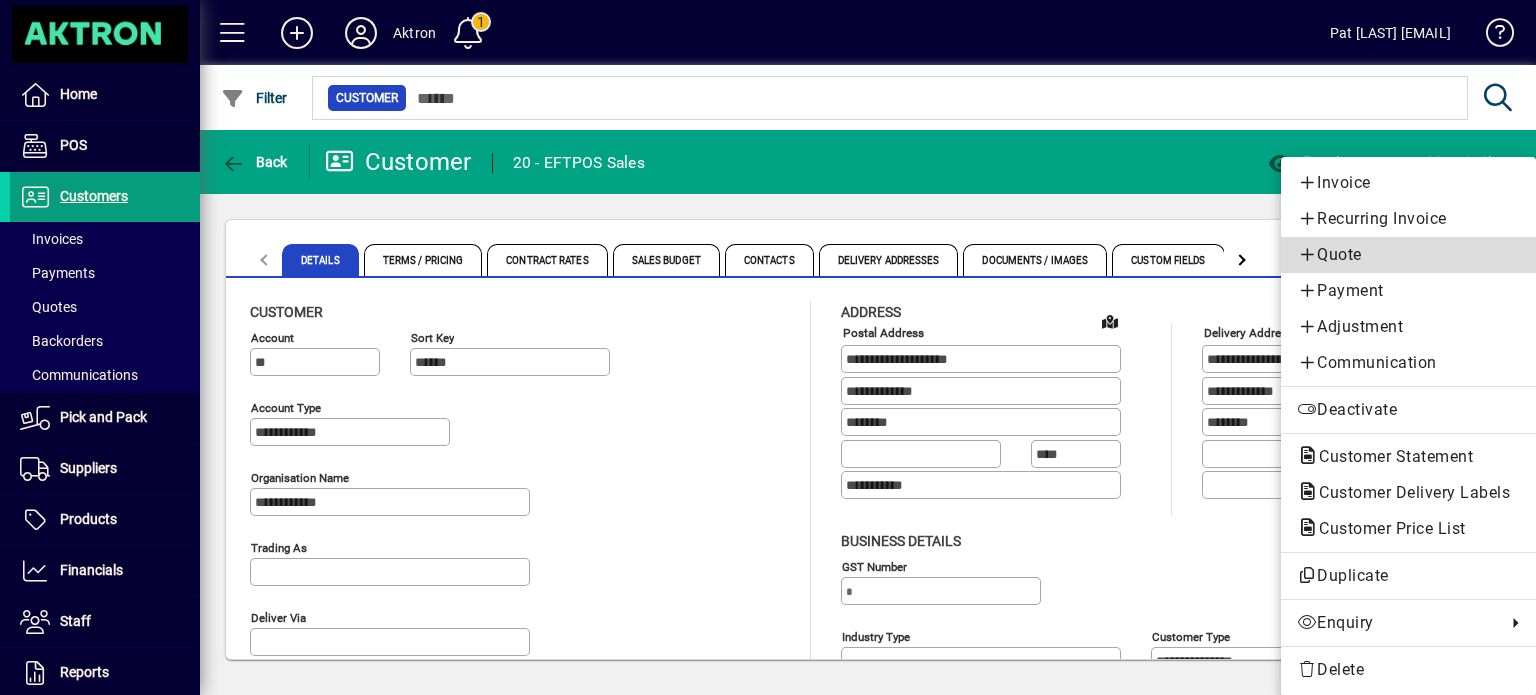 click on "Quote" at bounding box center [1408, 255] 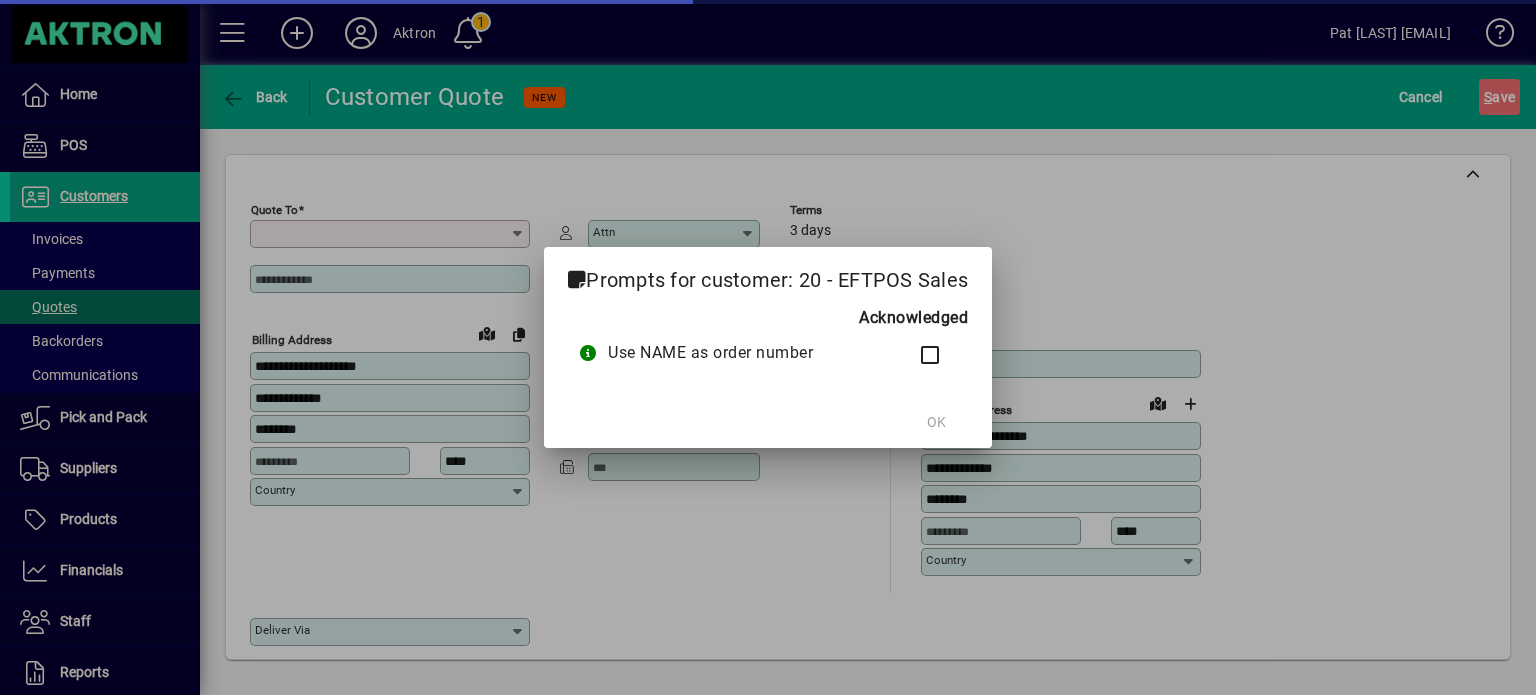 type on "**********" 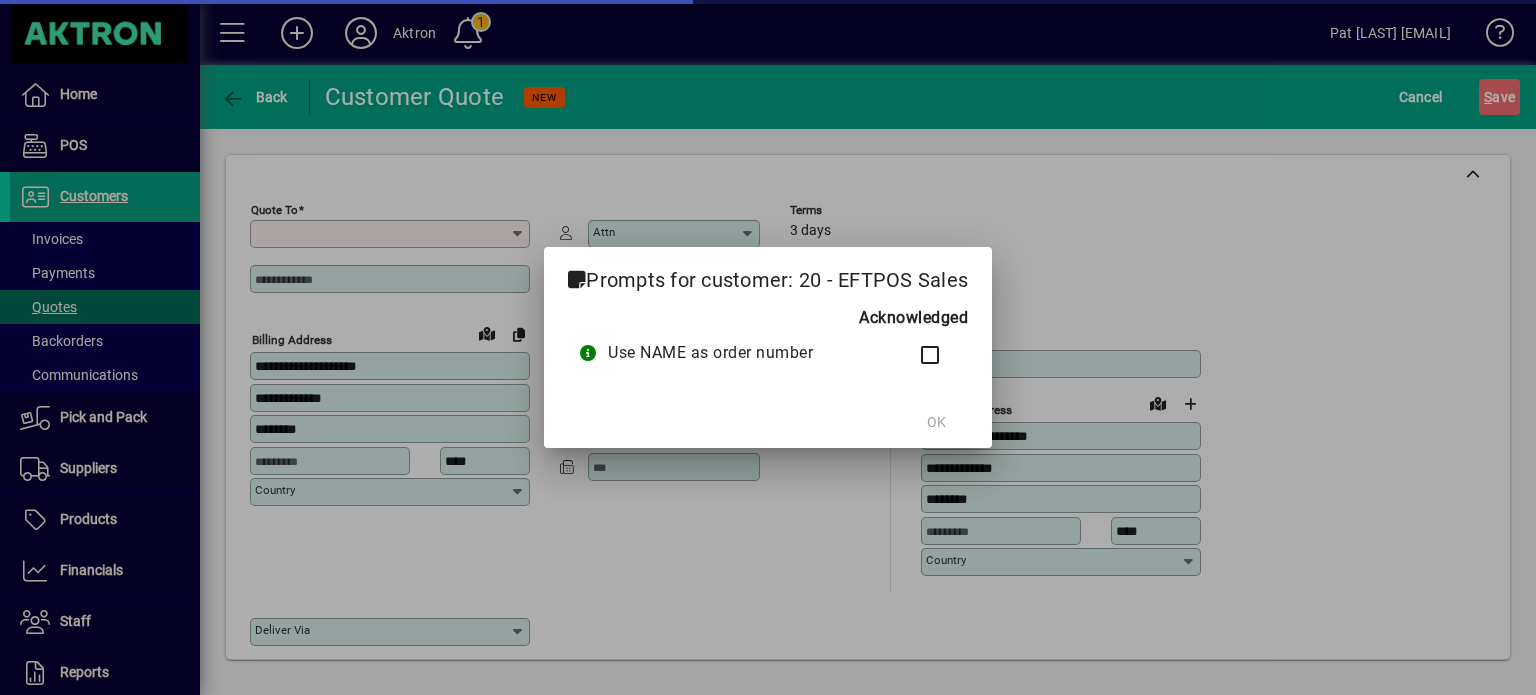 type on "**********" 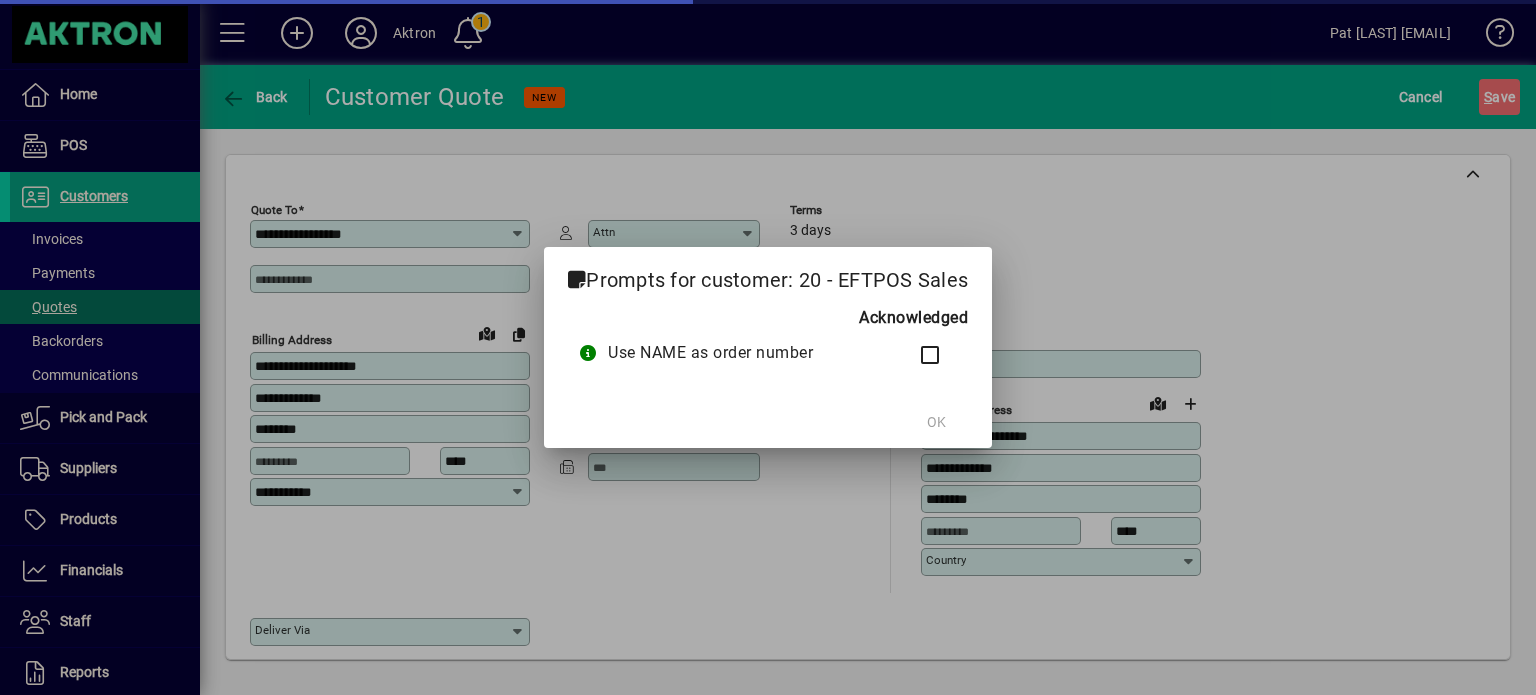 type on "**********" 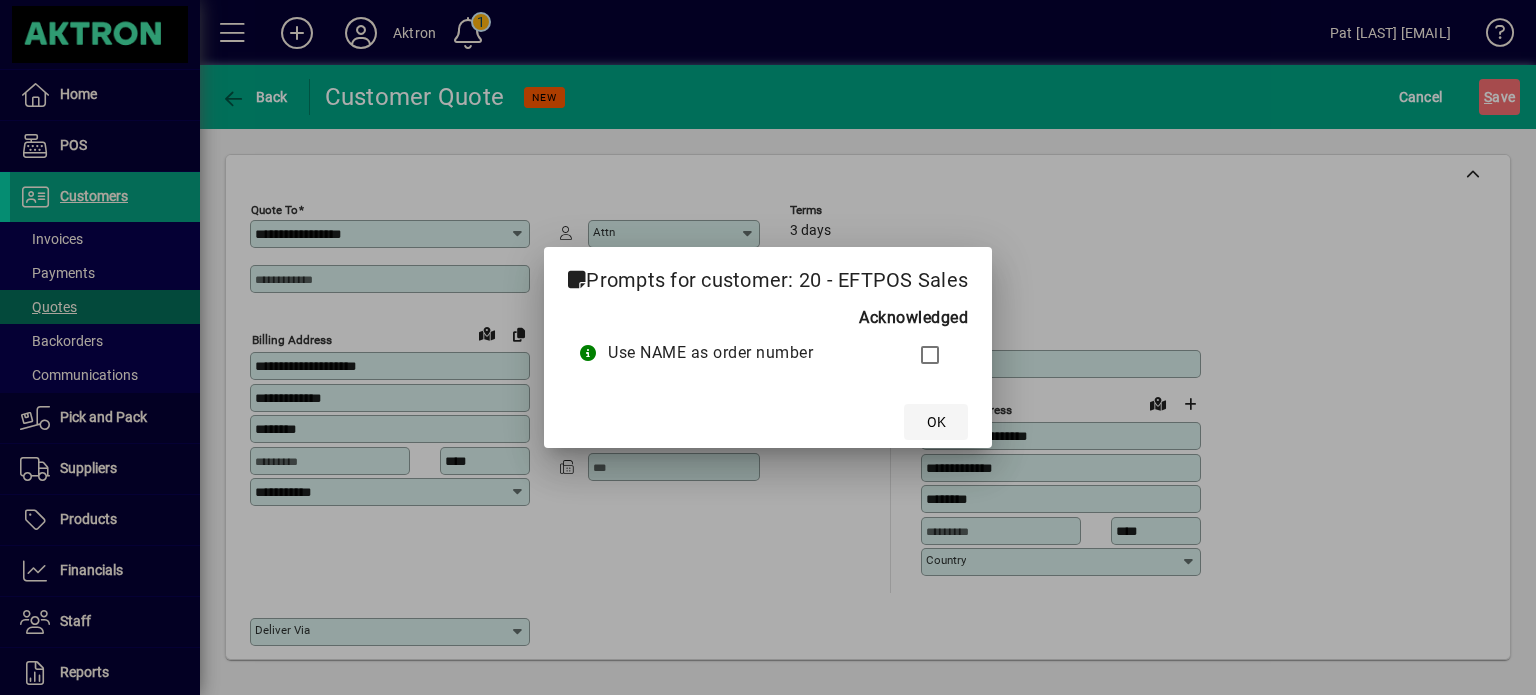 click 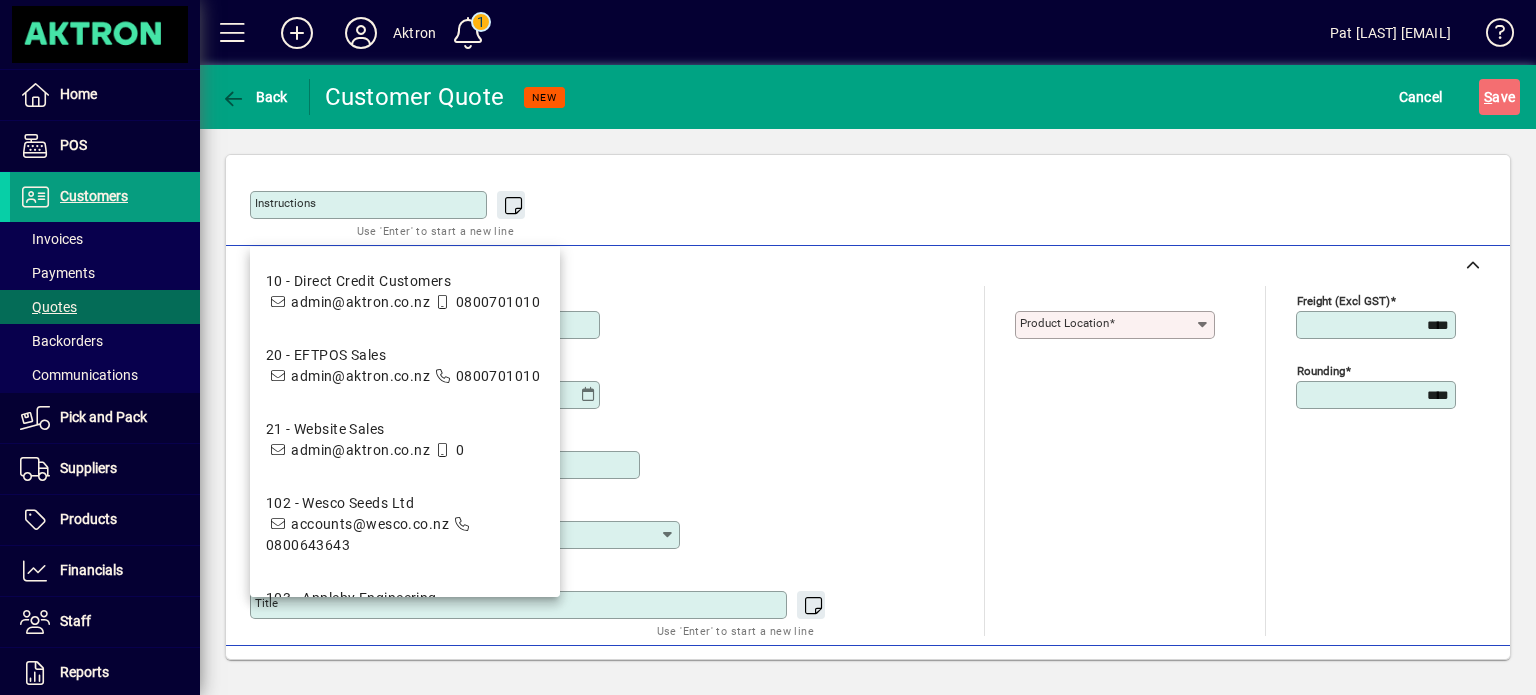 scroll, scrollTop: 500, scrollLeft: 0, axis: vertical 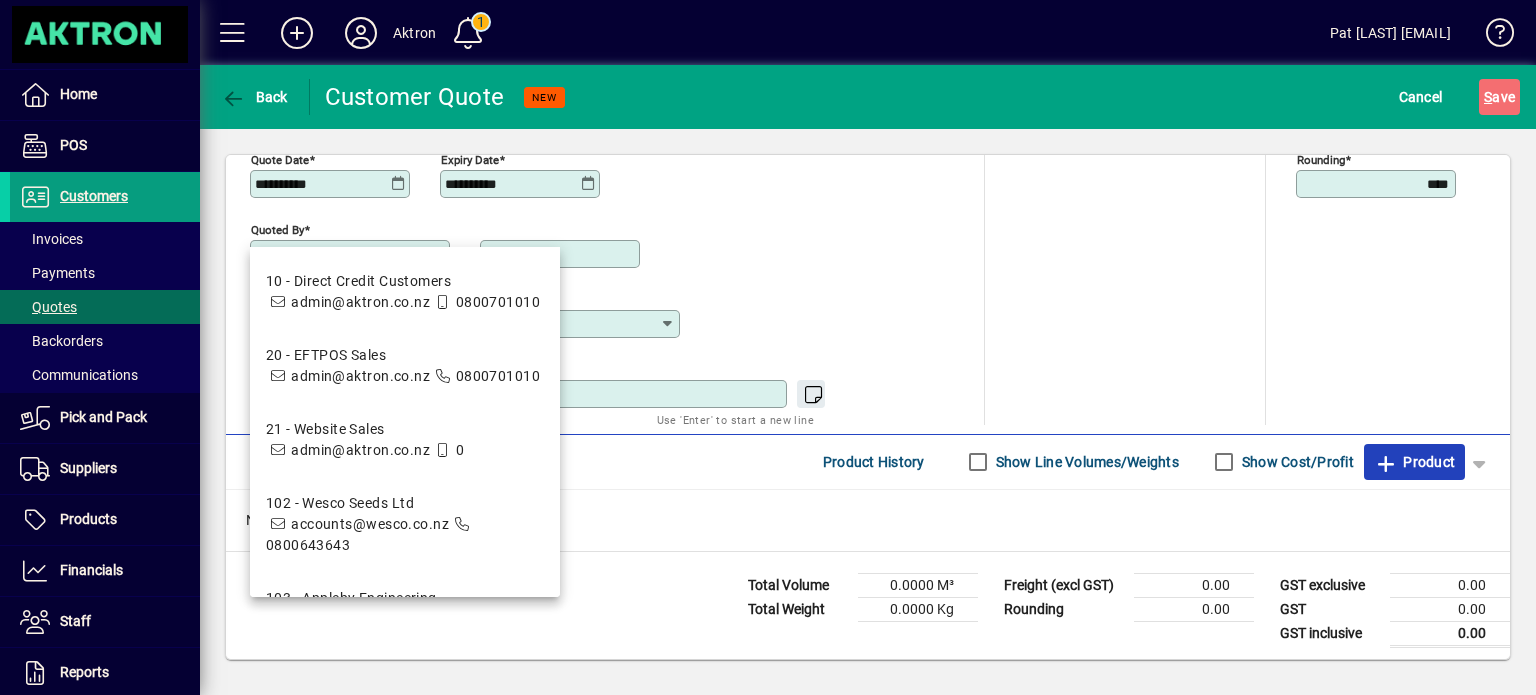 click on "Product" 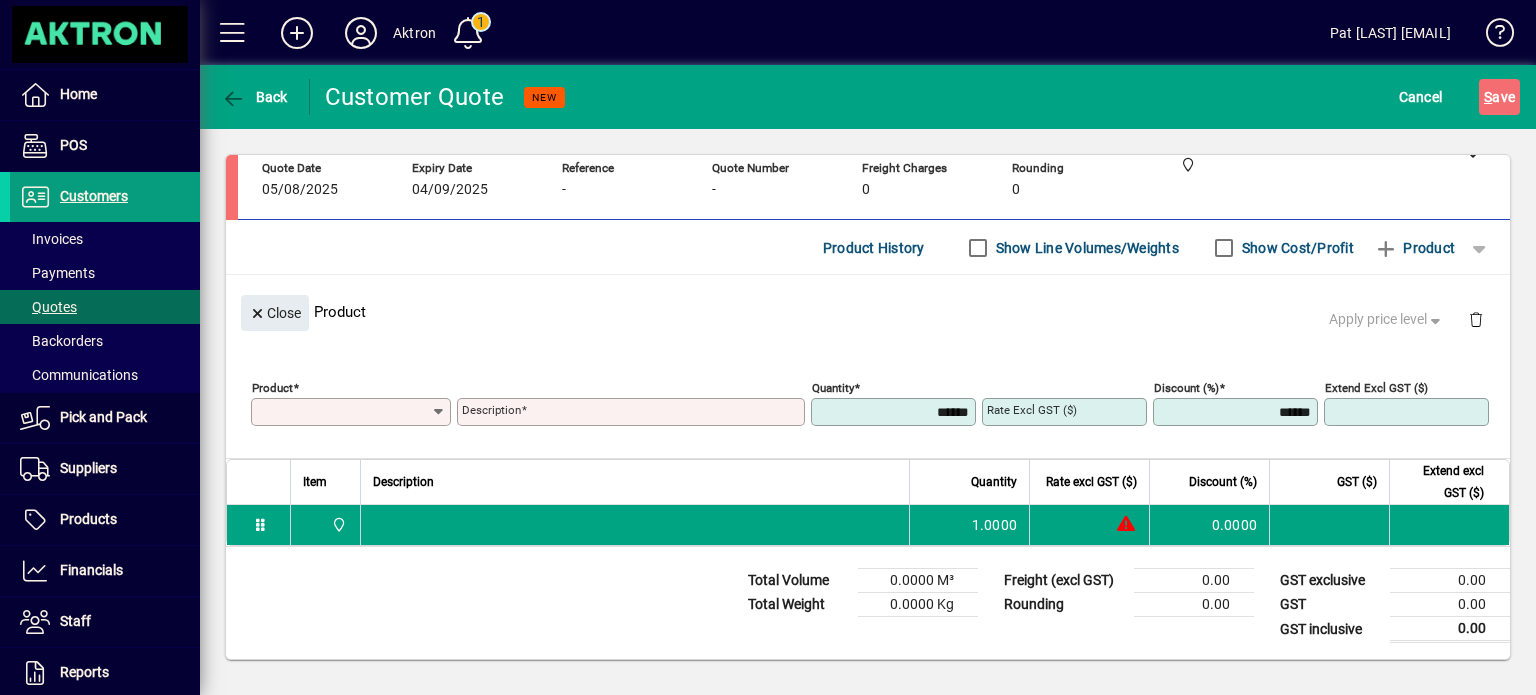 scroll, scrollTop: 106, scrollLeft: 0, axis: vertical 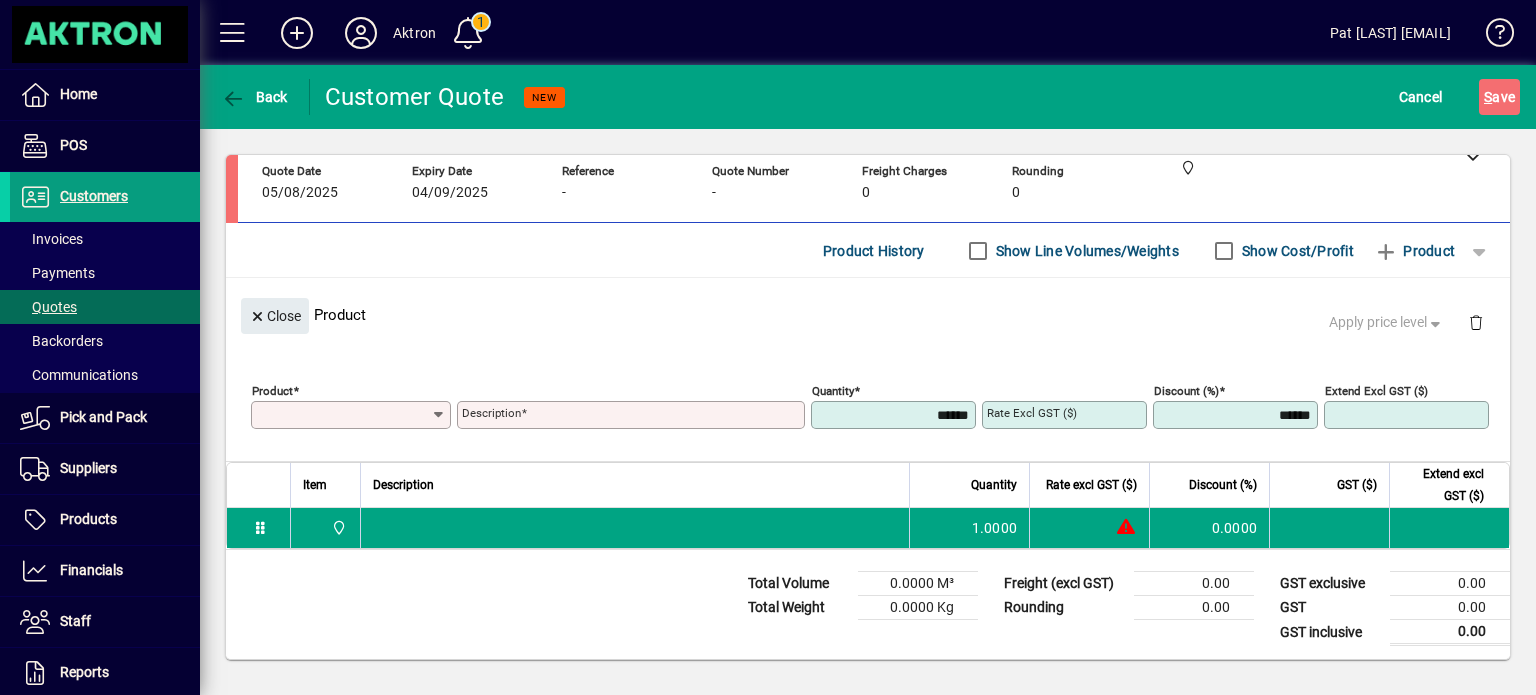 click on "Product" at bounding box center [343, 415] 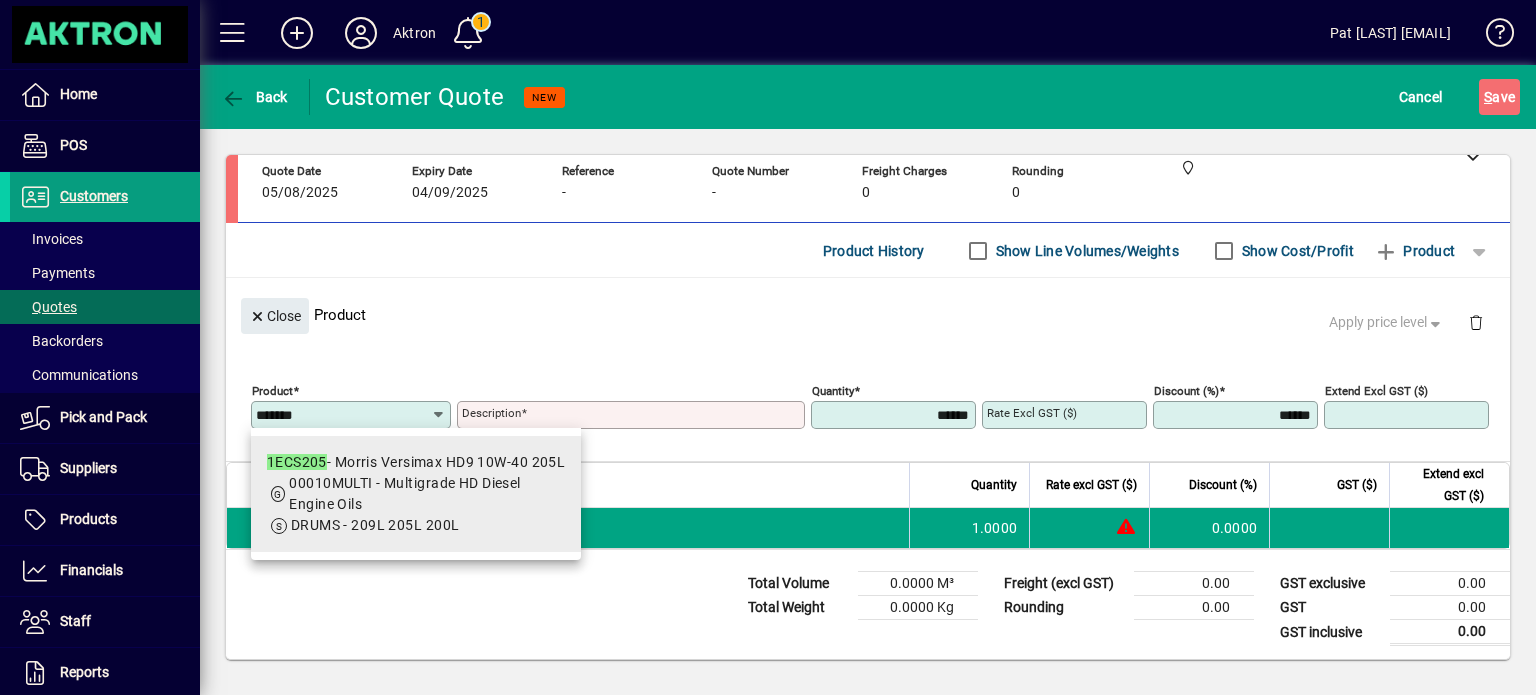click on "1ECS205  - Morris Versimax HD9 10W-40 205L" at bounding box center [416, 462] 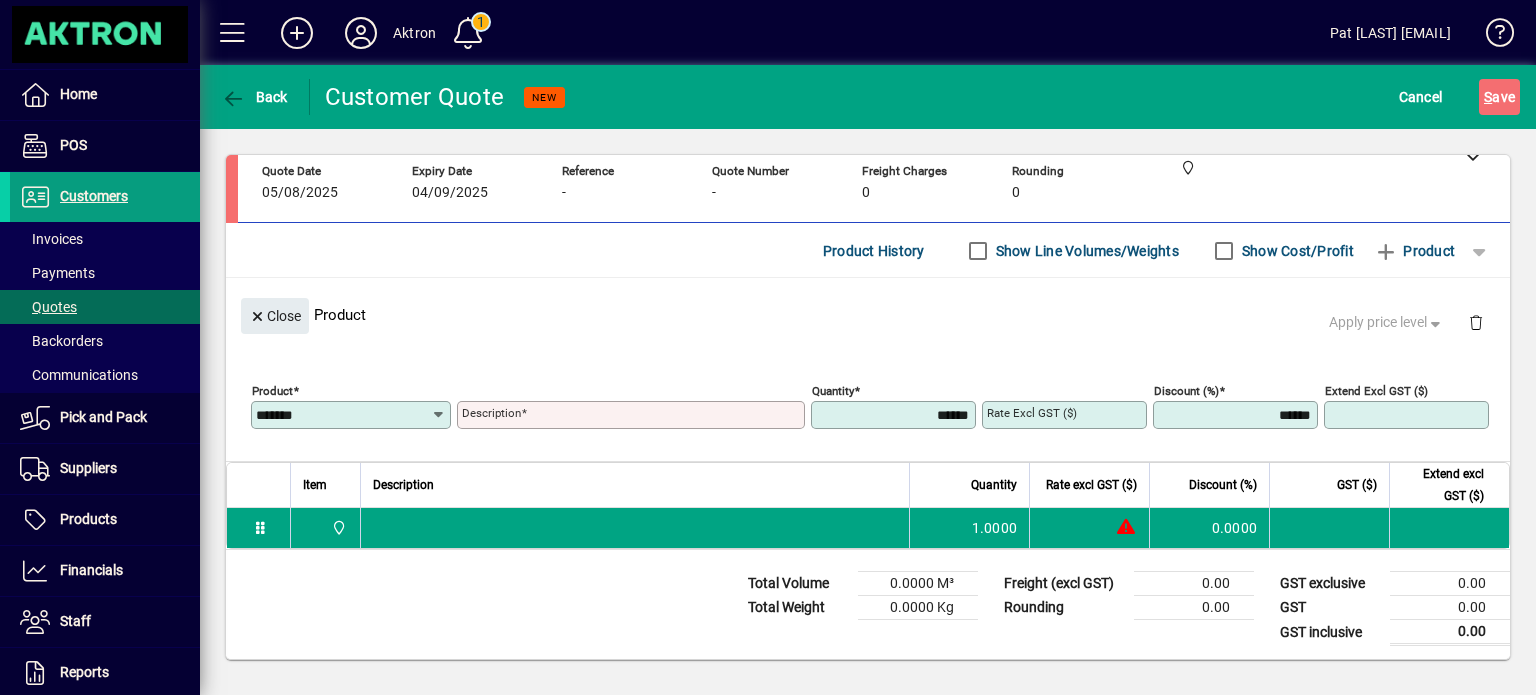 type on "**********" 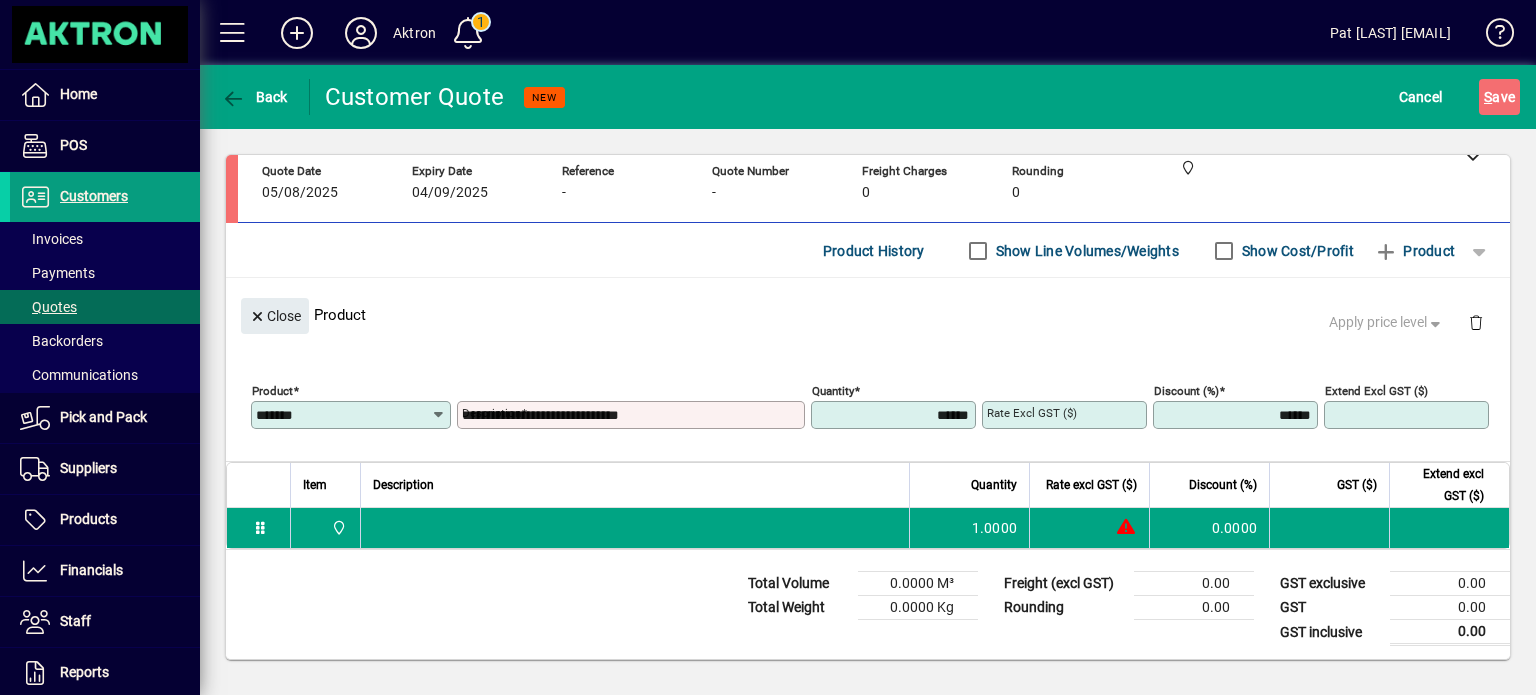 type on "*********" 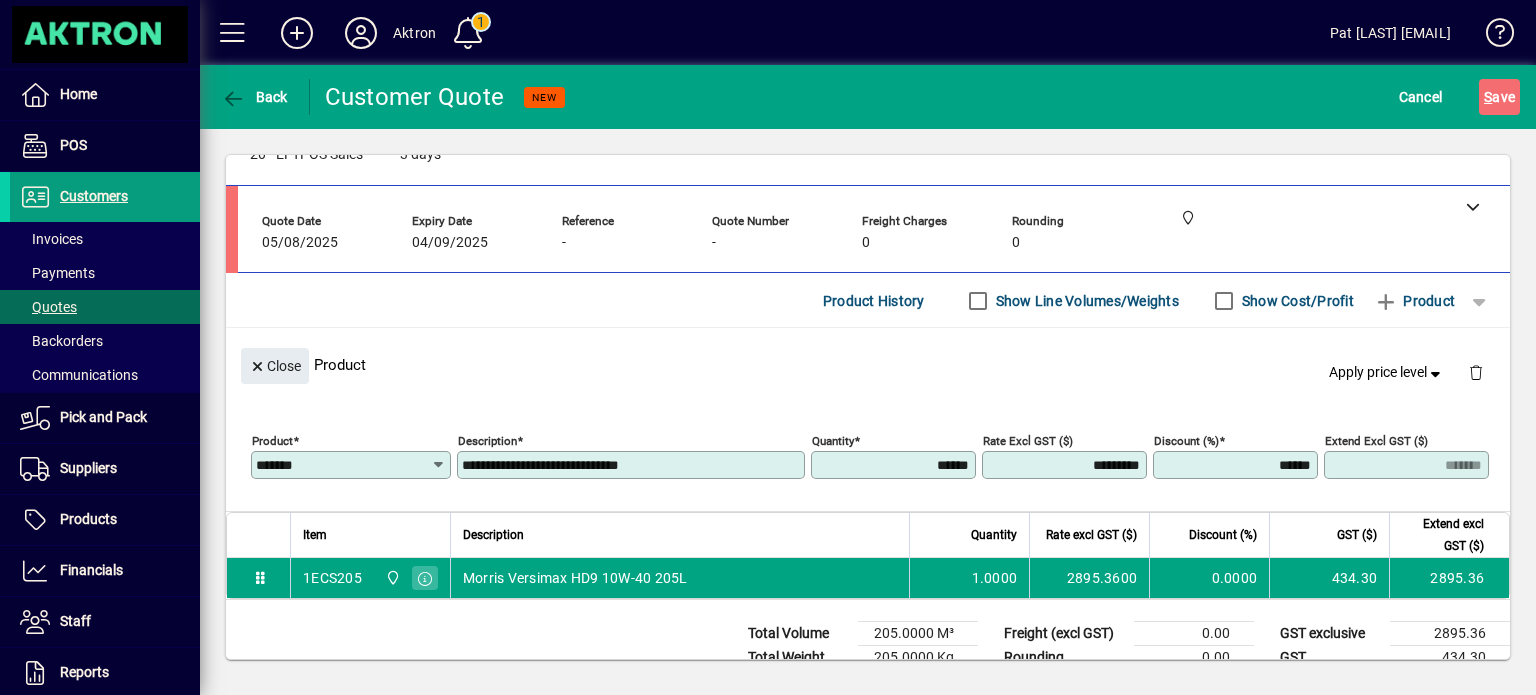 scroll, scrollTop: 106, scrollLeft: 0, axis: vertical 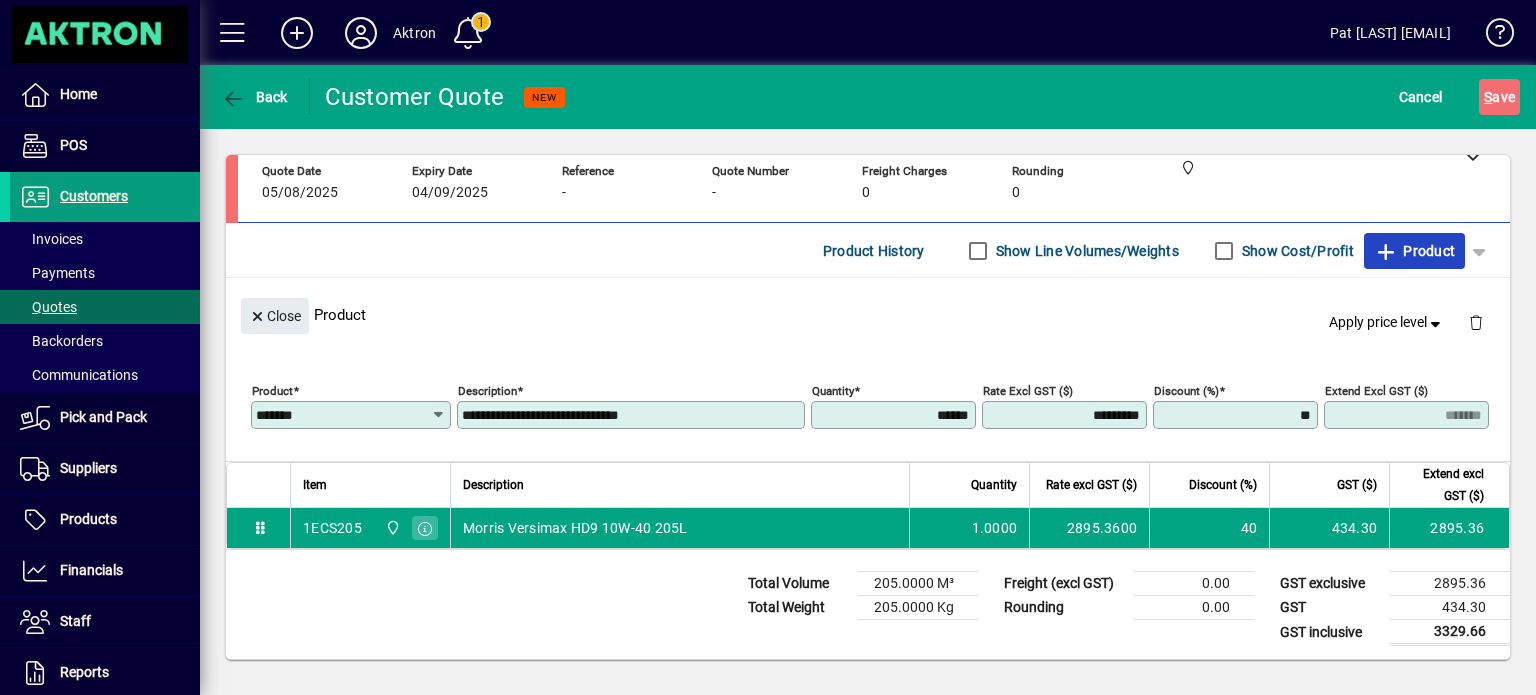 type on "*******" 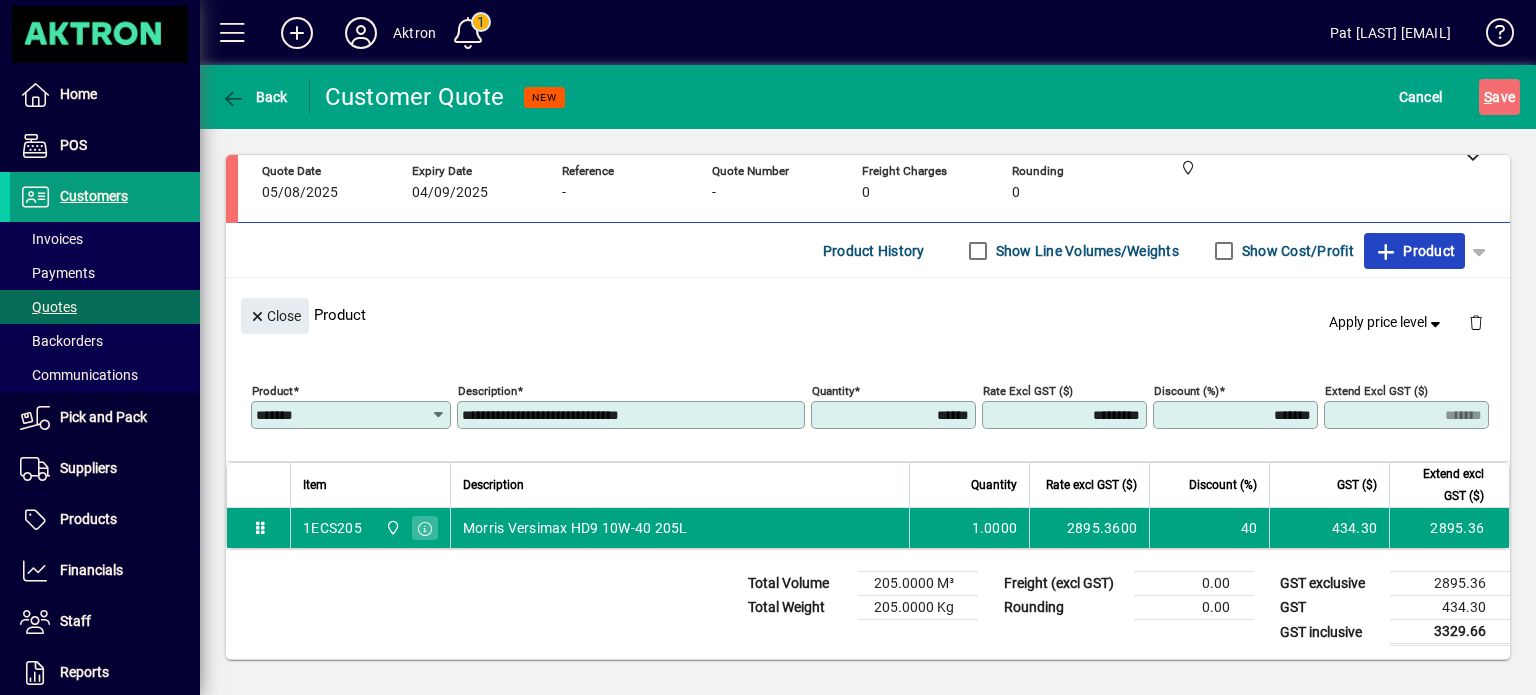 type 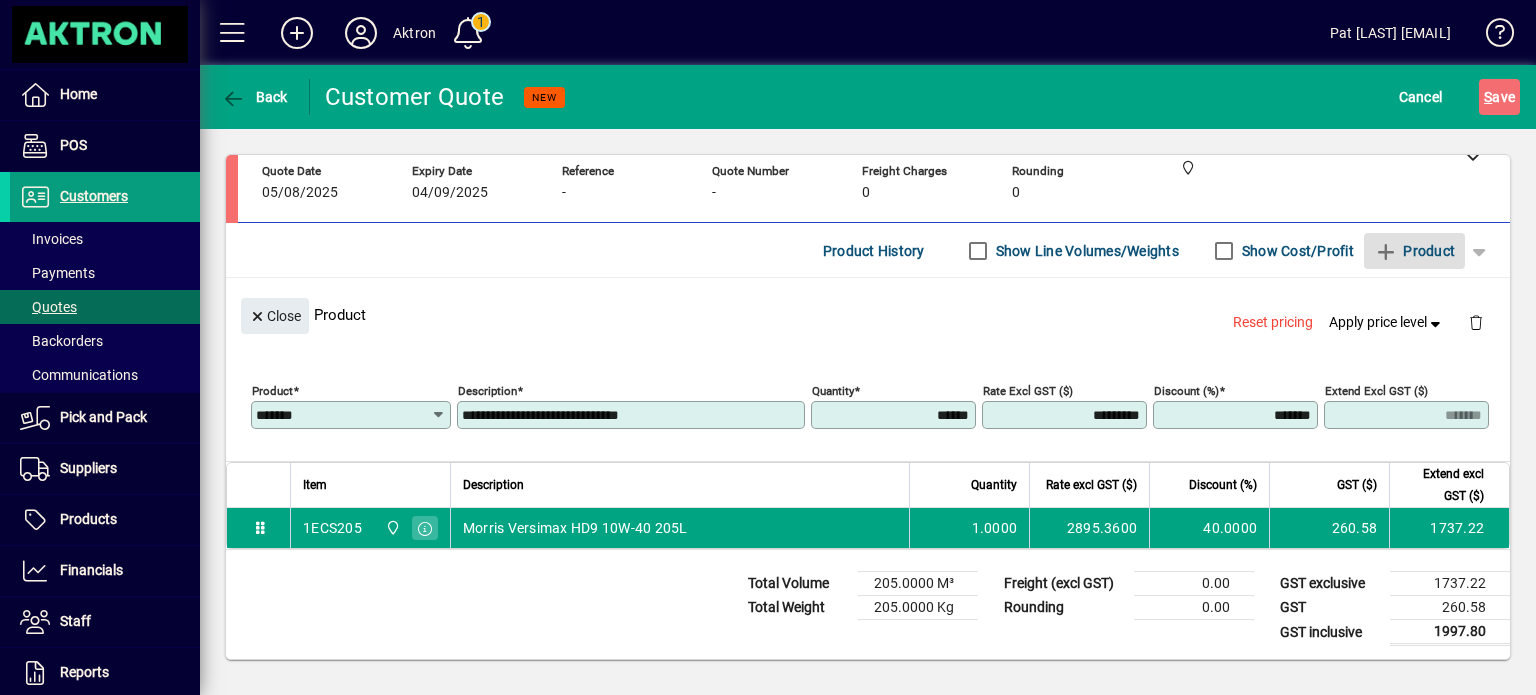 type 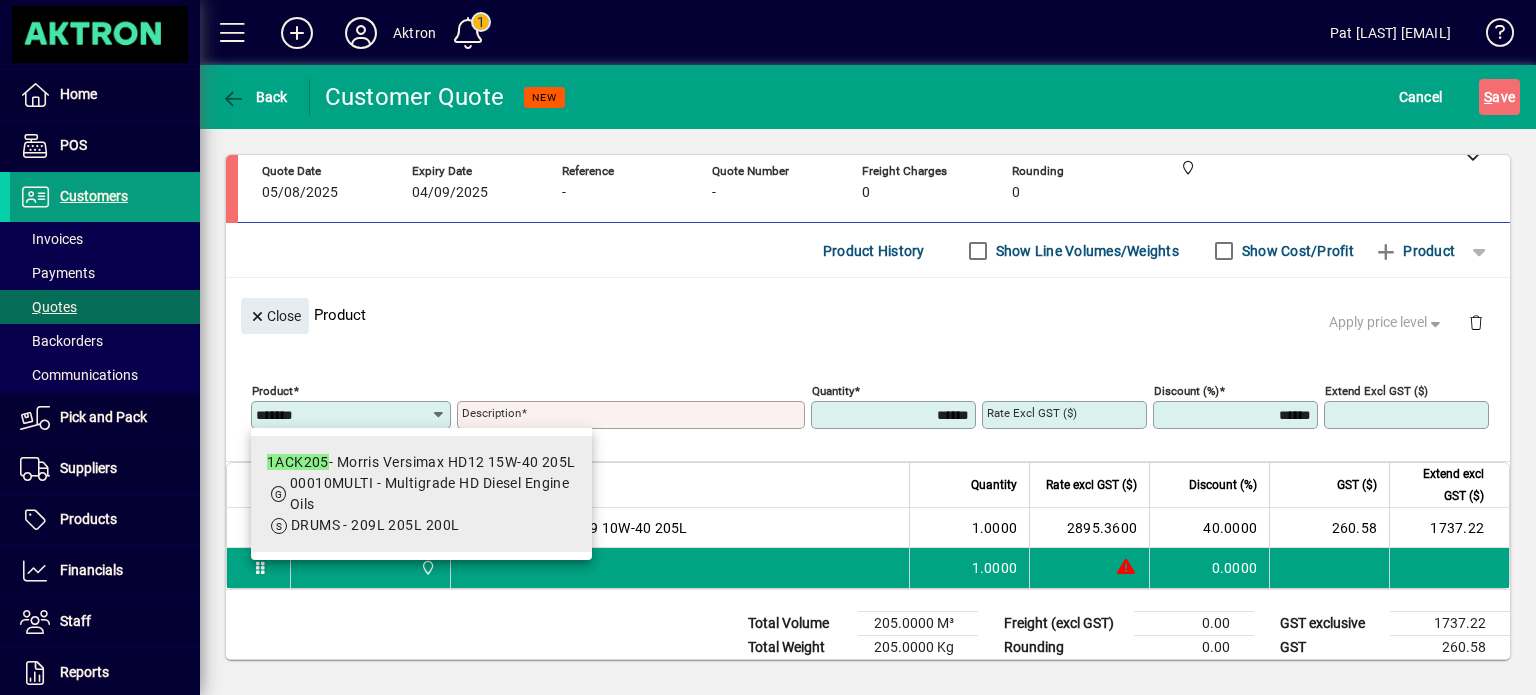 click on "1ACK205  - Morris Versimax HD12 15W-40 205L" at bounding box center (421, 462) 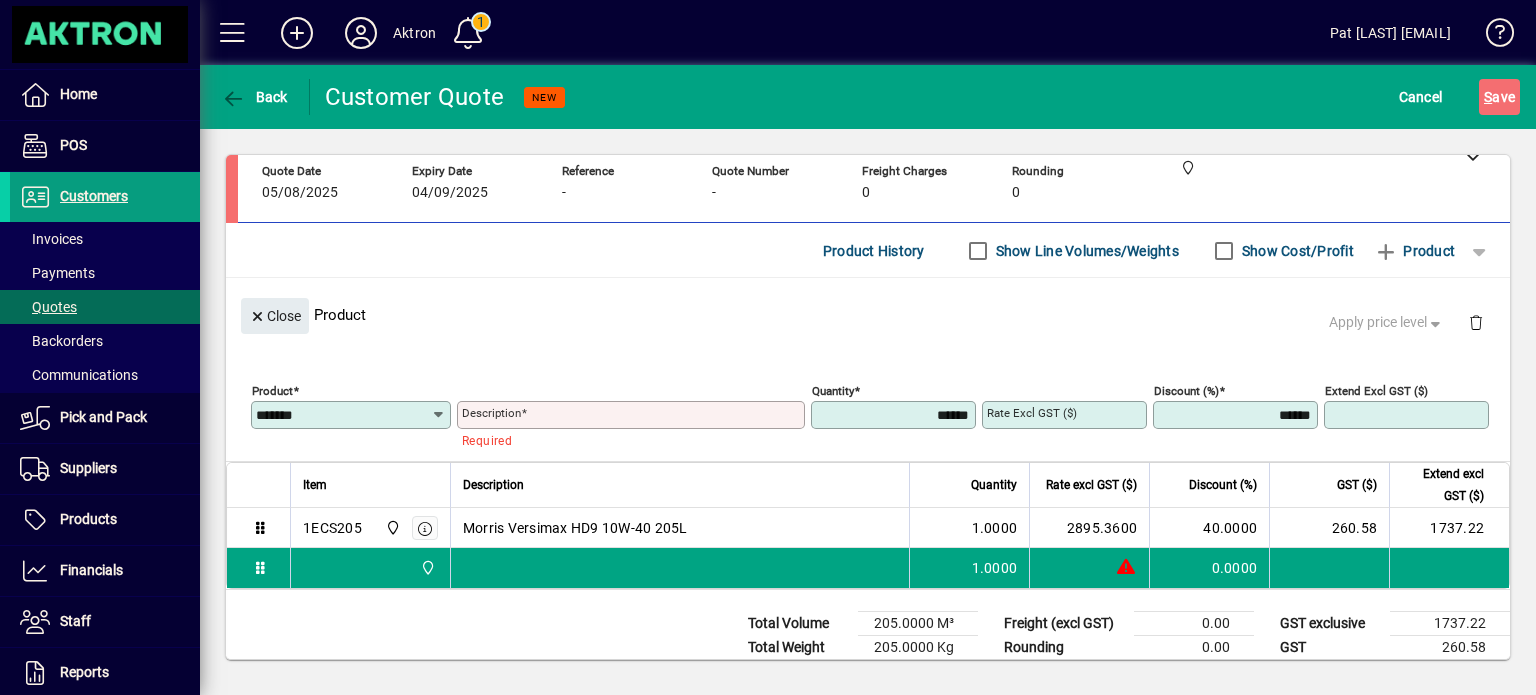 type on "**********" 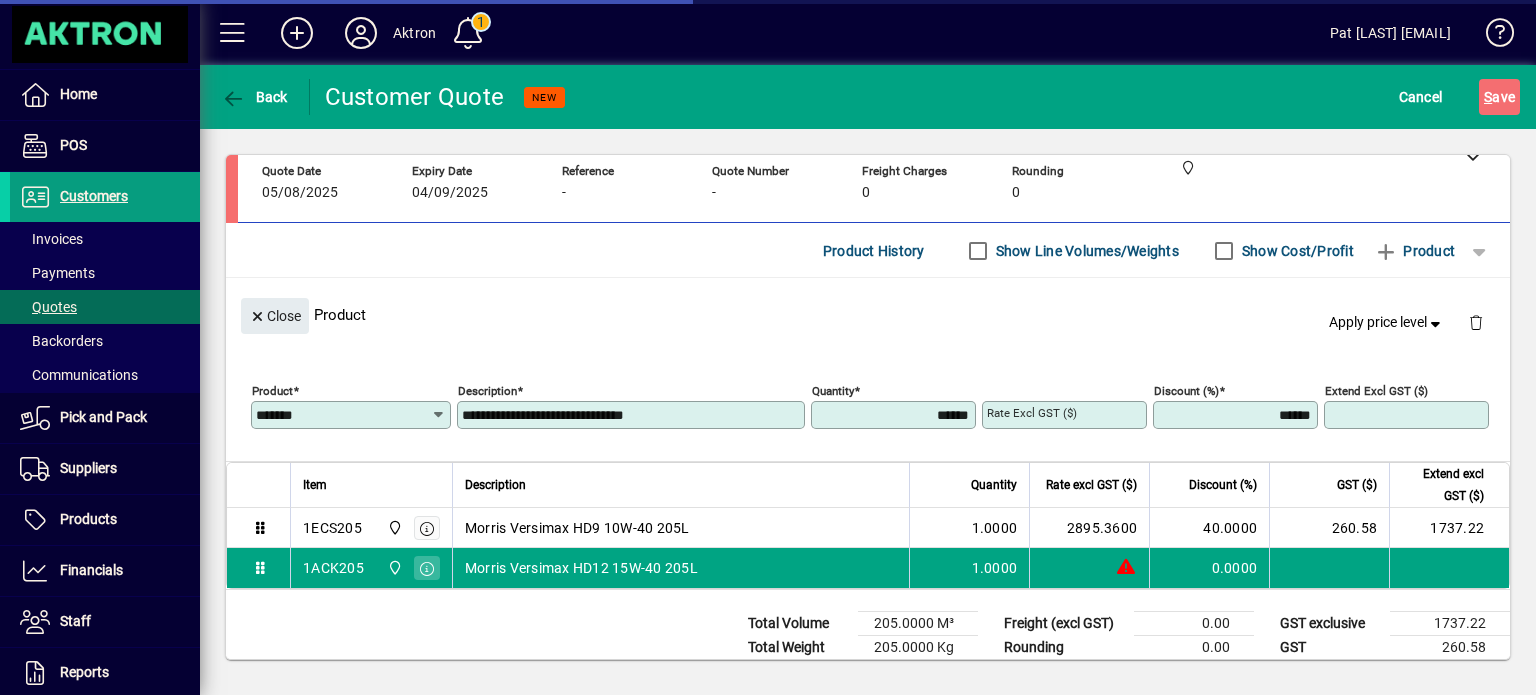 type on "*********" 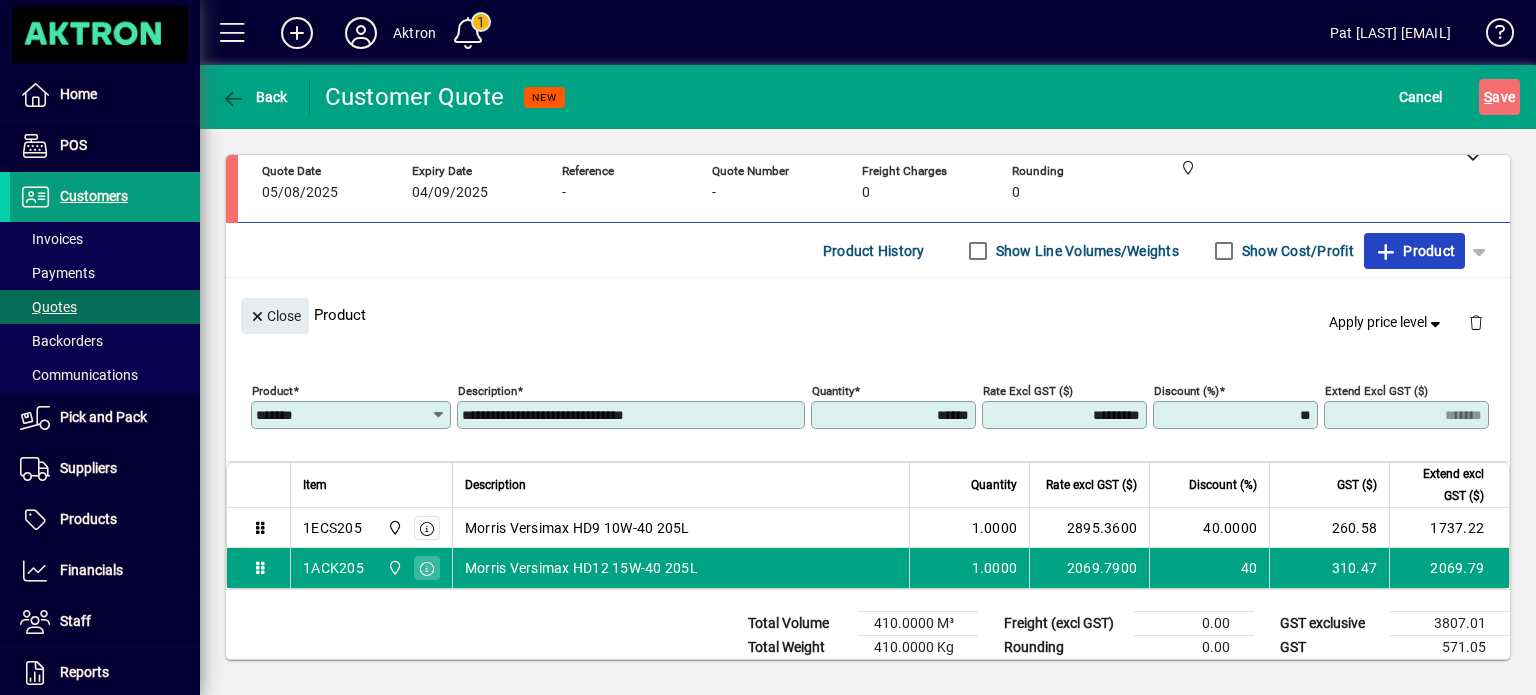 type on "*******" 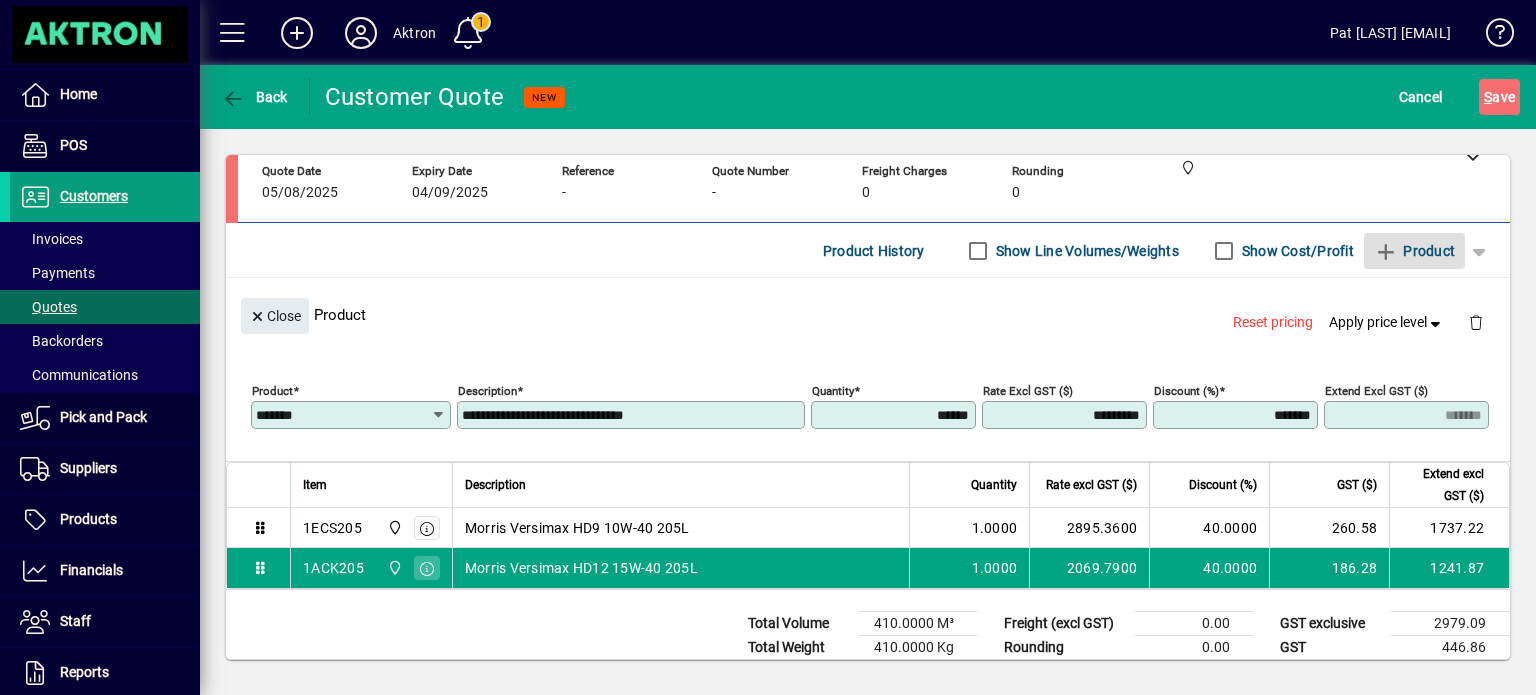 type 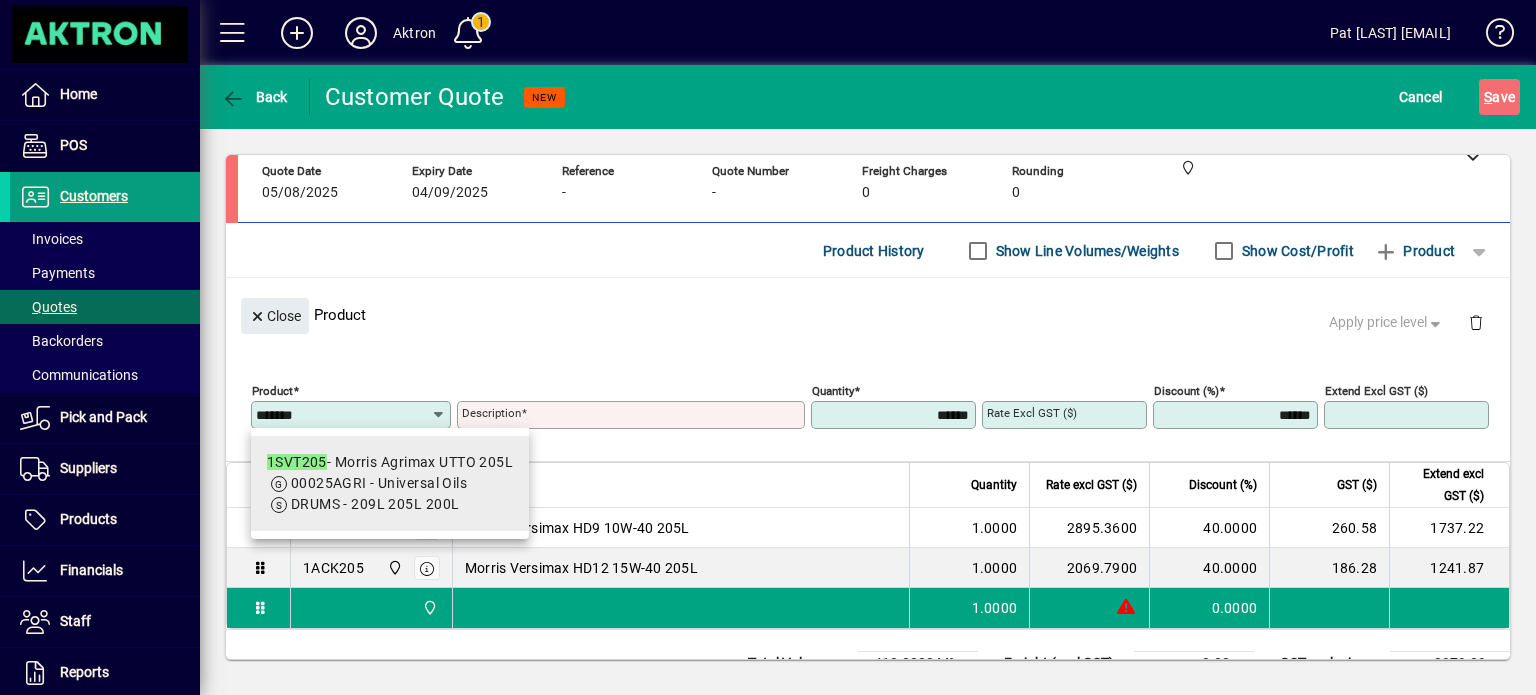 click on "1SVT205  - Morris Agrimax UTTO 205L" at bounding box center [390, 462] 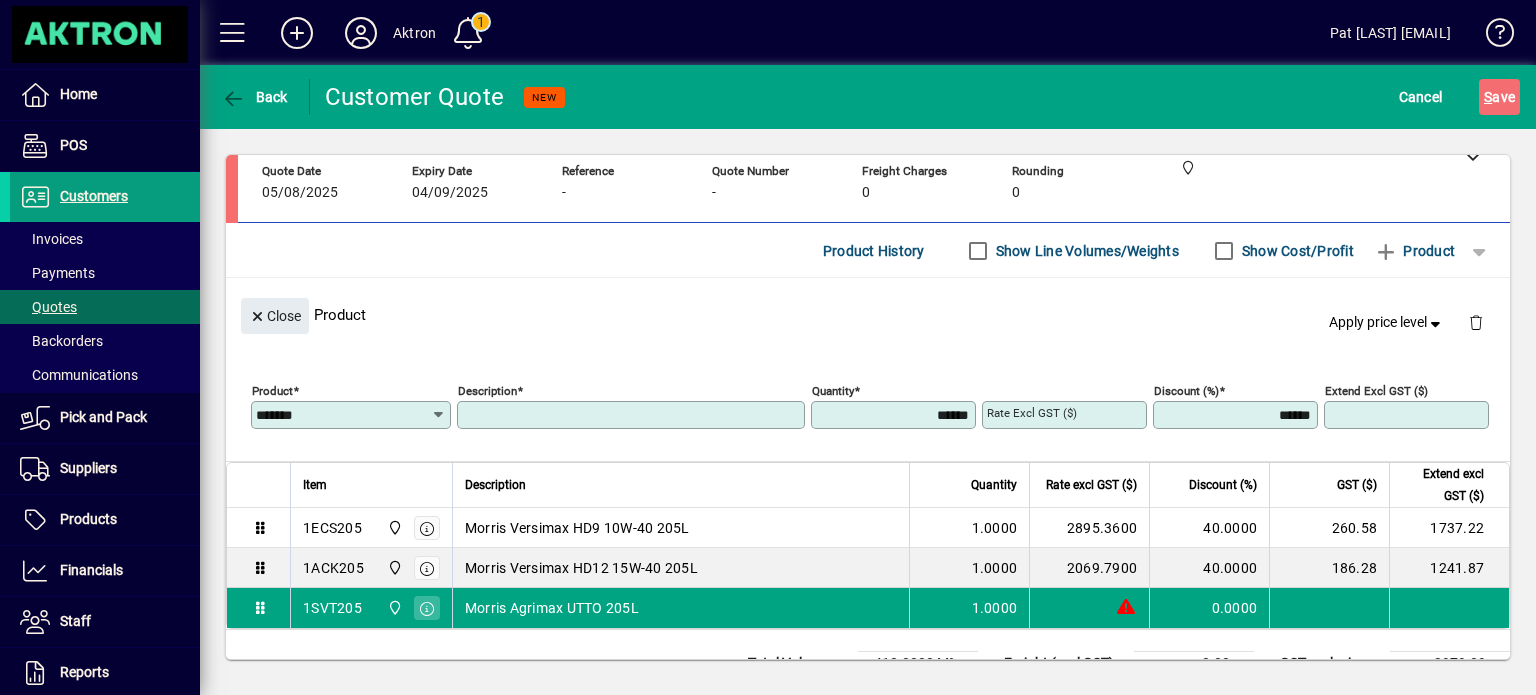 type on "**********" 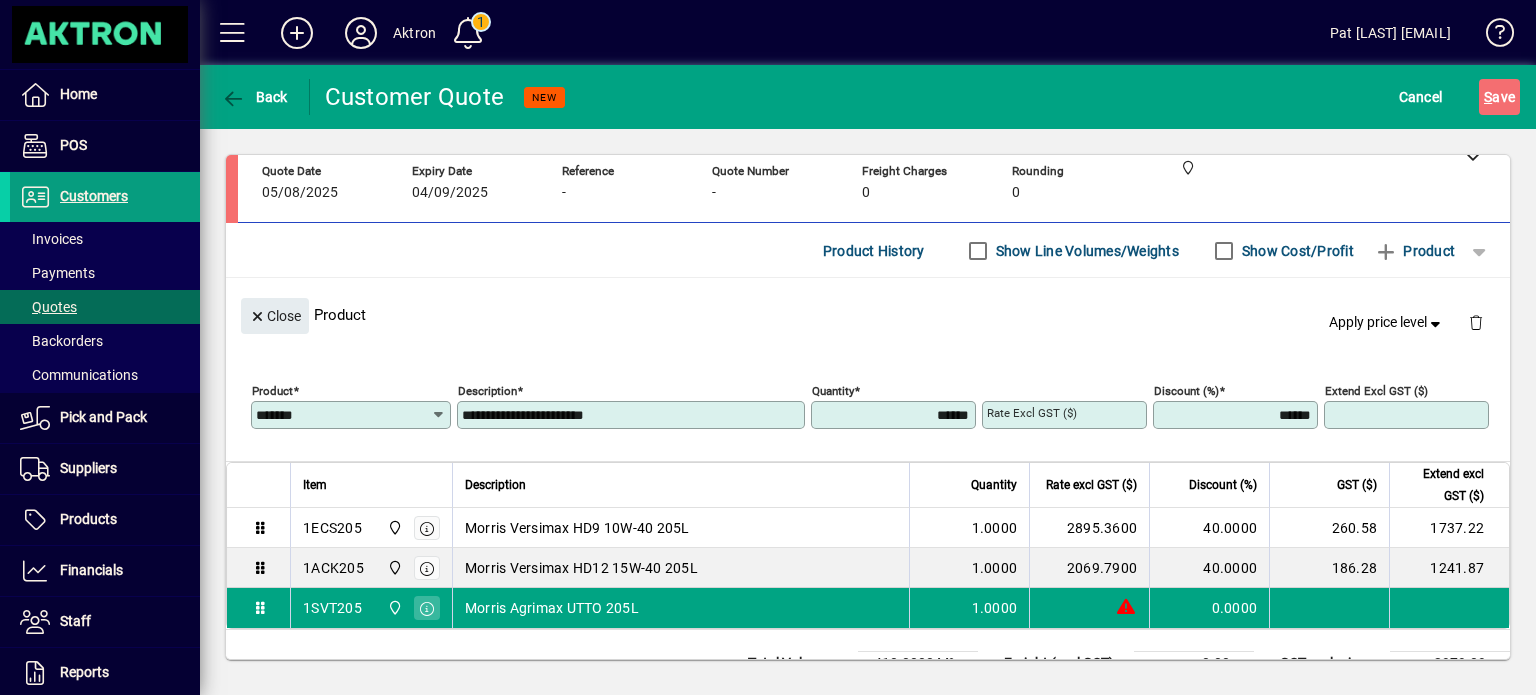 type on "*********" 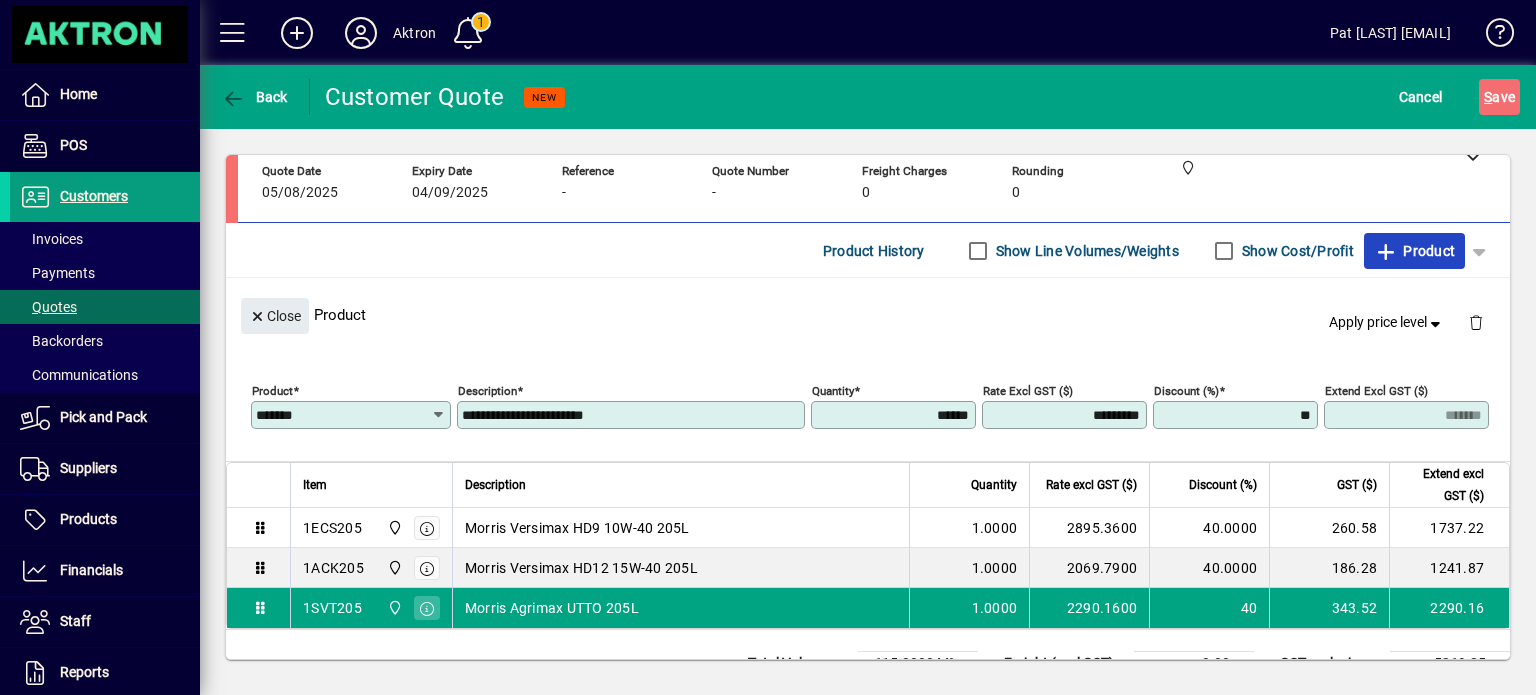 type on "*******" 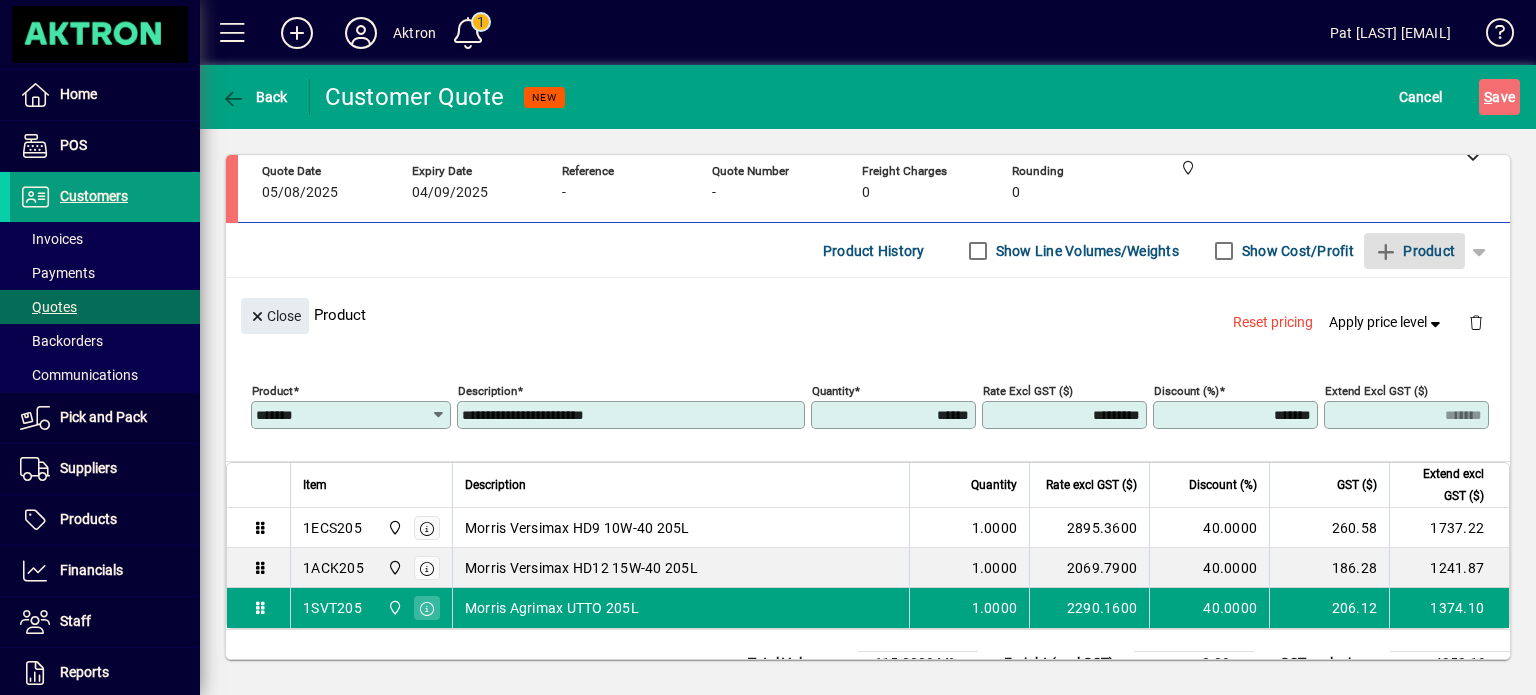 type 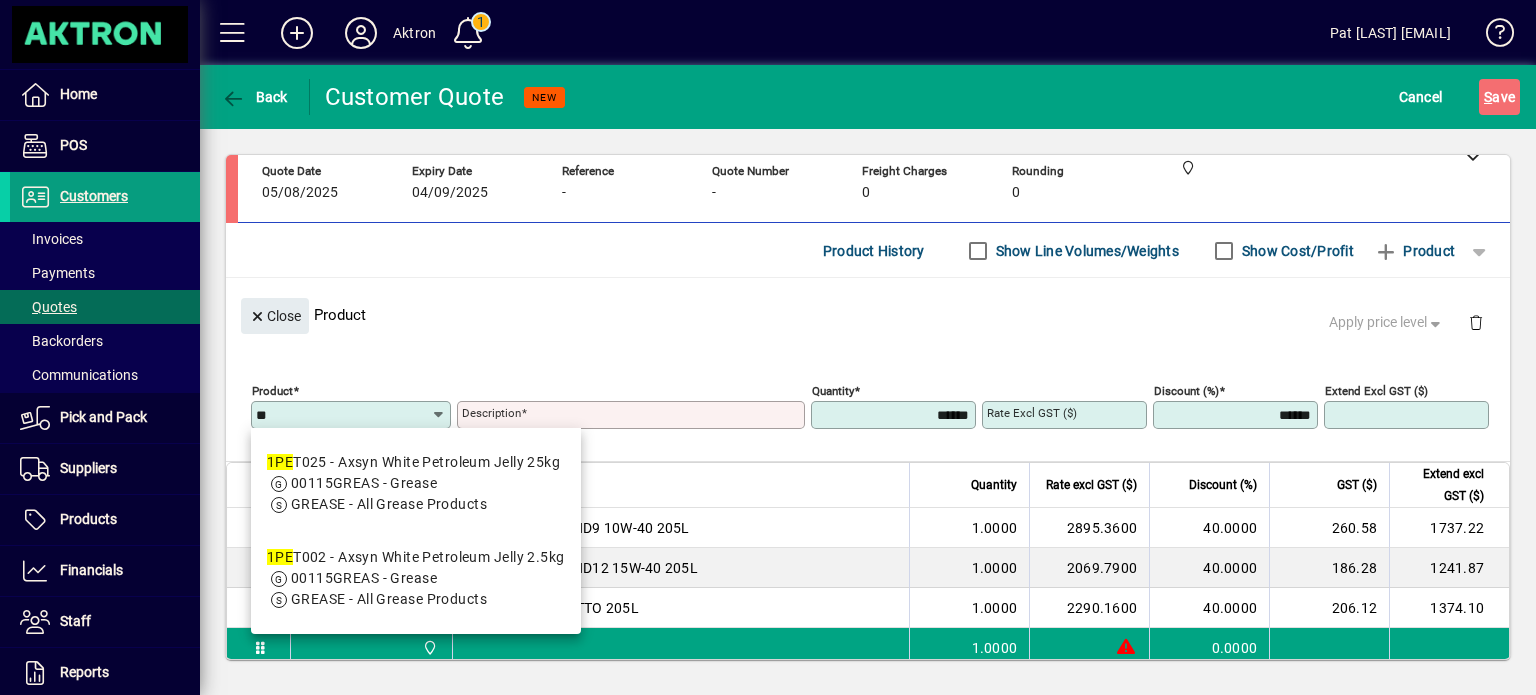 type on "*" 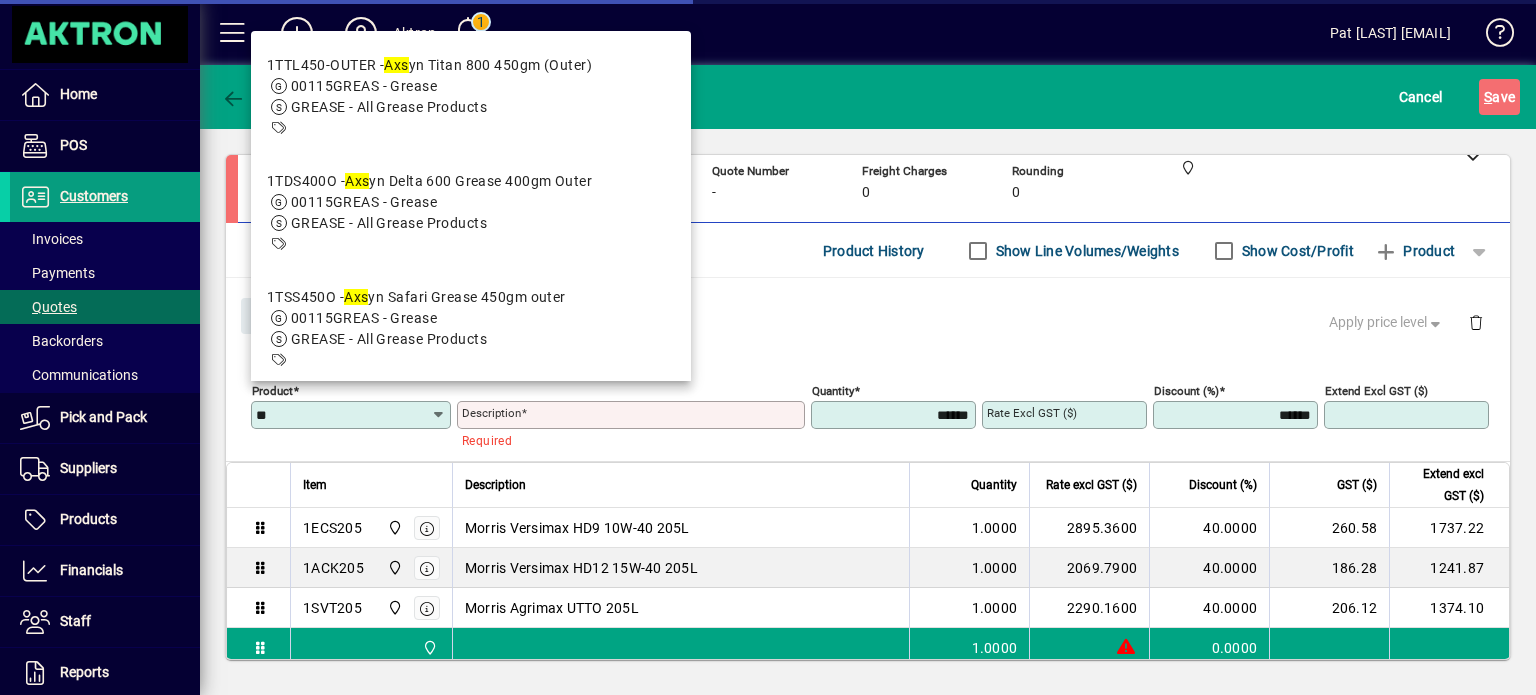 type on "*" 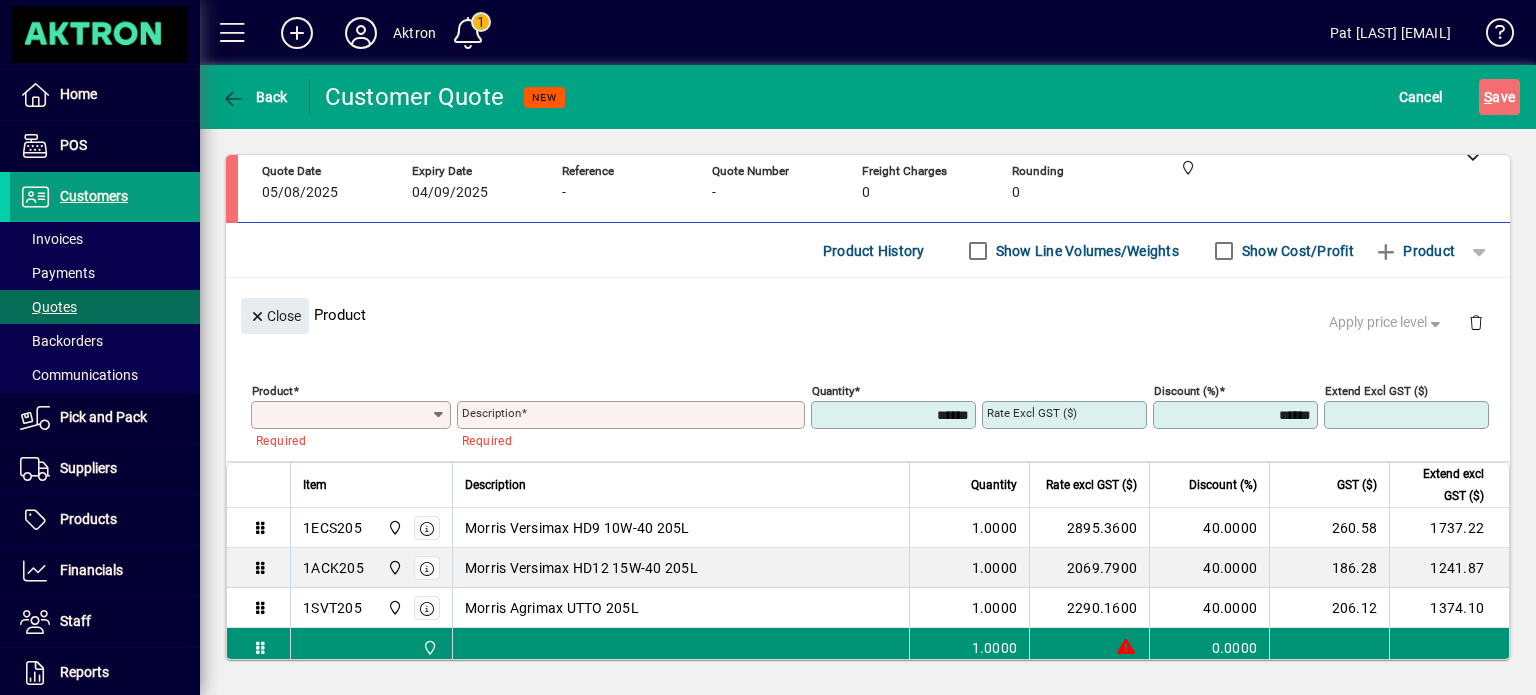 type on "*" 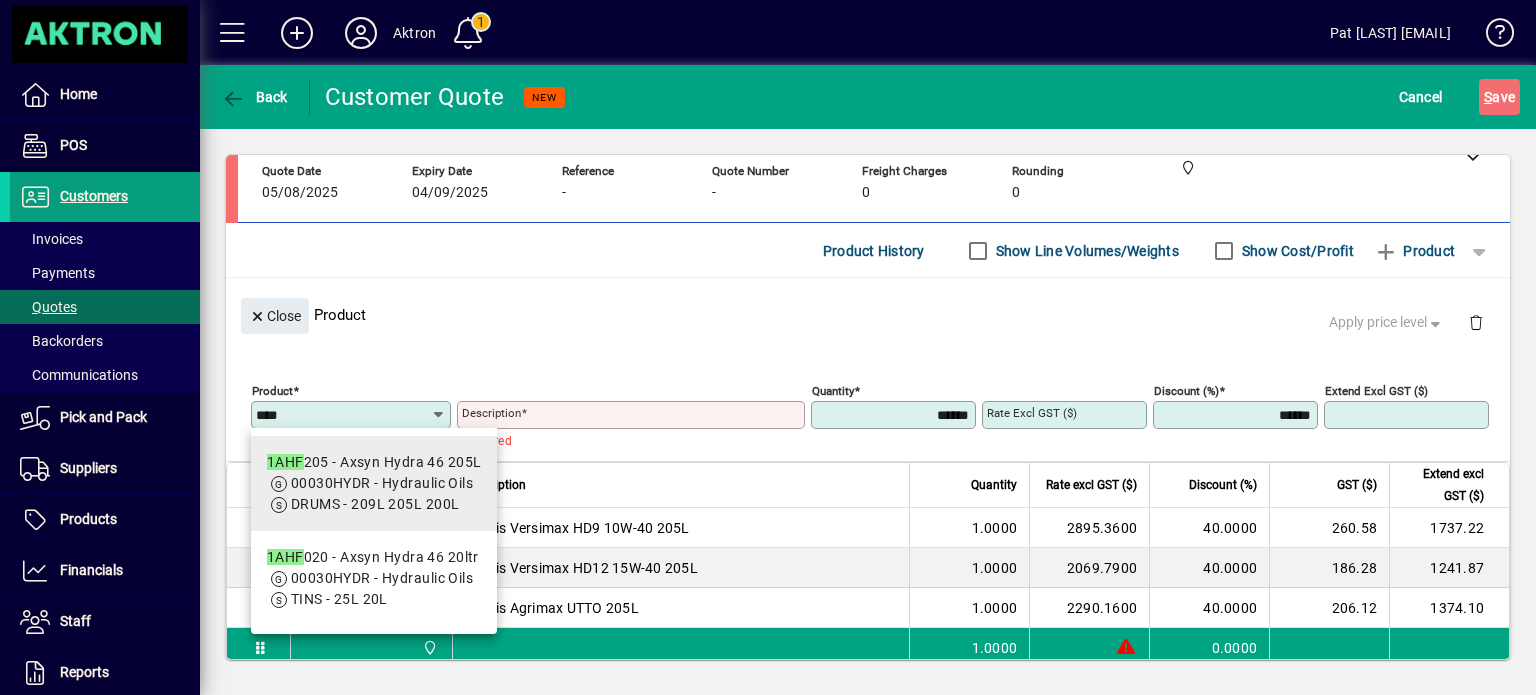 click on "00030HYDR - Hydraulic Oils" at bounding box center (382, 483) 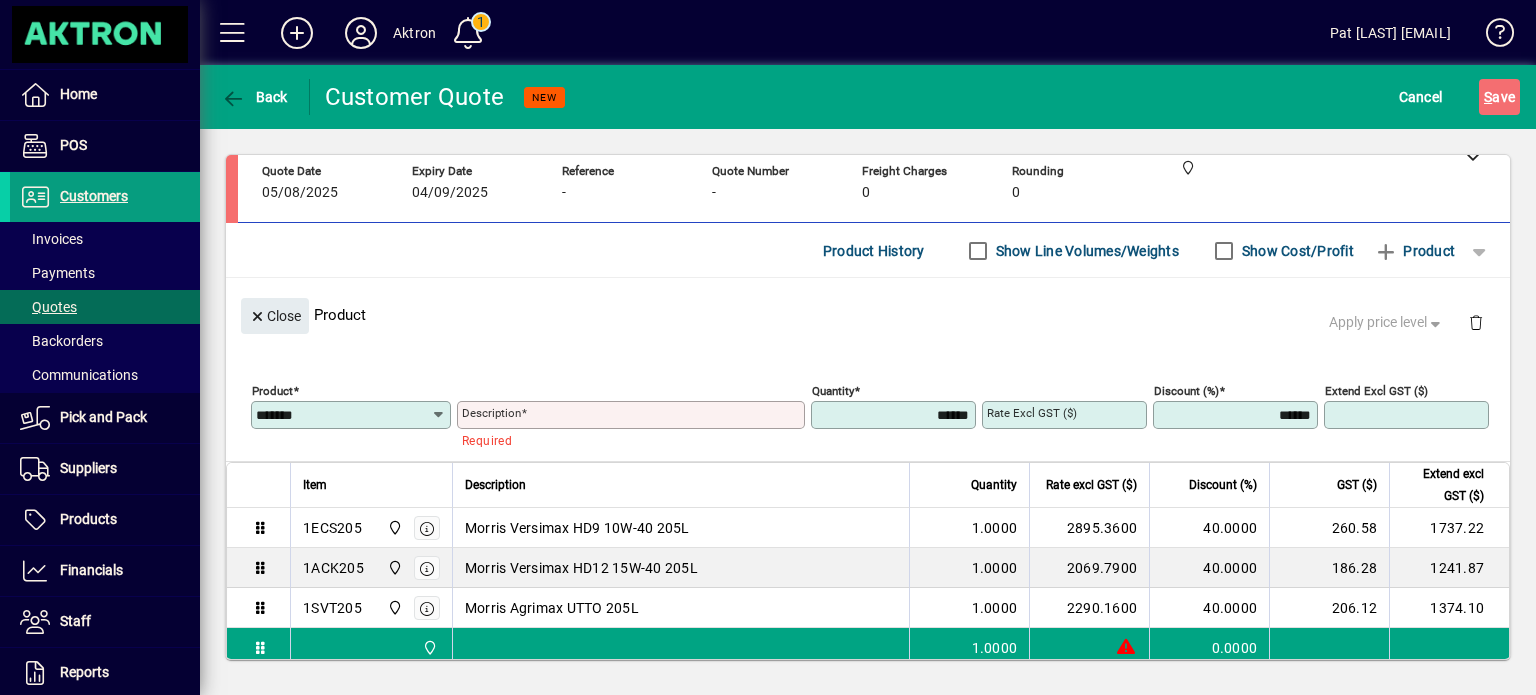 type on "**********" 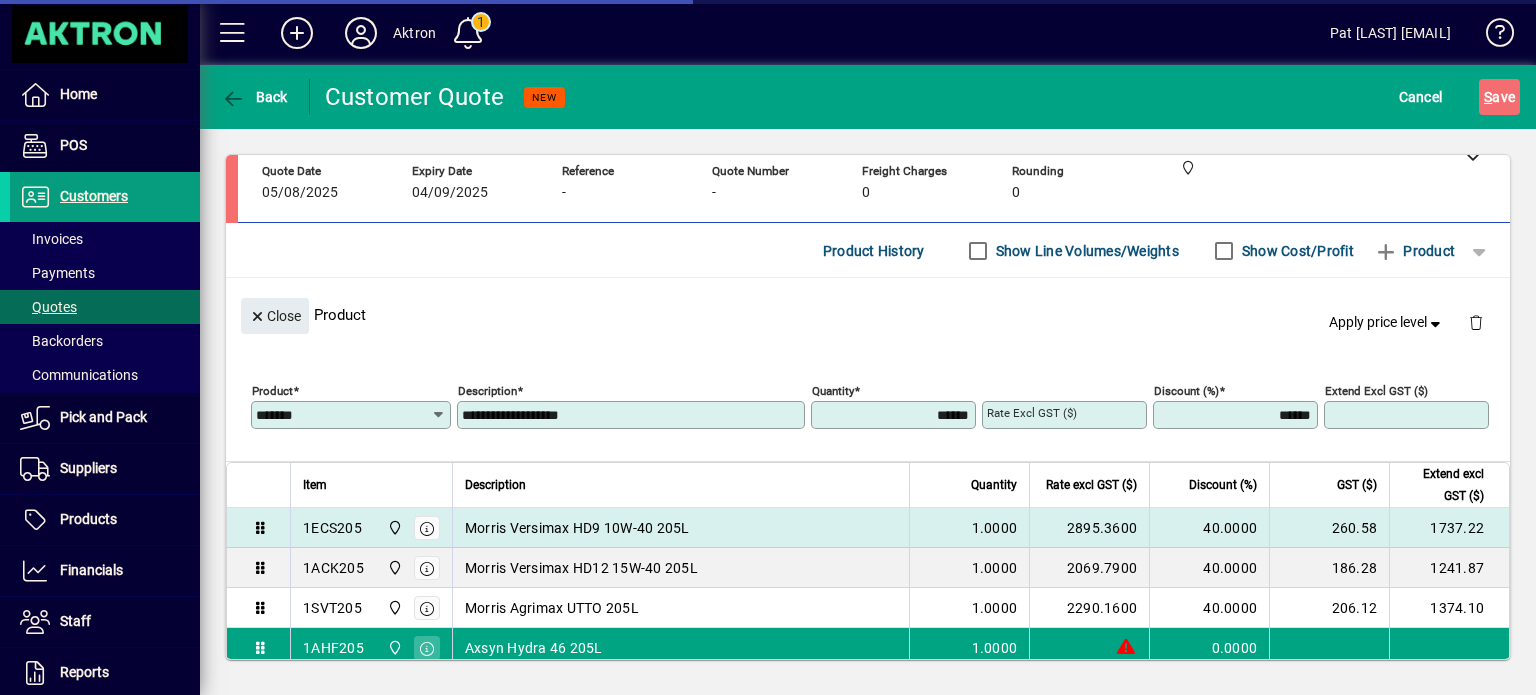 type on "*********" 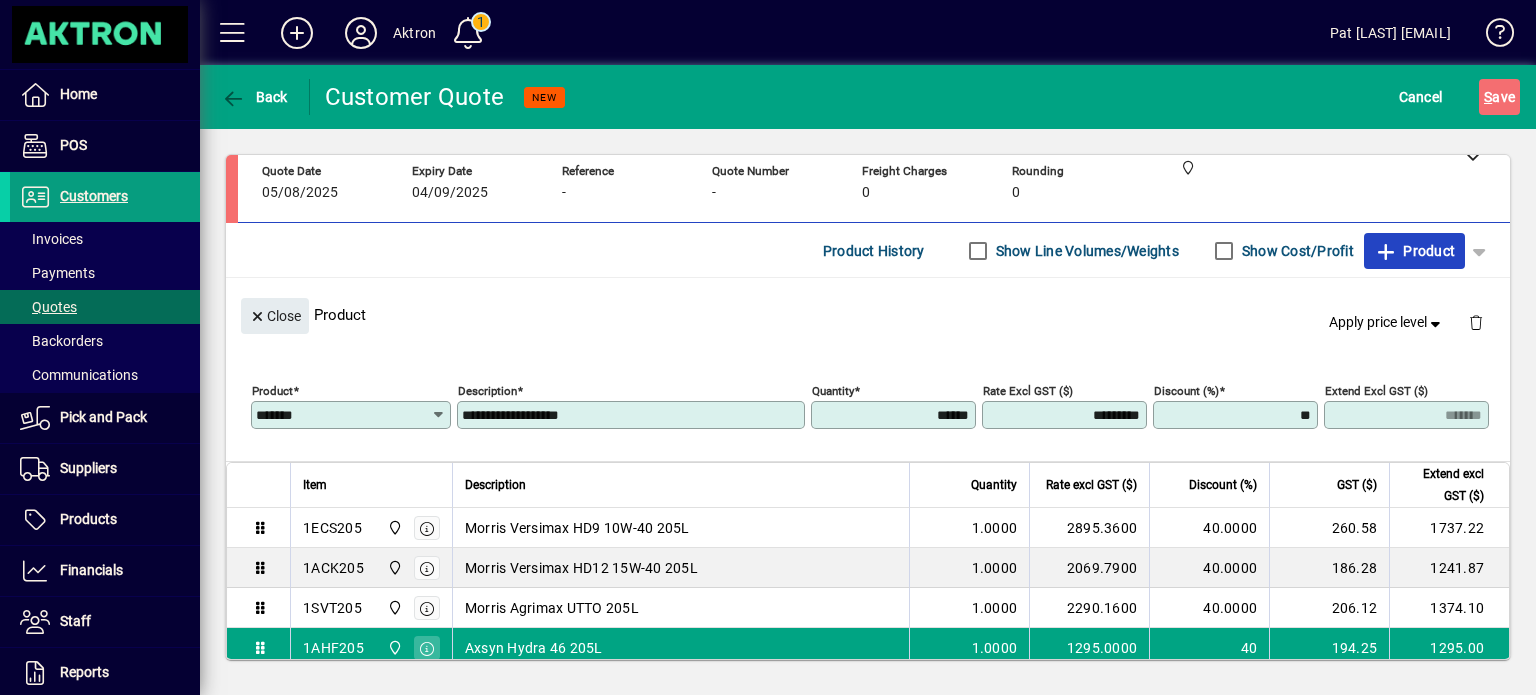 type on "*******" 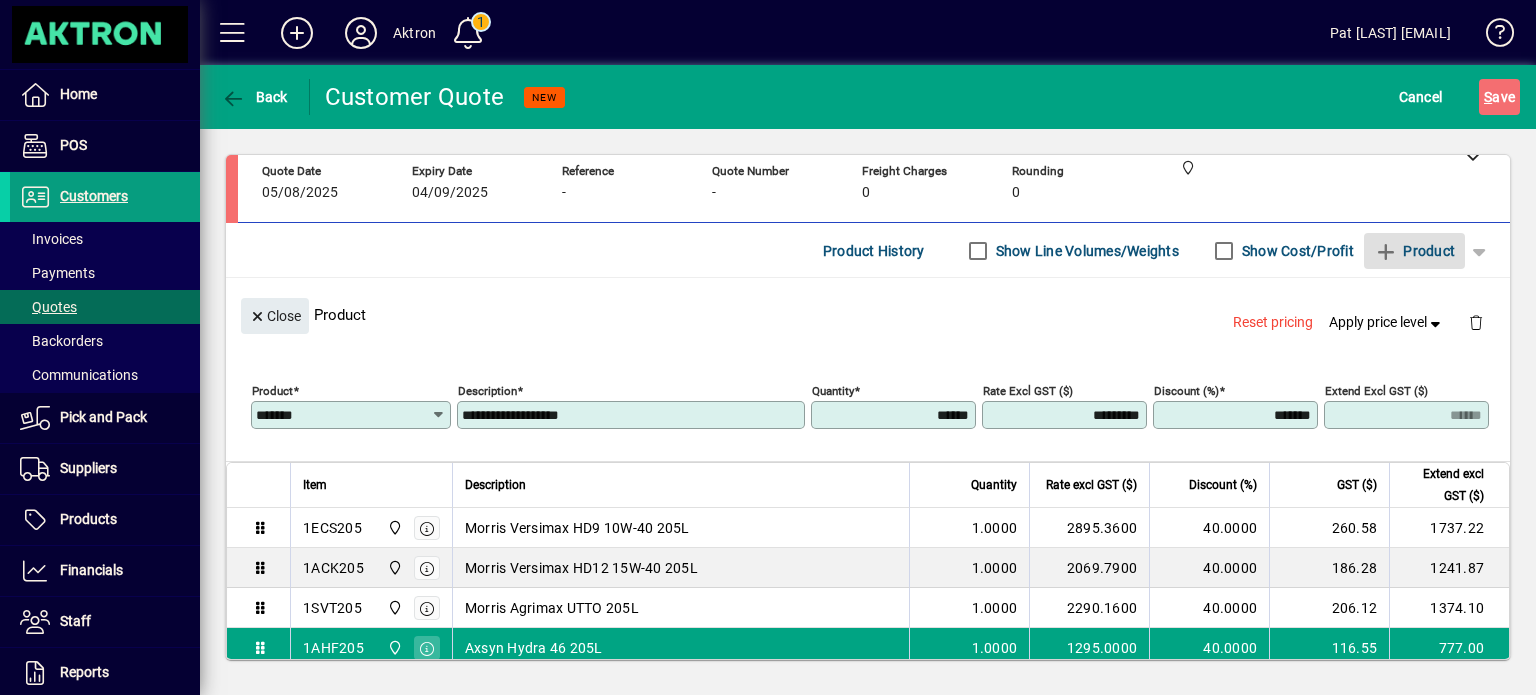 type 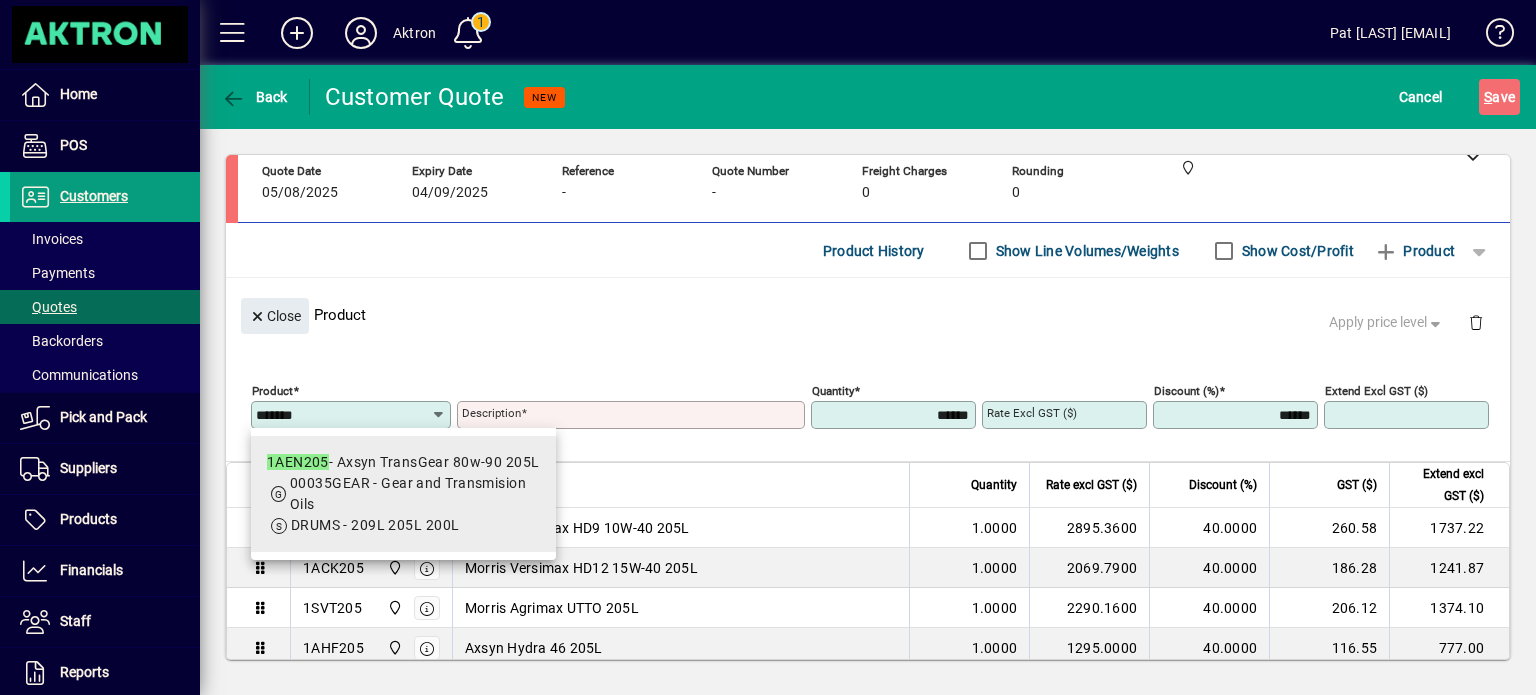 click on "1AEN205  - Axsyn TransGear 80w-90 205L" at bounding box center (403, 462) 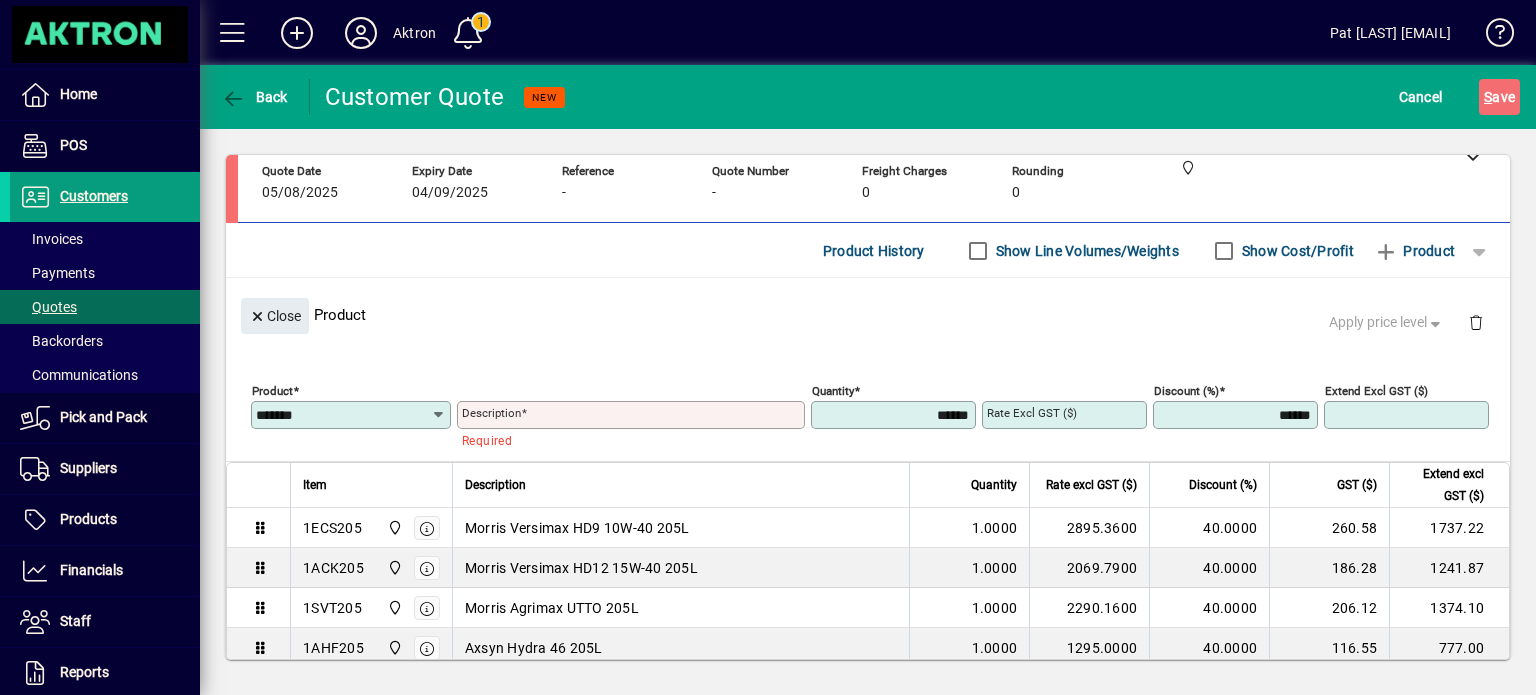 type on "**********" 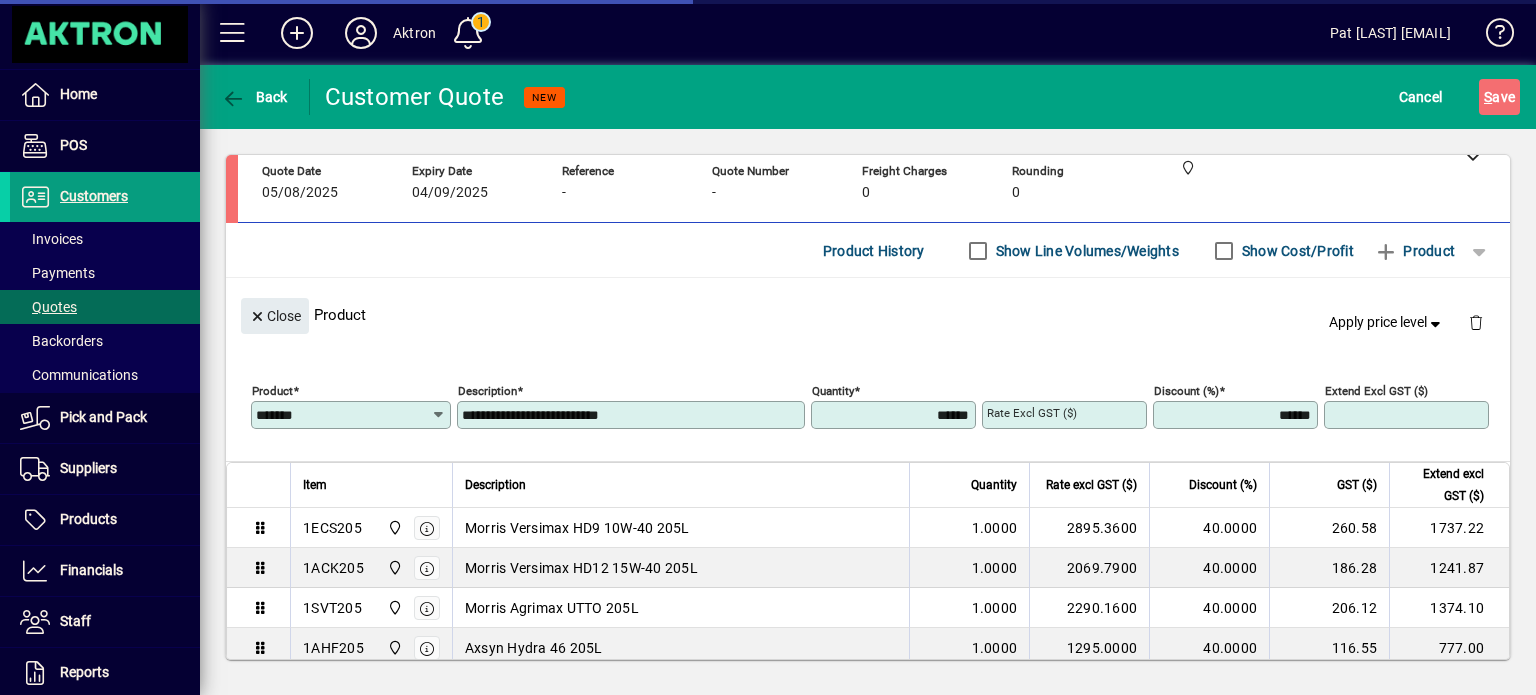 type on "*********" 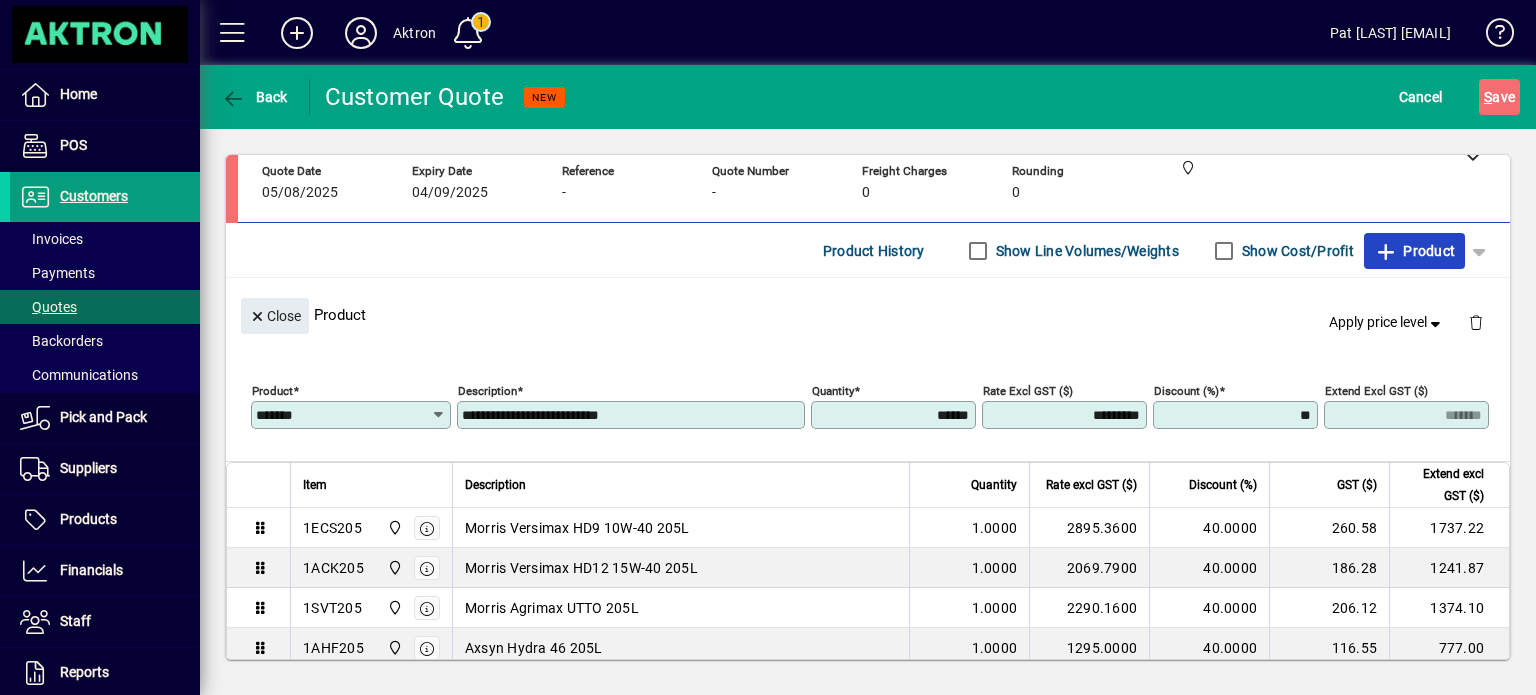 type on "*******" 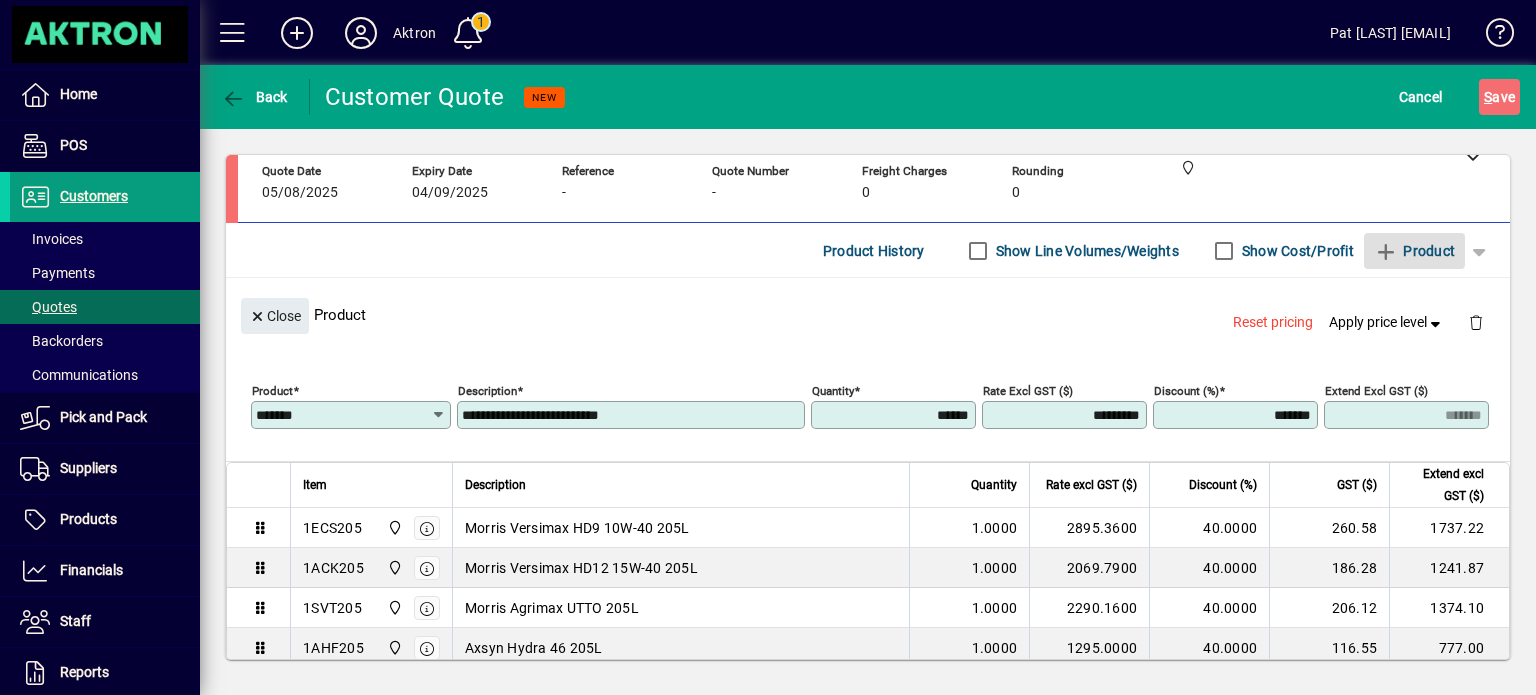 type 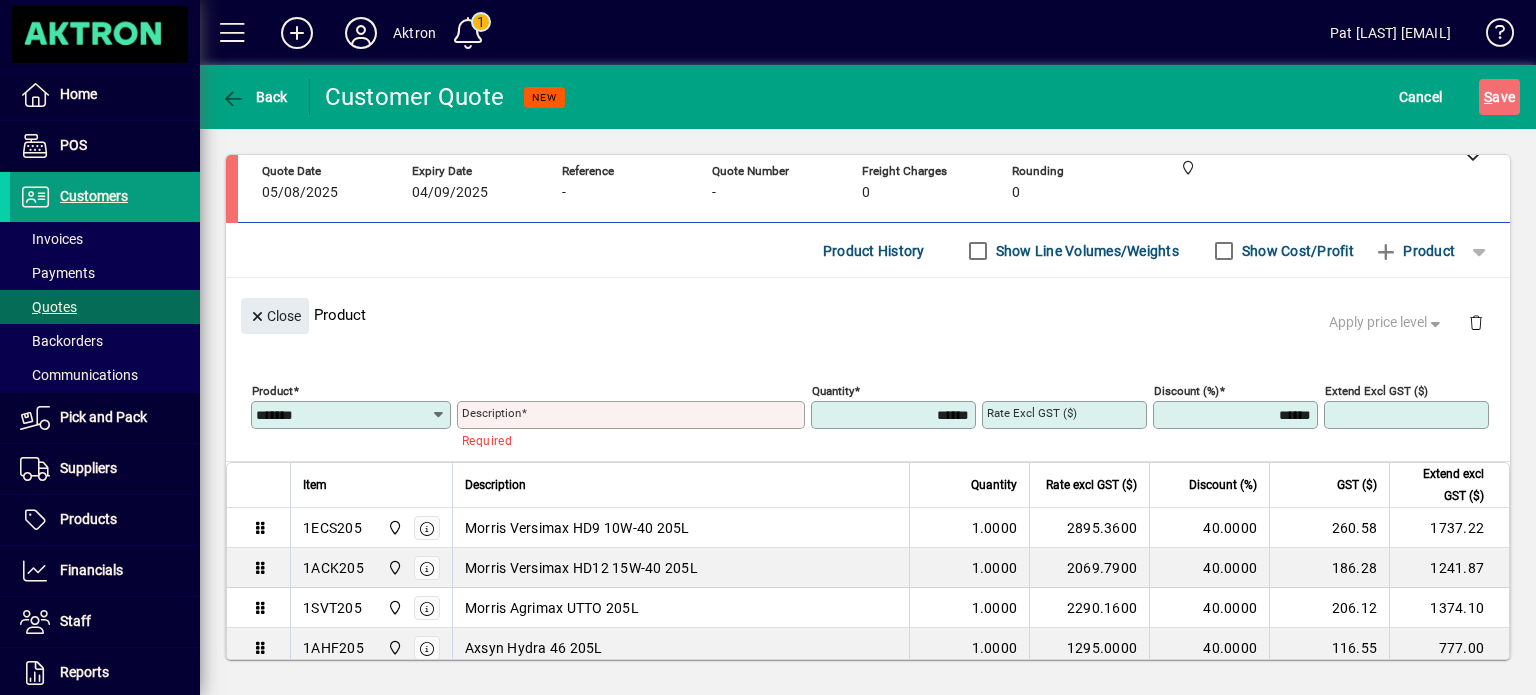 type 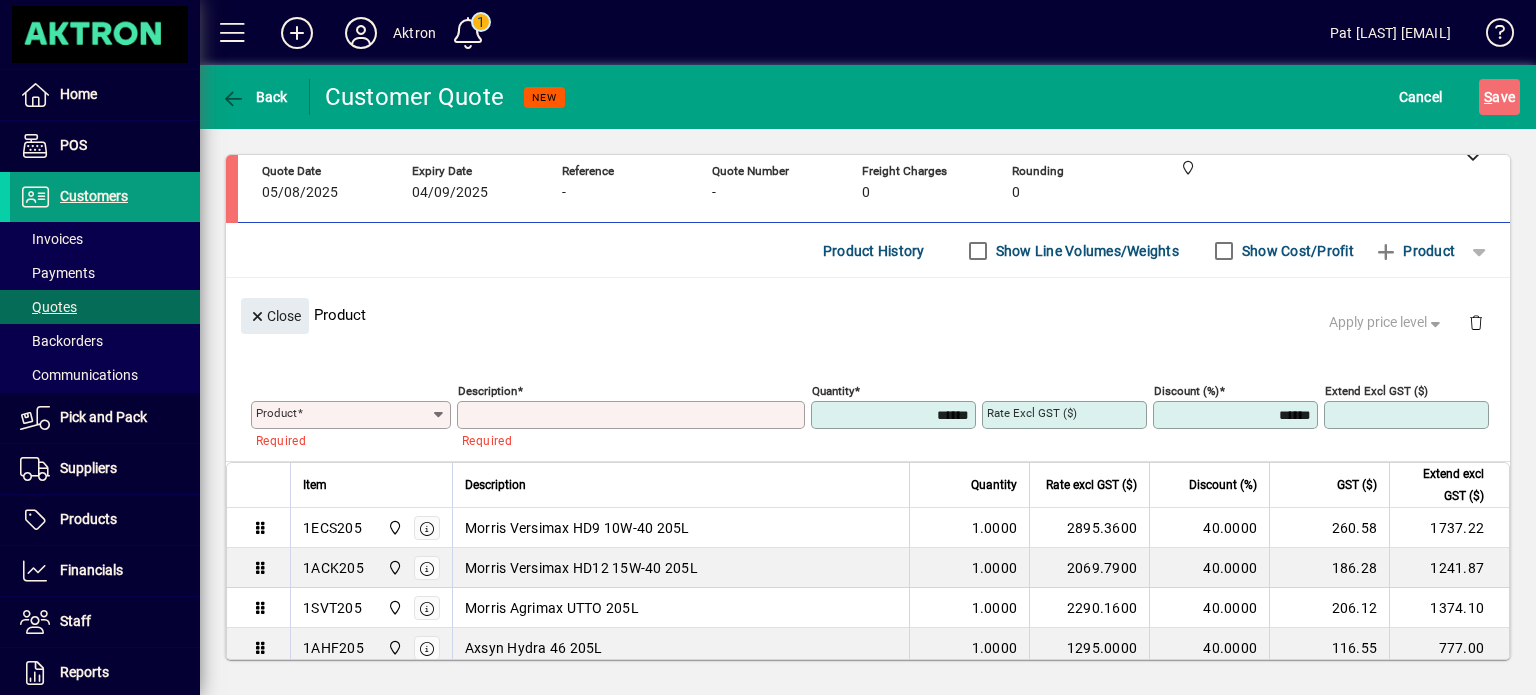 type on "*" 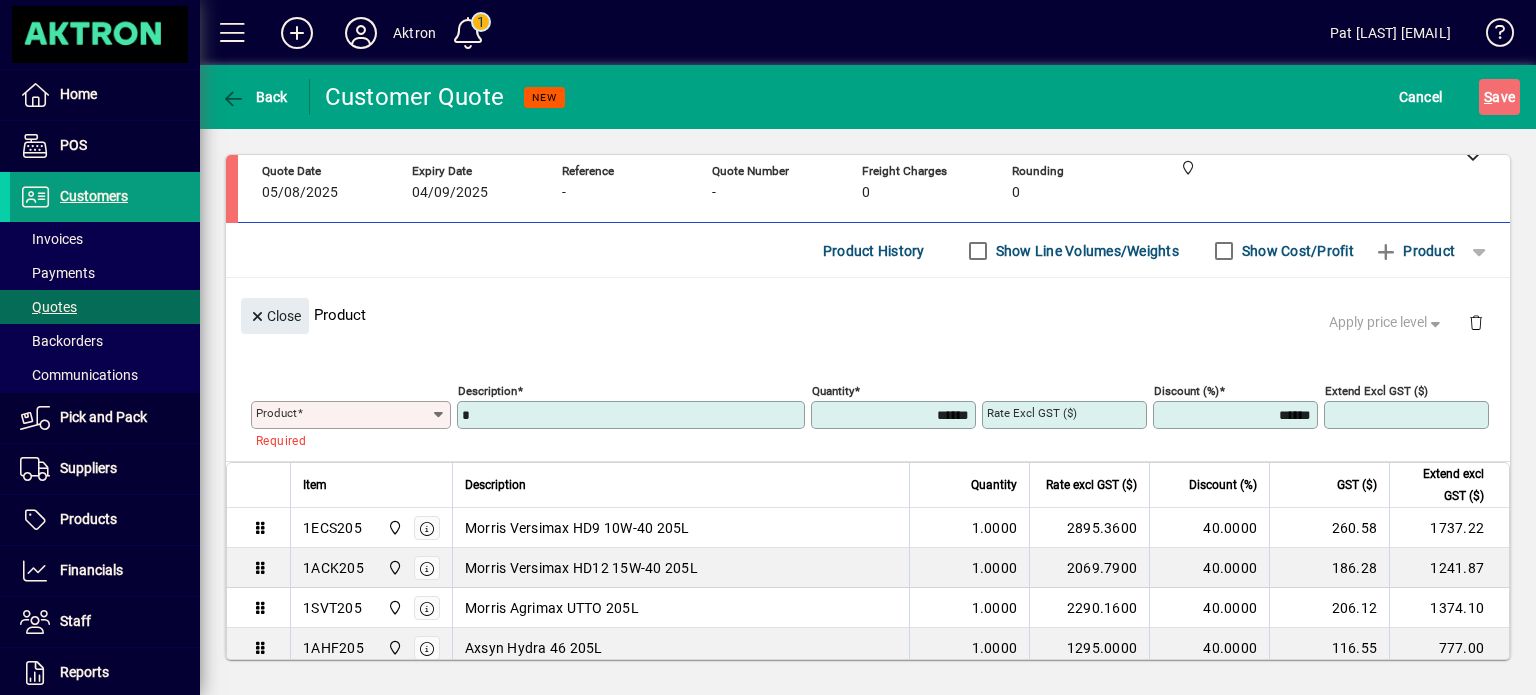 type 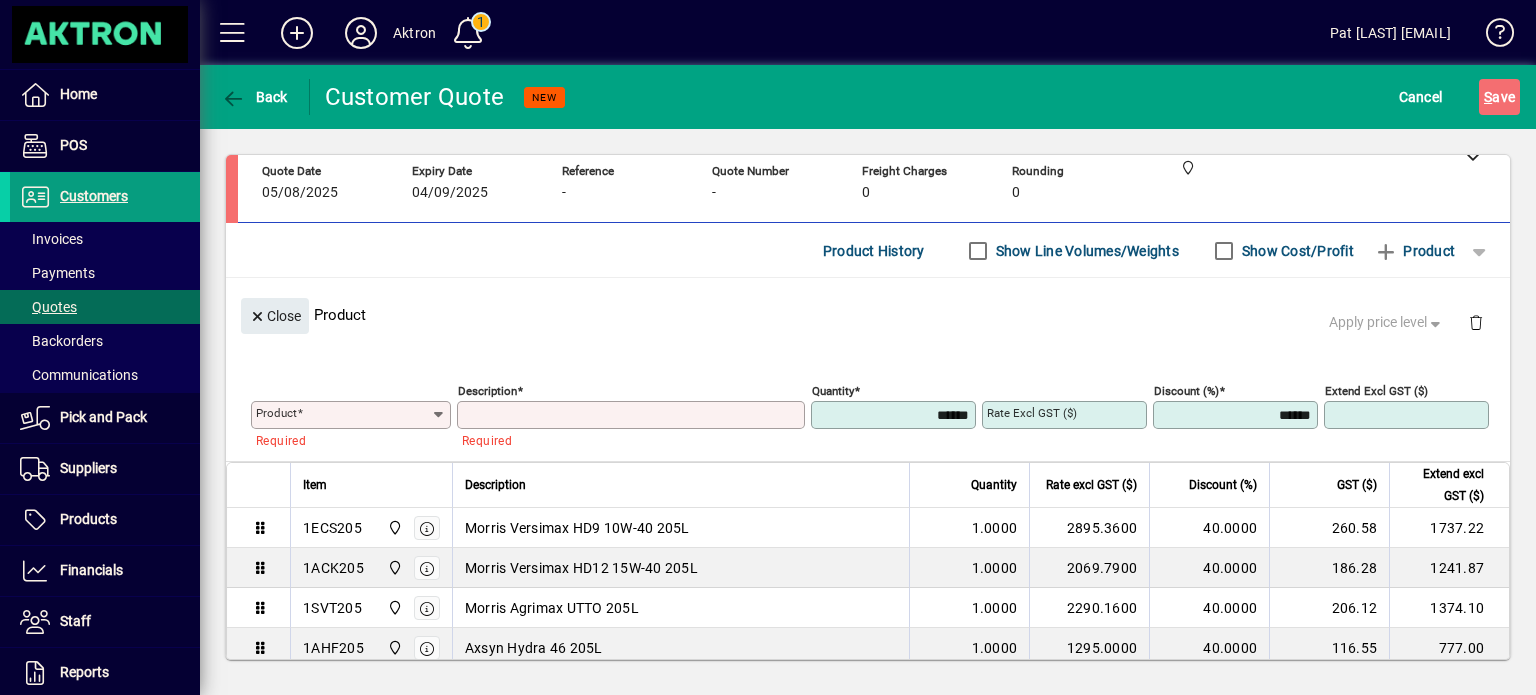 click on "Product" at bounding box center (343, 415) 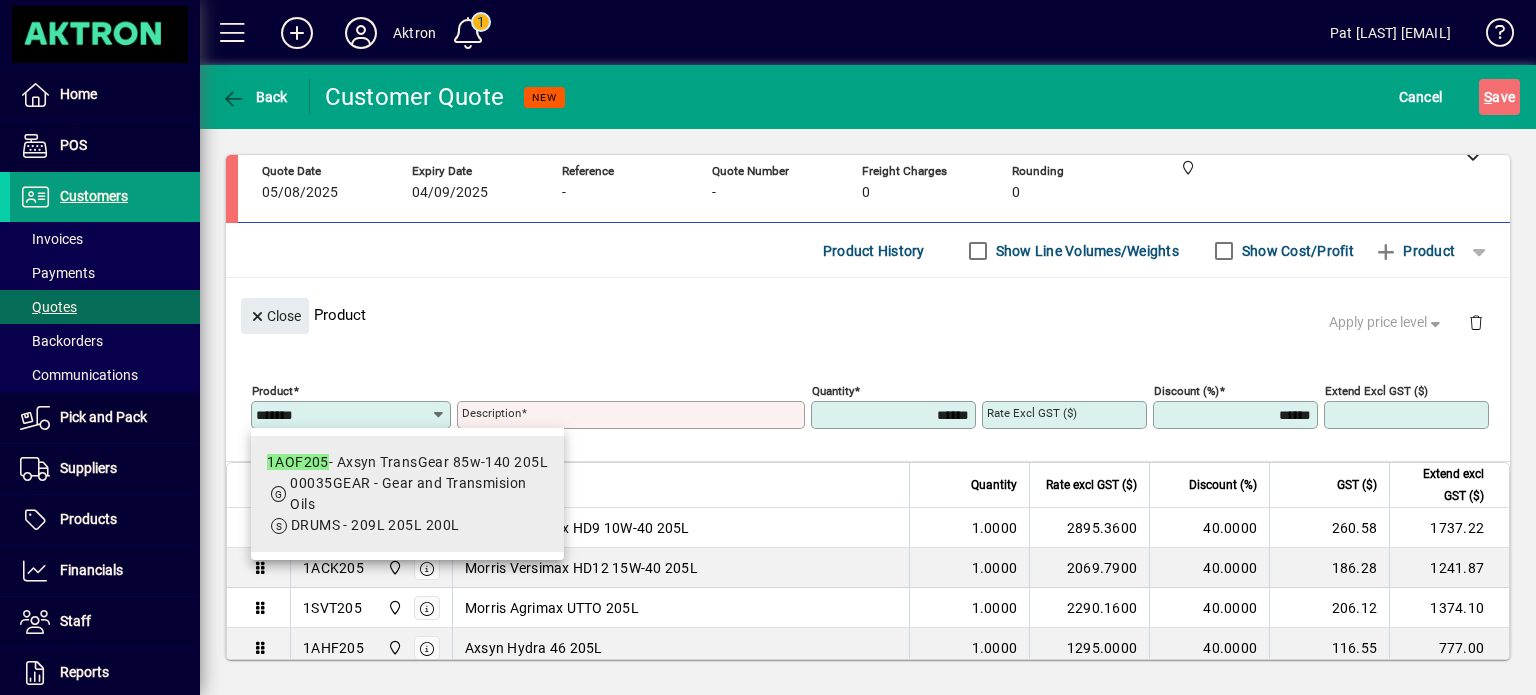 click on "1AOF205 - Axsyn TransGear 85w-140 205L" at bounding box center [407, 462] 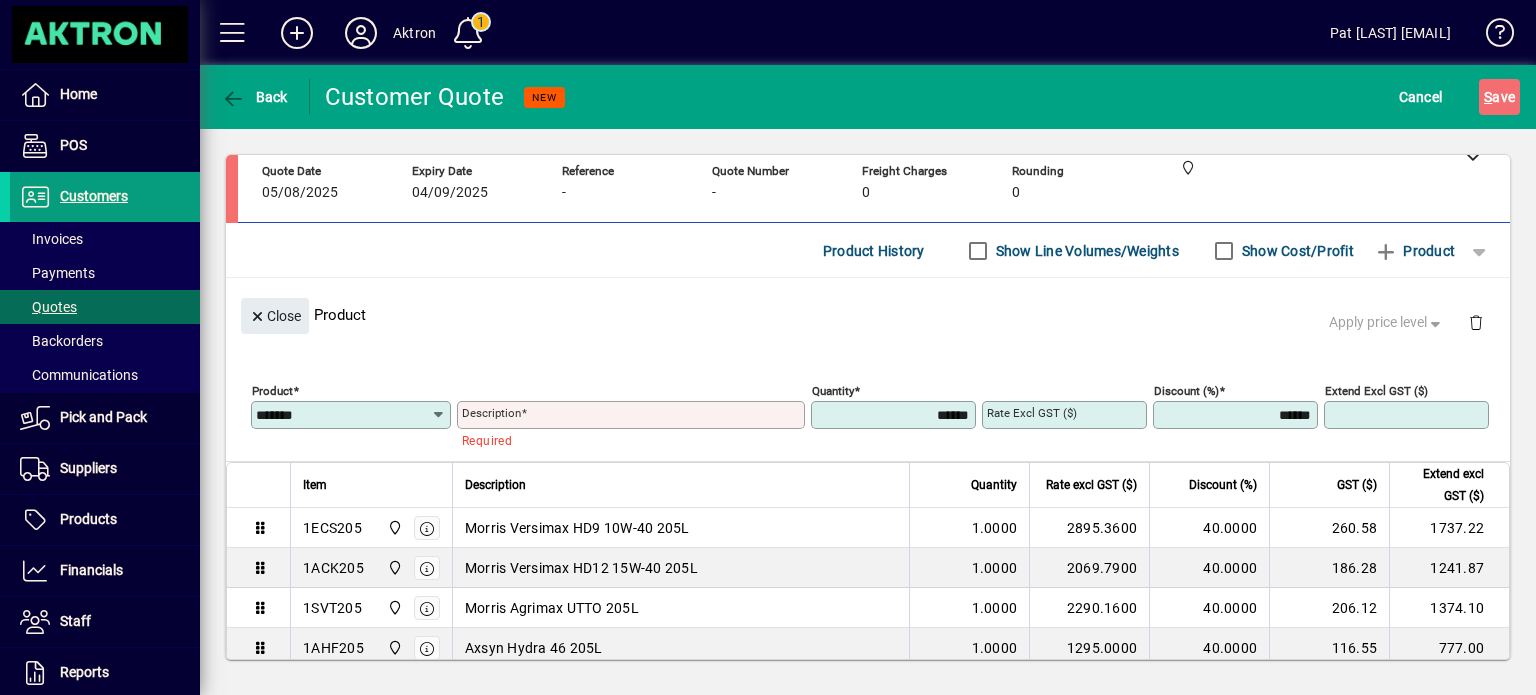 type on "**********" 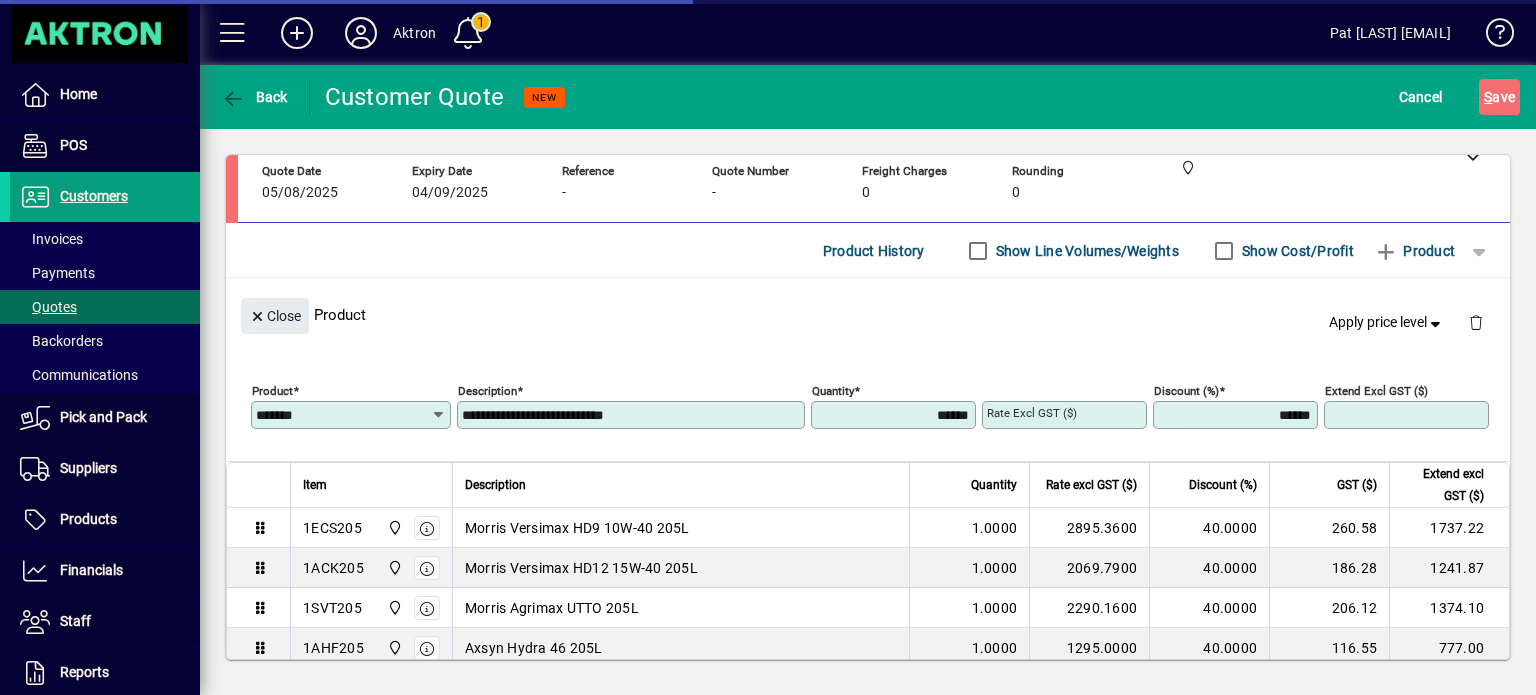 type on "*********" 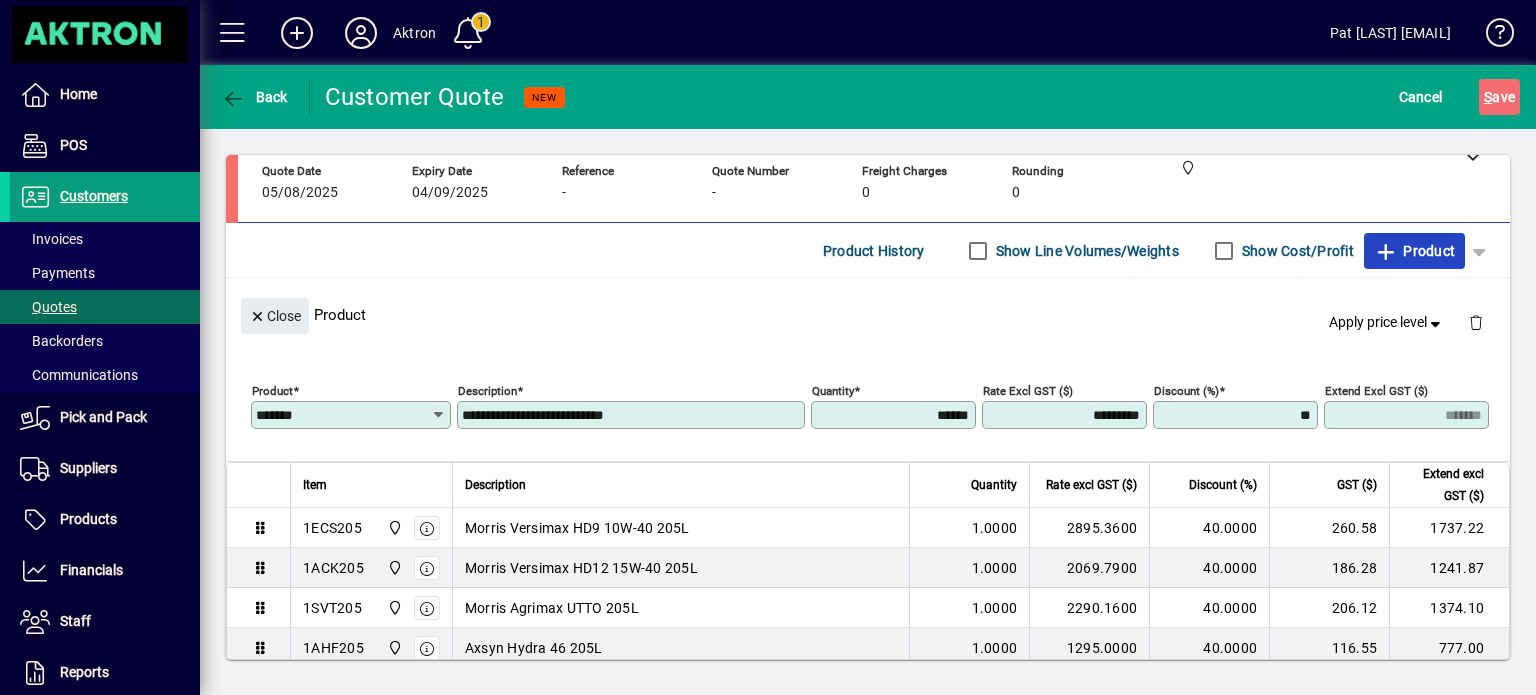 type on "*******" 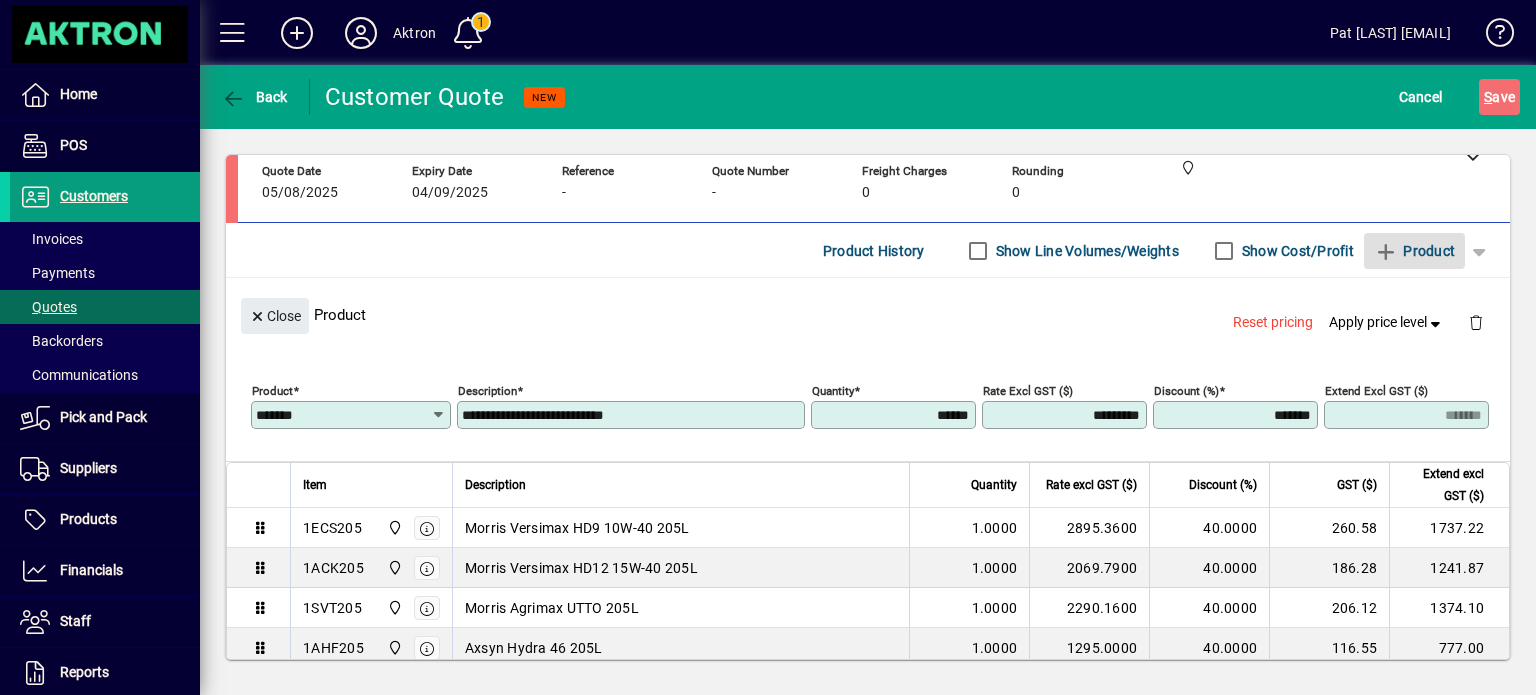 type 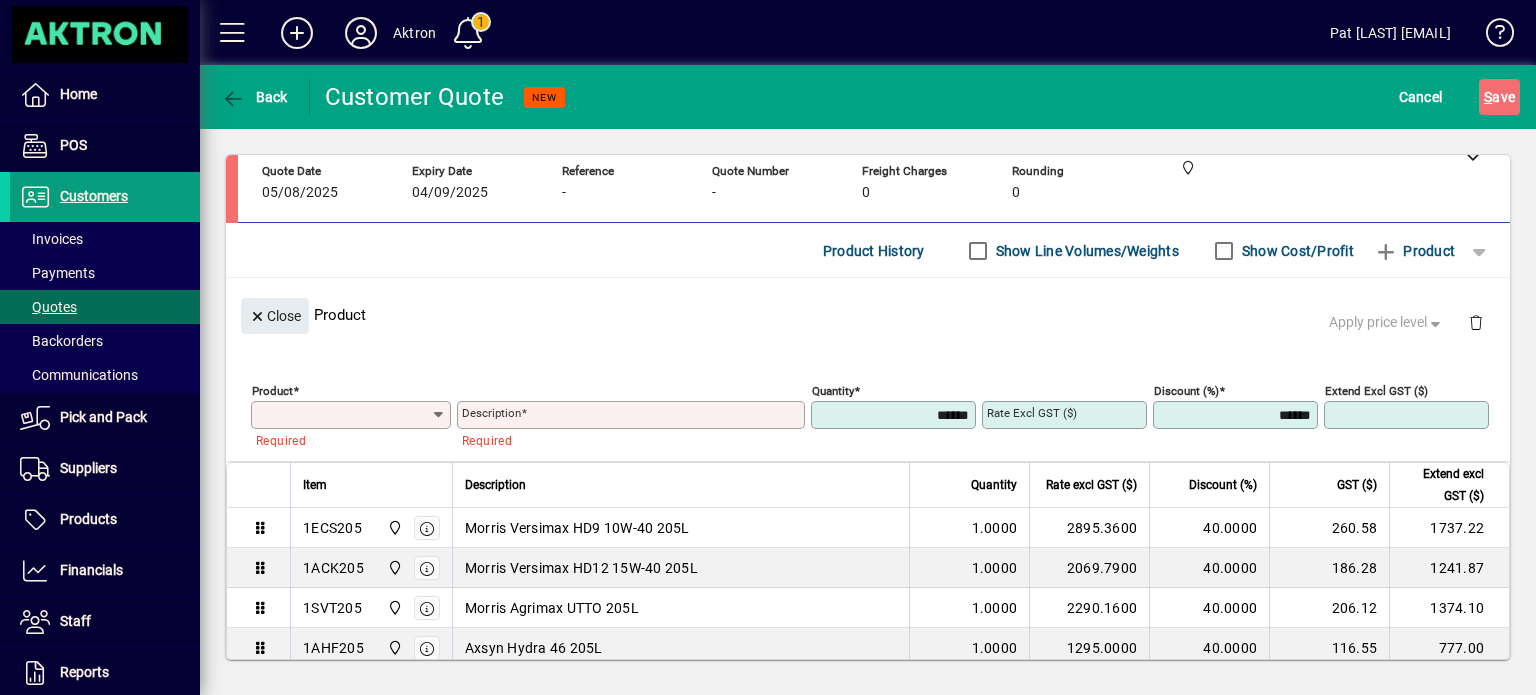 click on "Product" at bounding box center (343, 415) 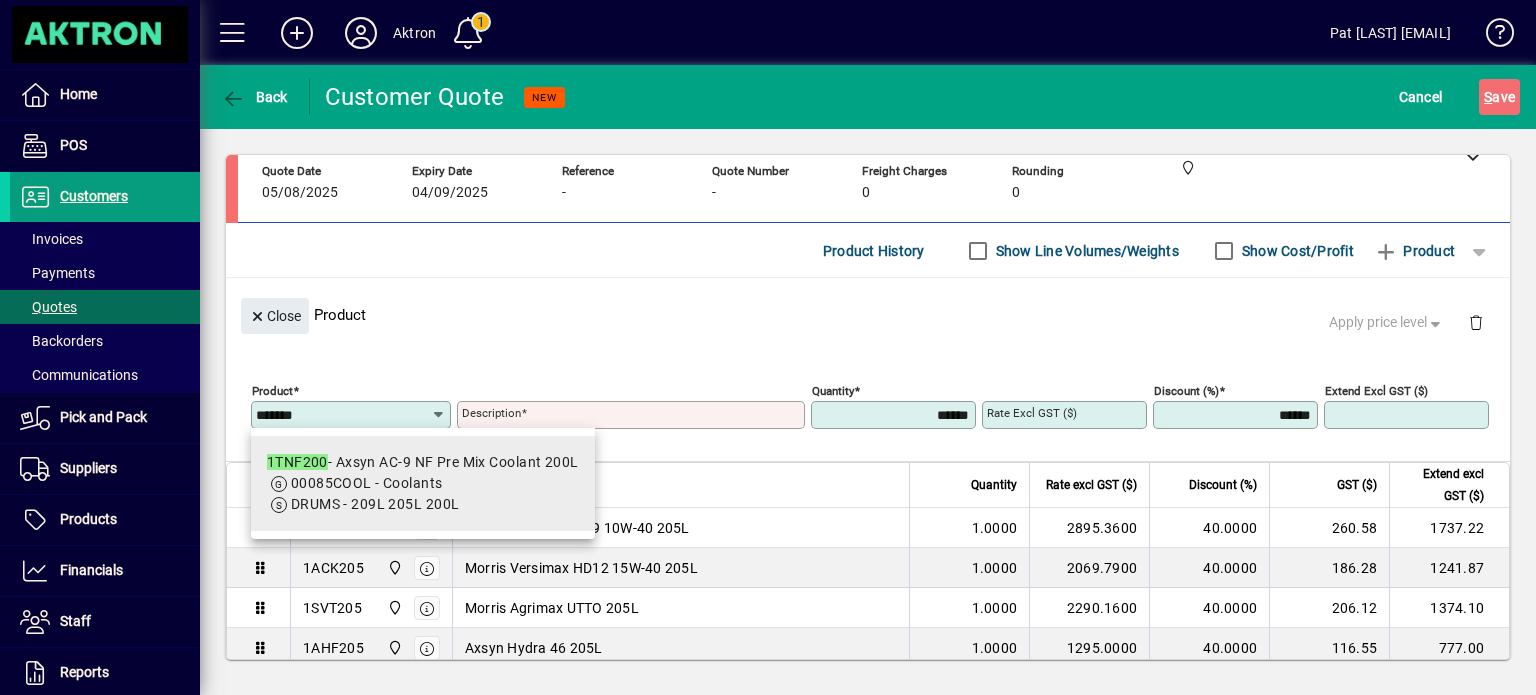 click on "1TNF200 - Axsyn AC-9 NF Pre Mix Coolant 200L" at bounding box center [423, 462] 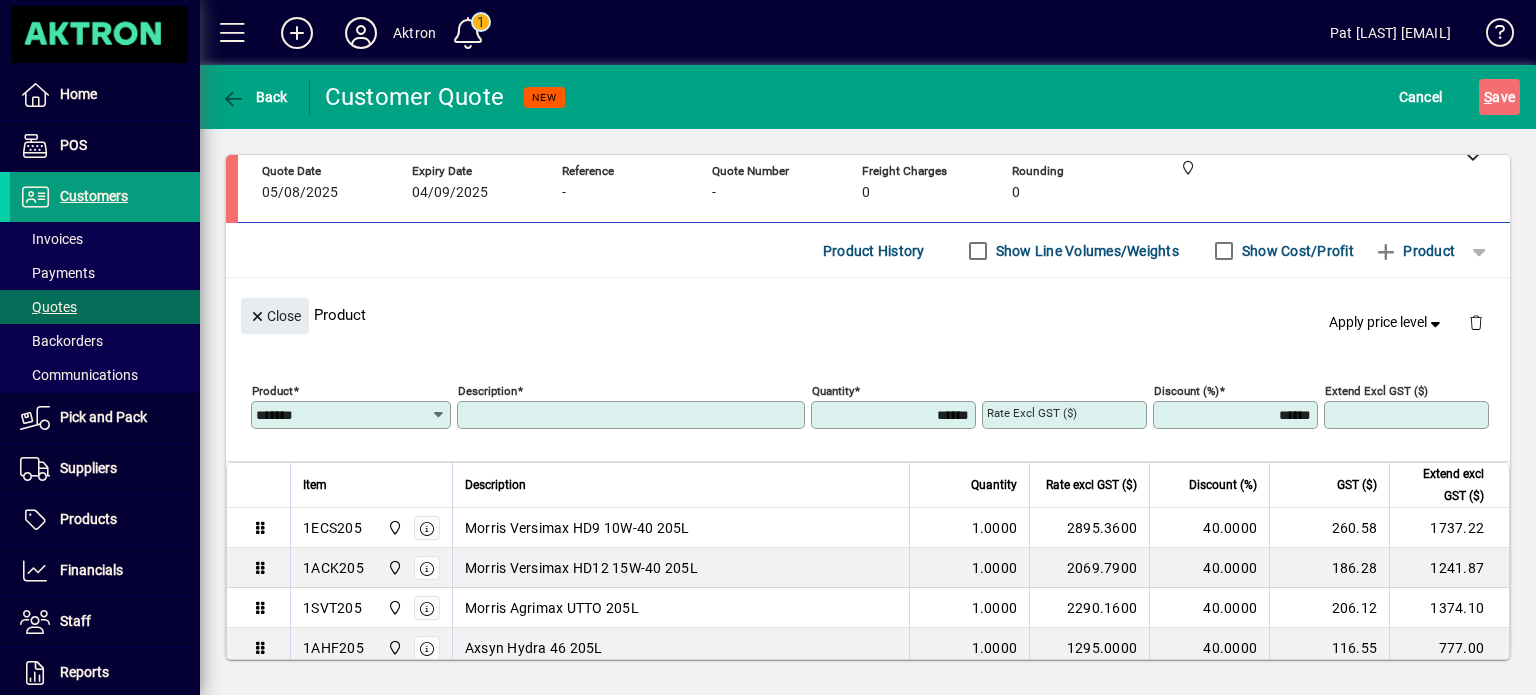 type on "**********" 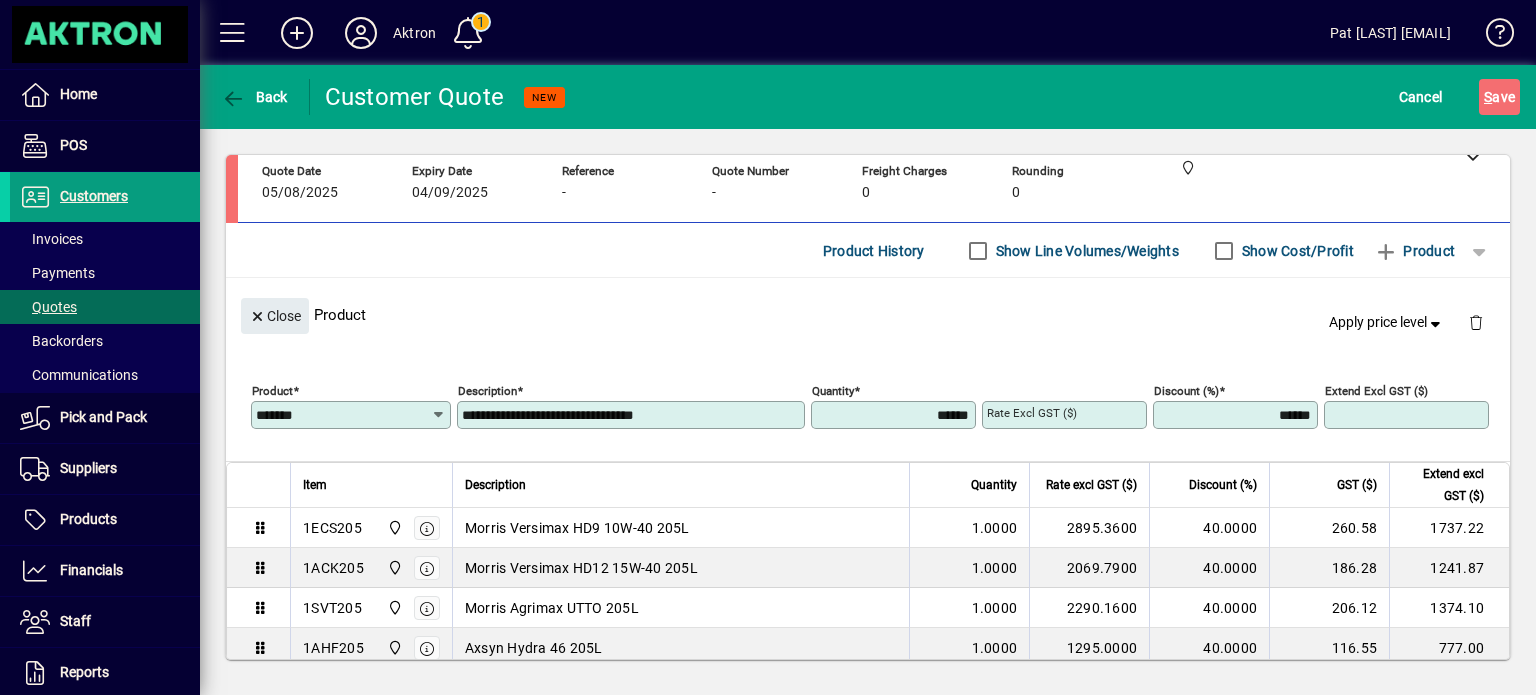type on "********" 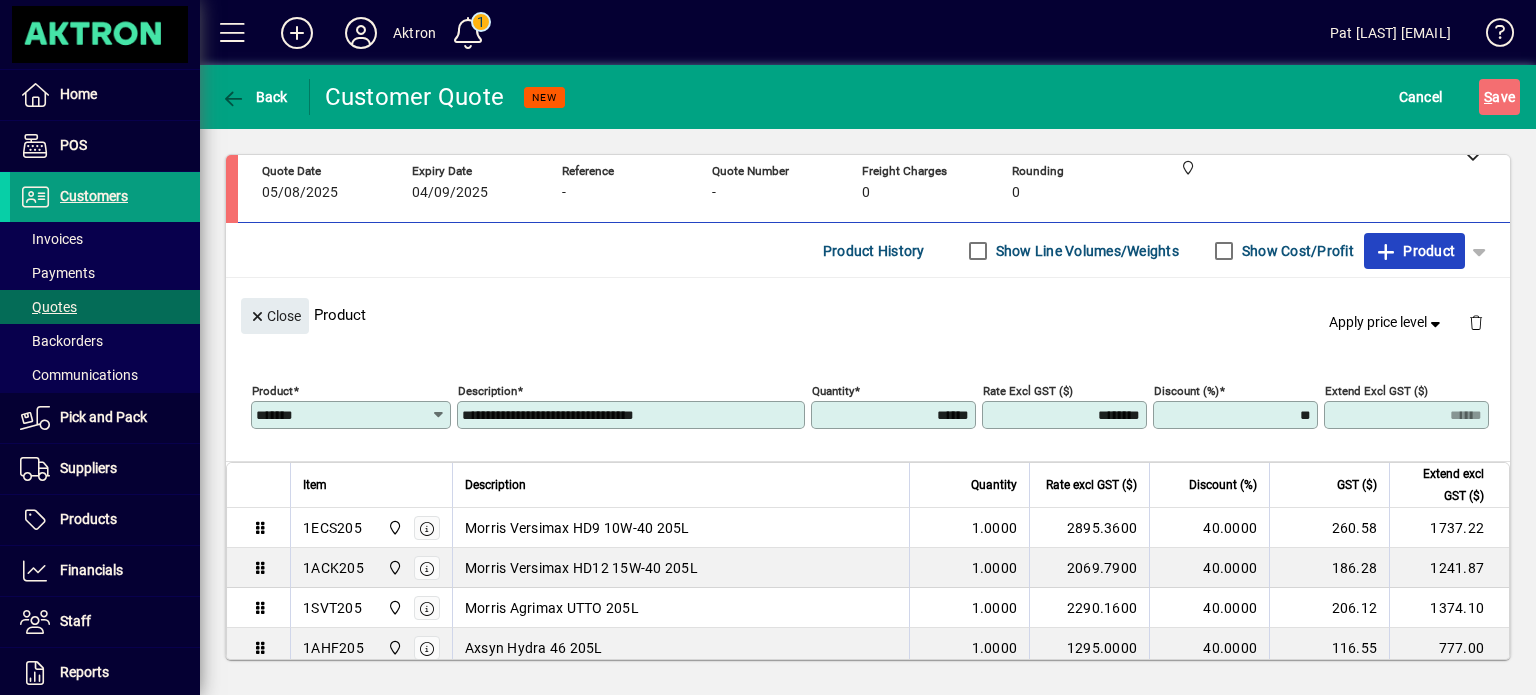 type on "*******" 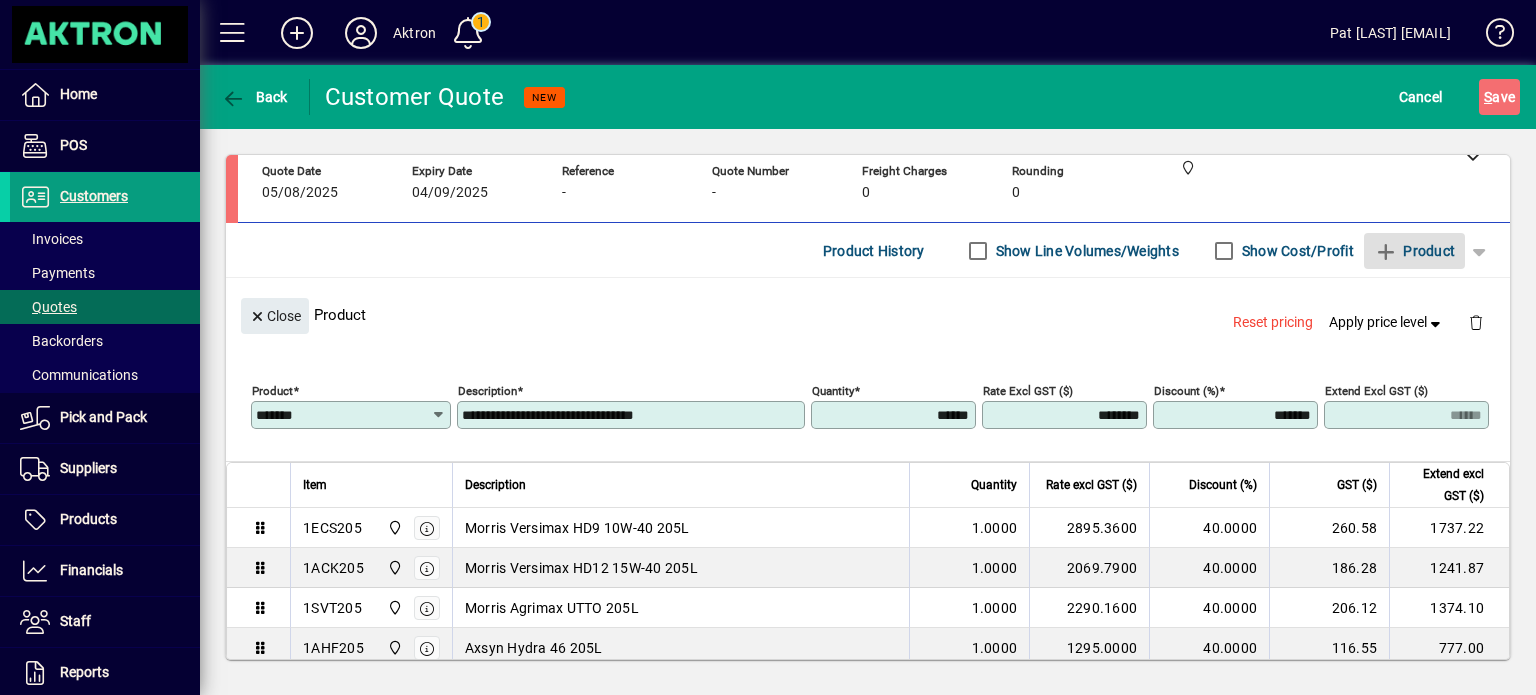 type 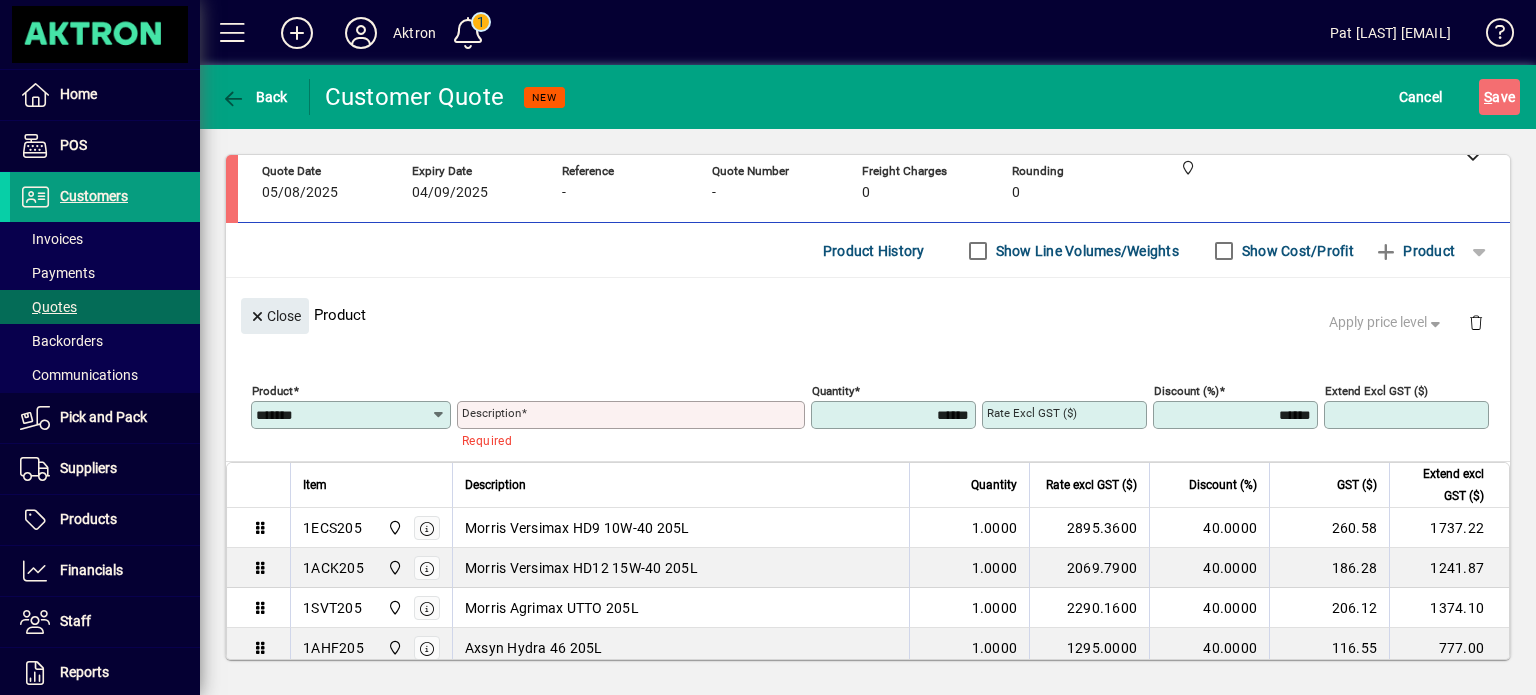 type 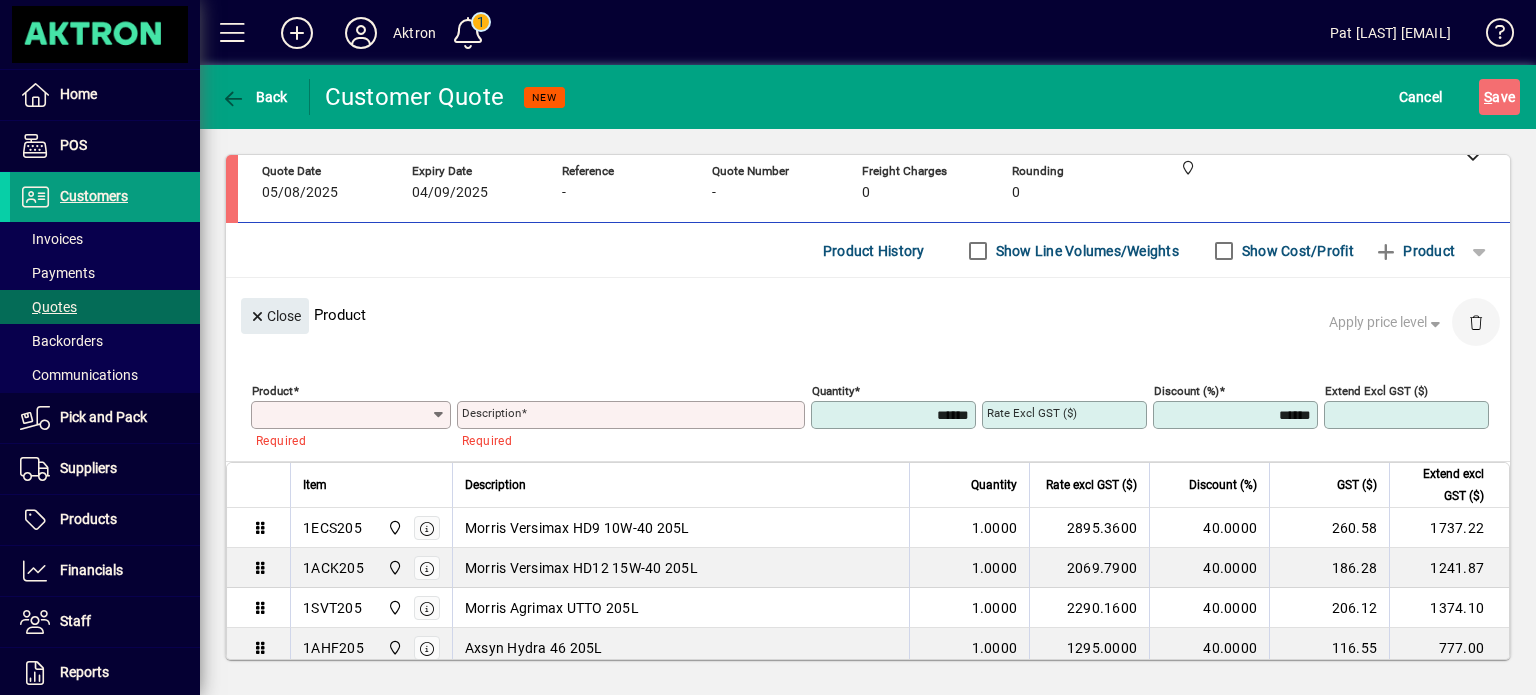 click 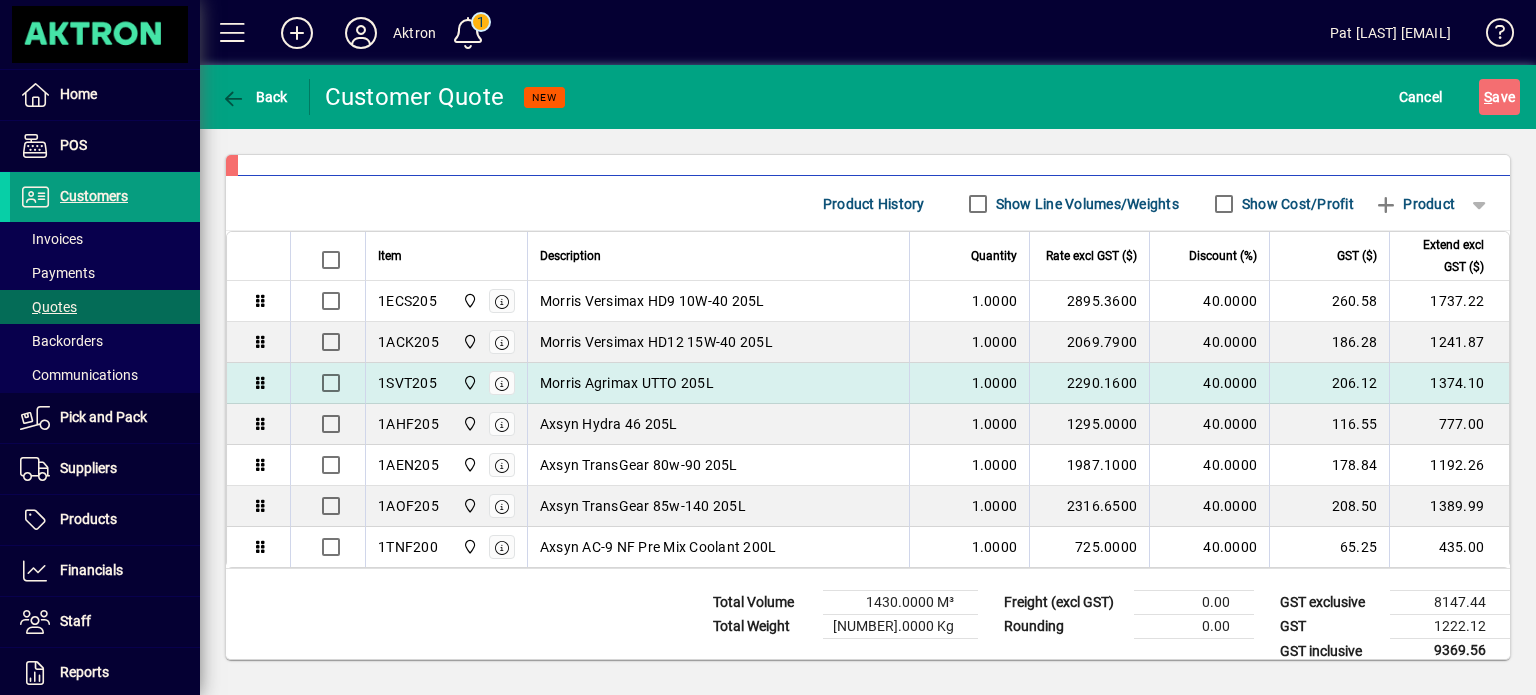 scroll, scrollTop: 171, scrollLeft: 0, axis: vertical 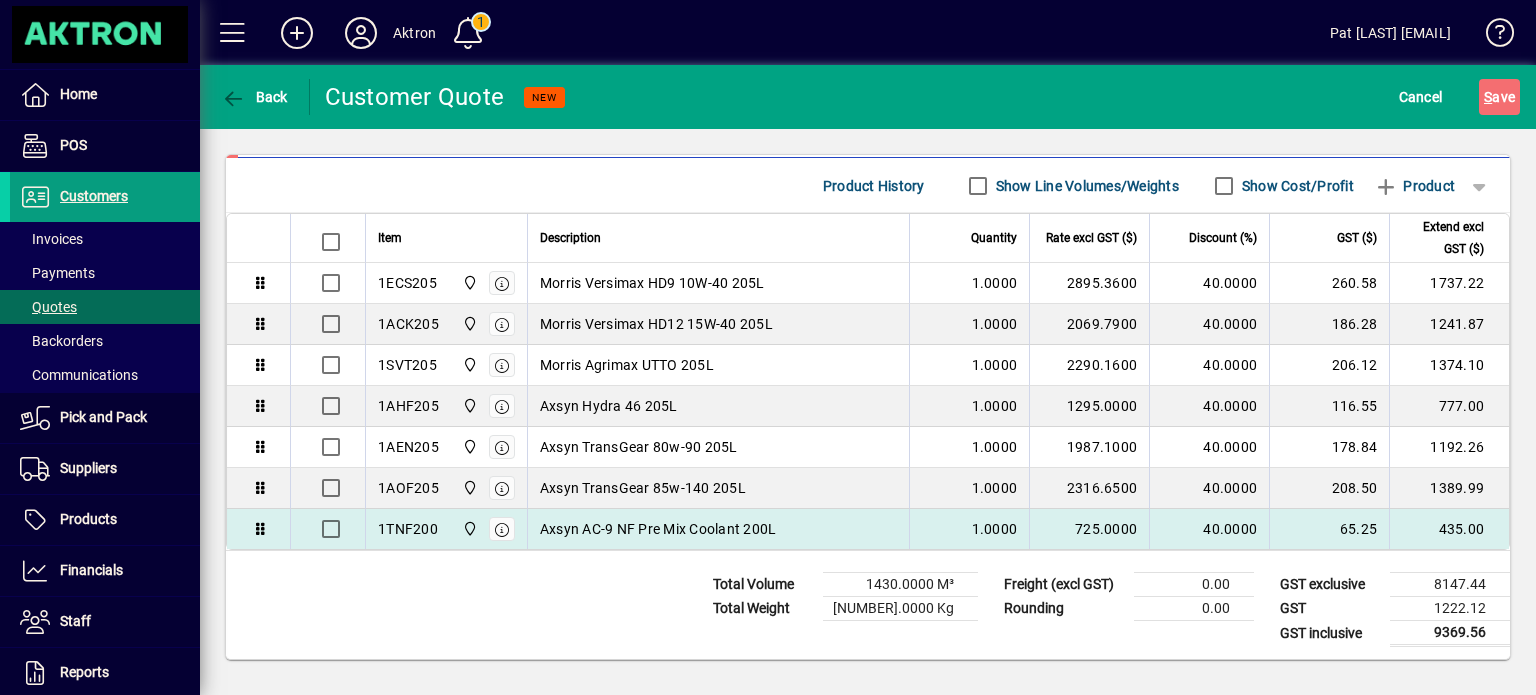 click on "Axsyn AC-9 NF Pre Mix Coolant 200L" at bounding box center [718, 529] 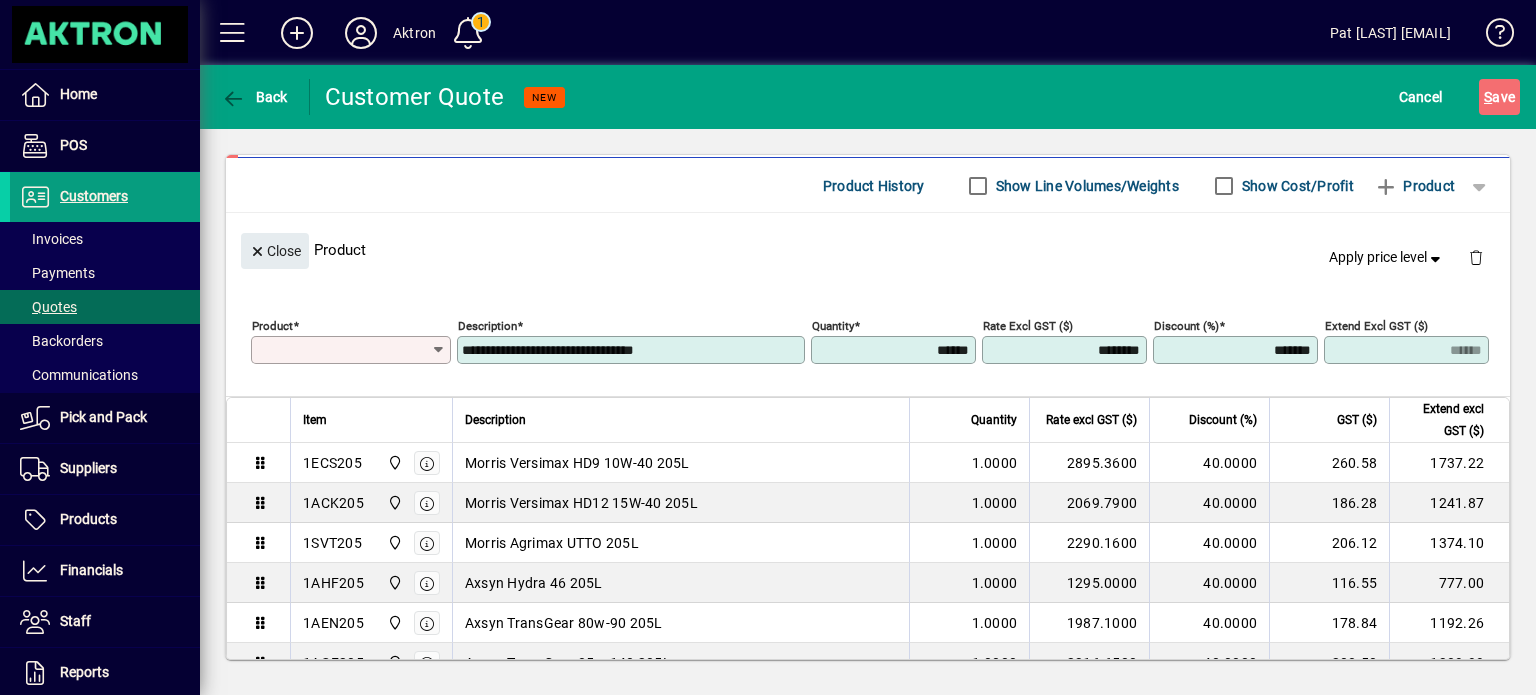 type on "*******" 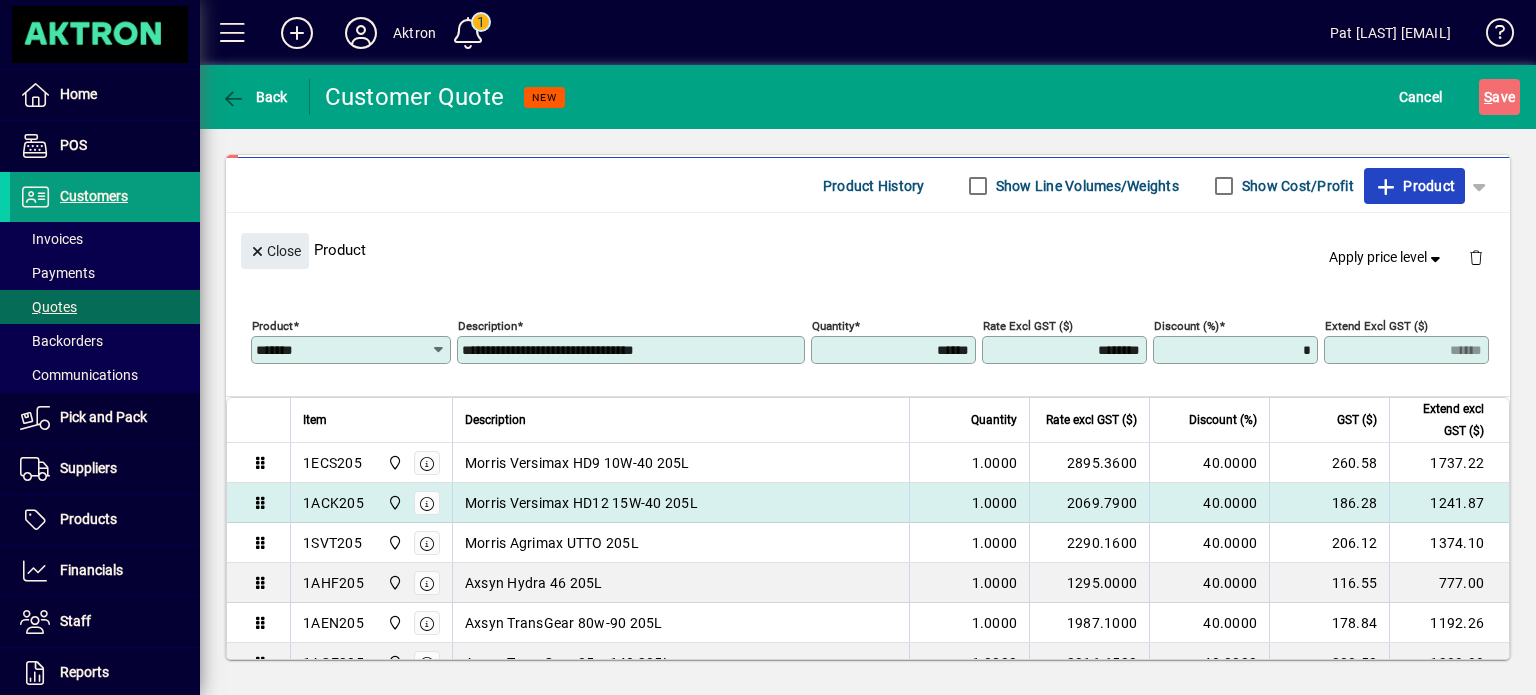 type on "******" 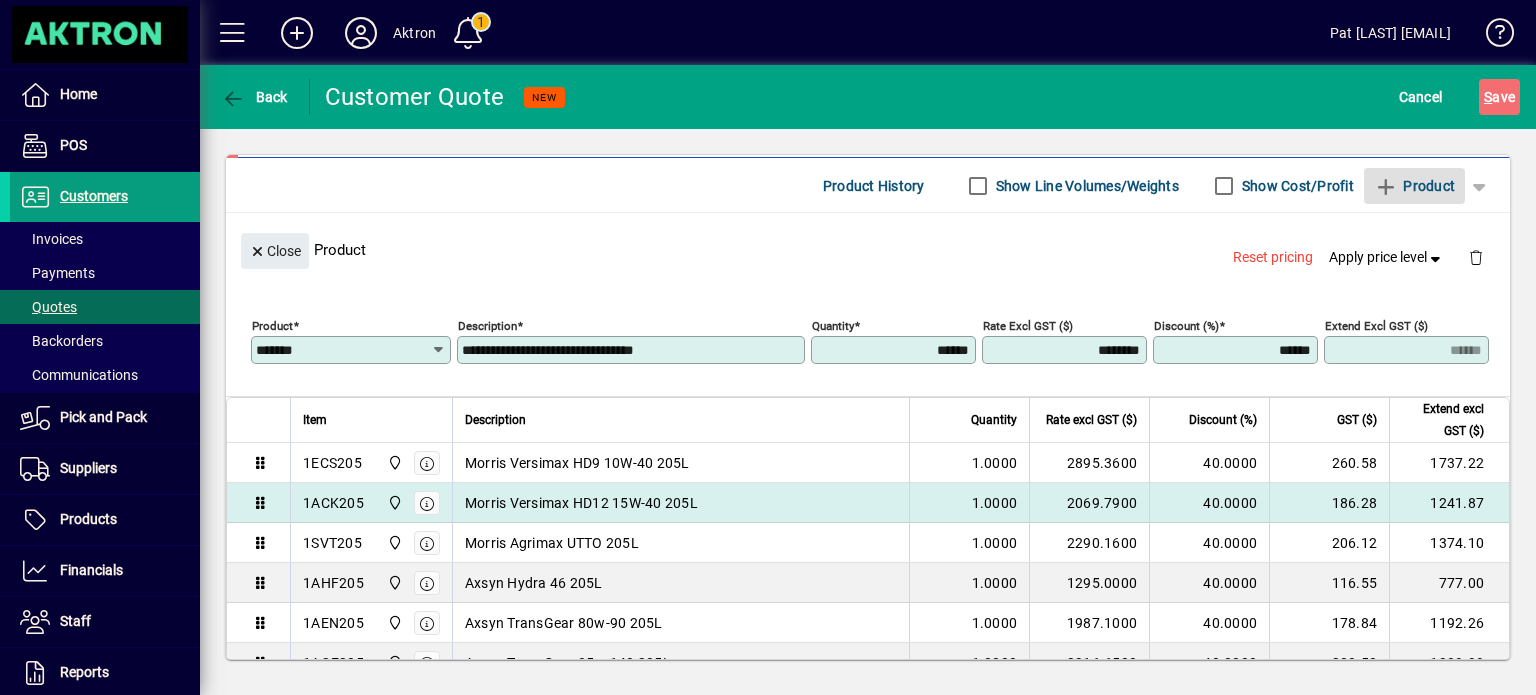 type 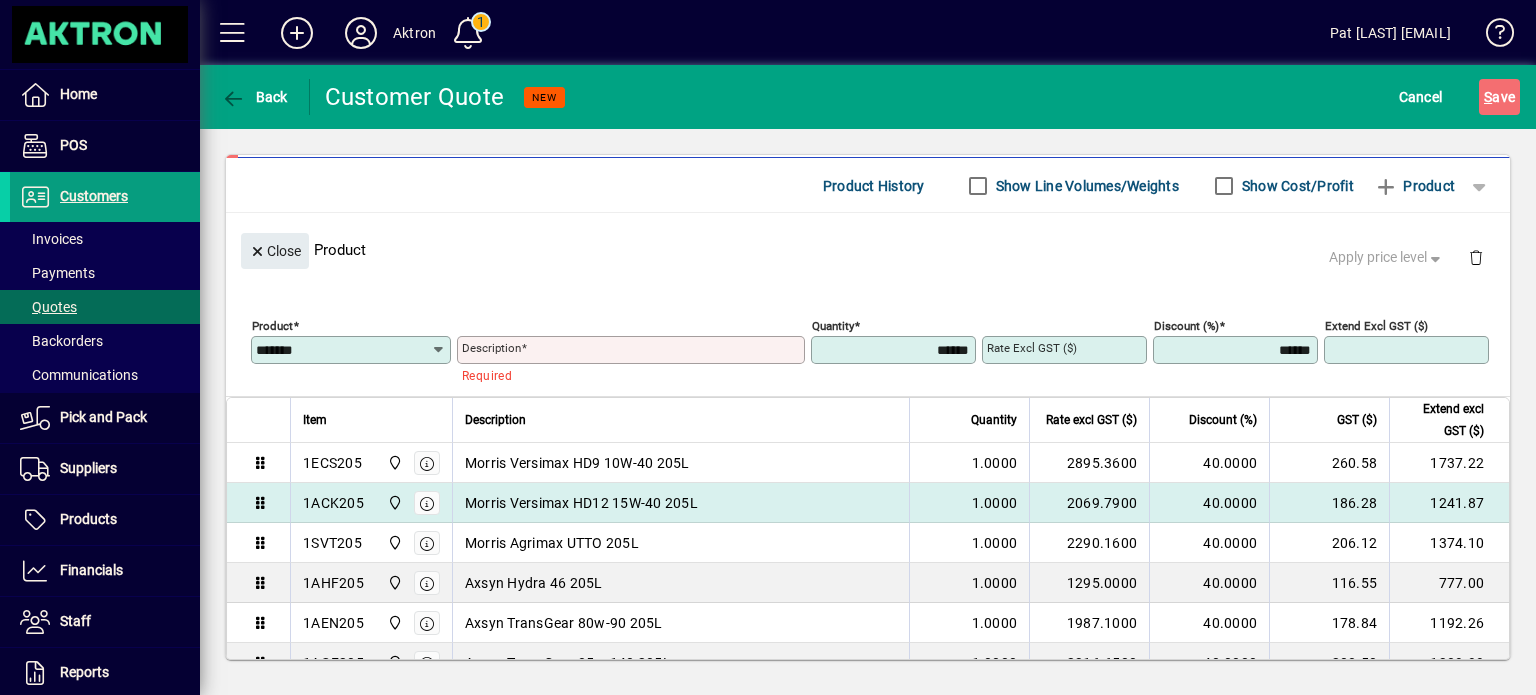 type 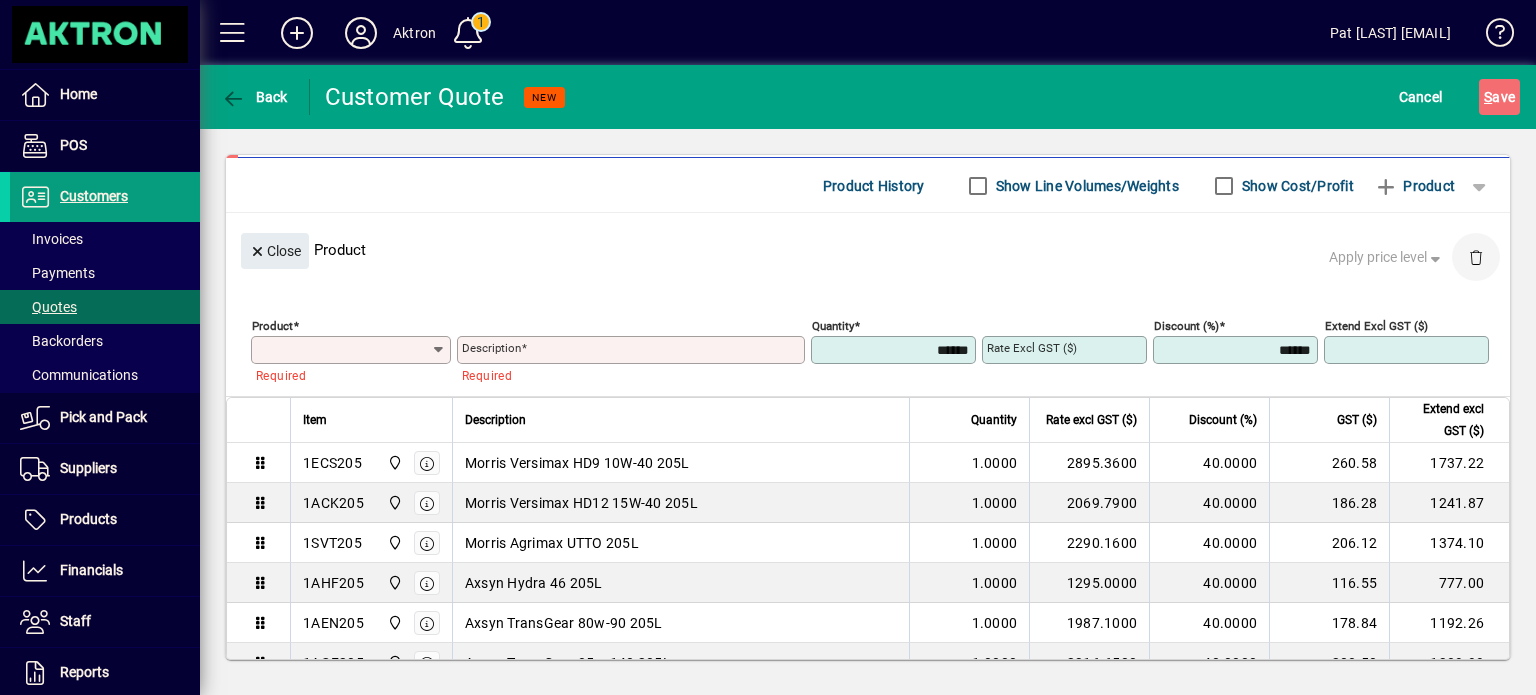 click 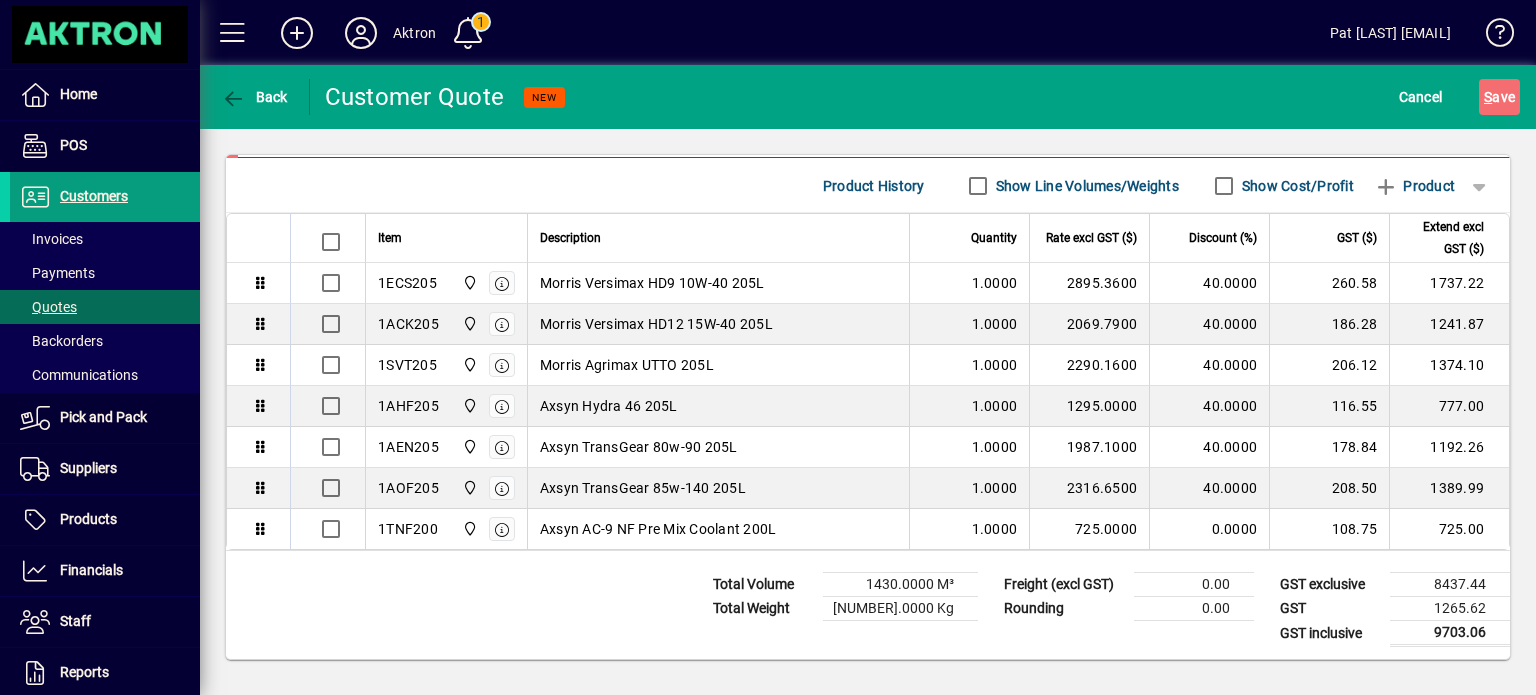 click on "Show Cost/Profit" at bounding box center [1296, 186] 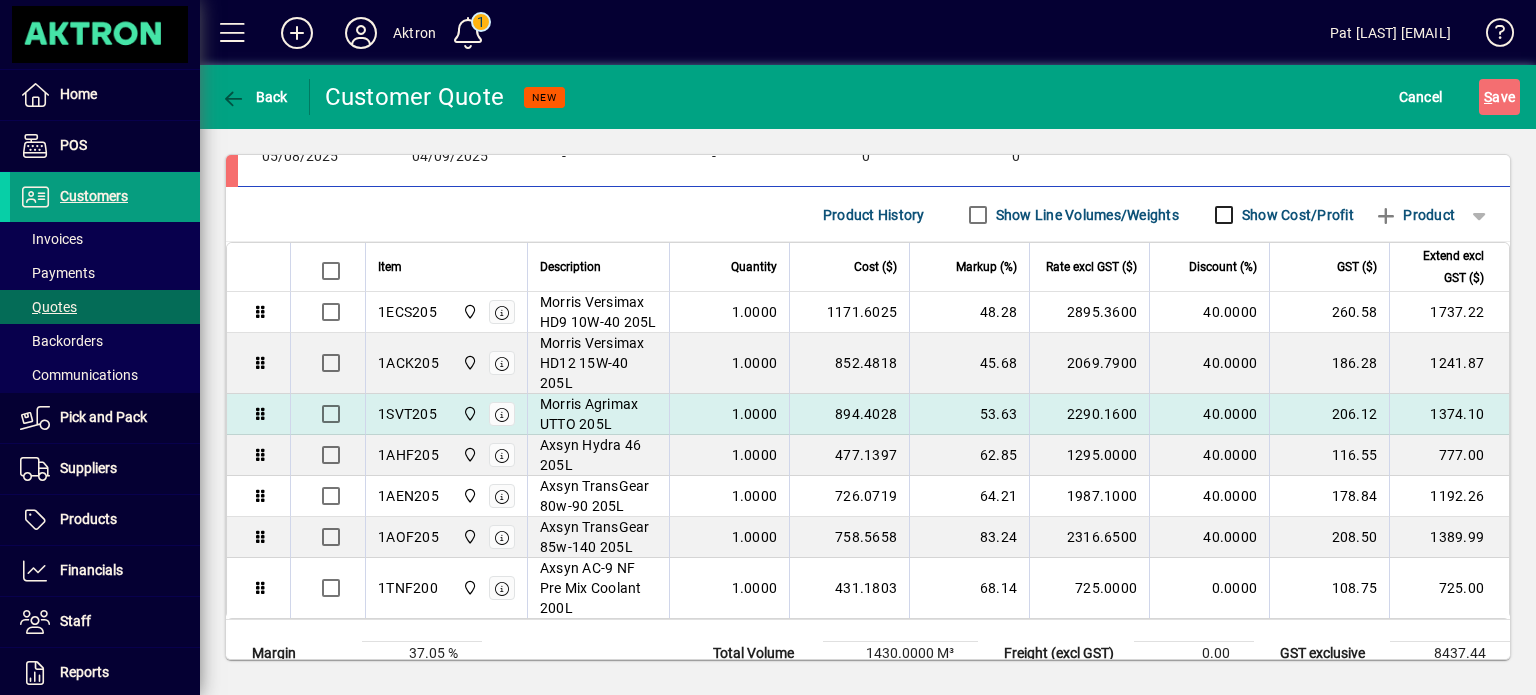 scroll, scrollTop: 0, scrollLeft: 0, axis: both 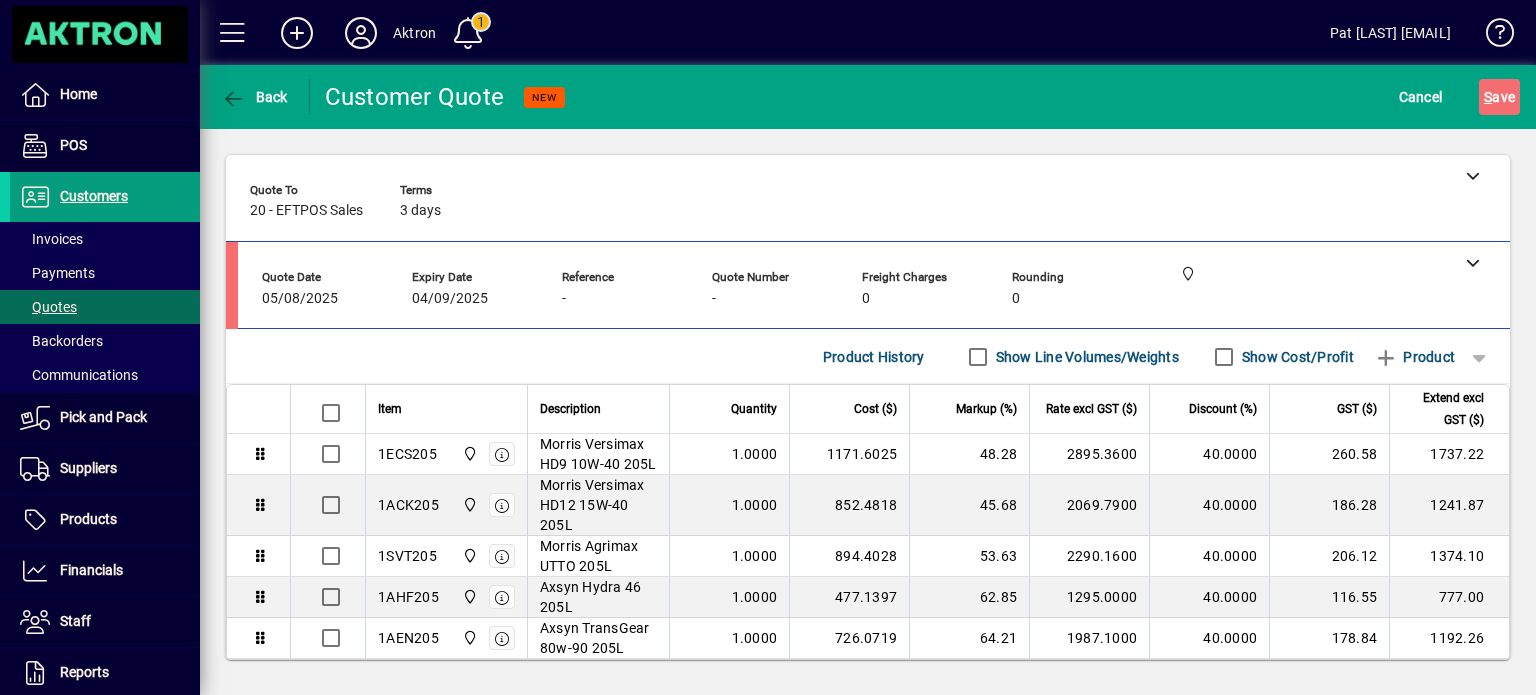 click on "Show Cost/Profit" at bounding box center (1296, 357) 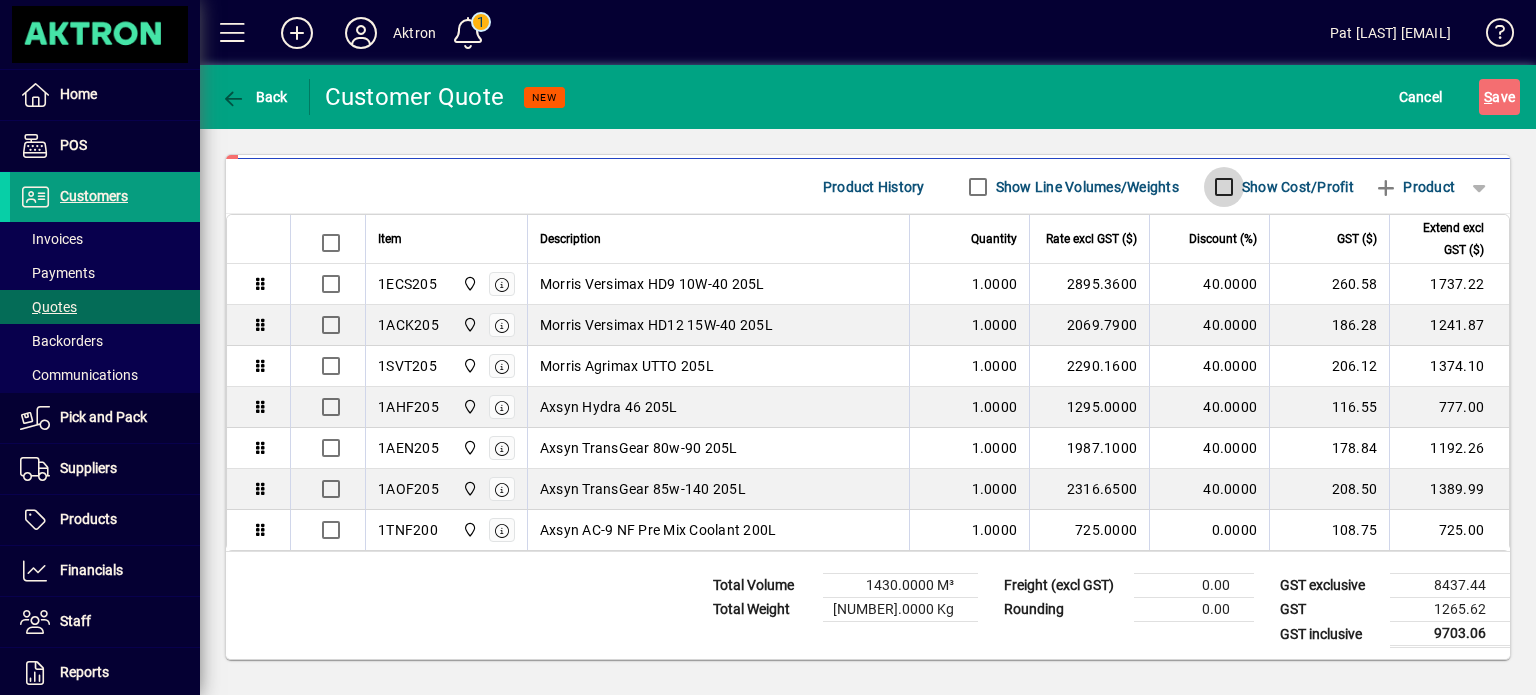 scroll, scrollTop: 171, scrollLeft: 0, axis: vertical 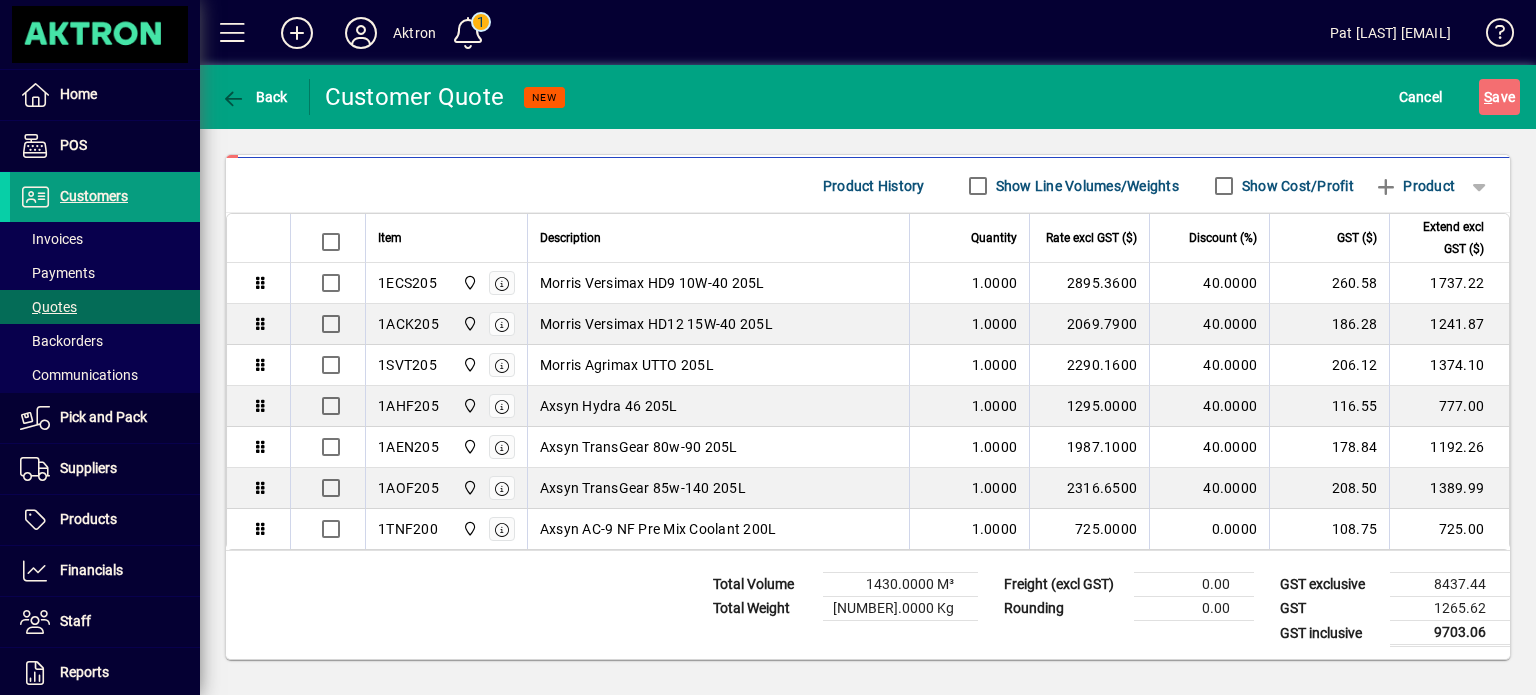 click on "Show Cost/Profit" at bounding box center (1296, 186) 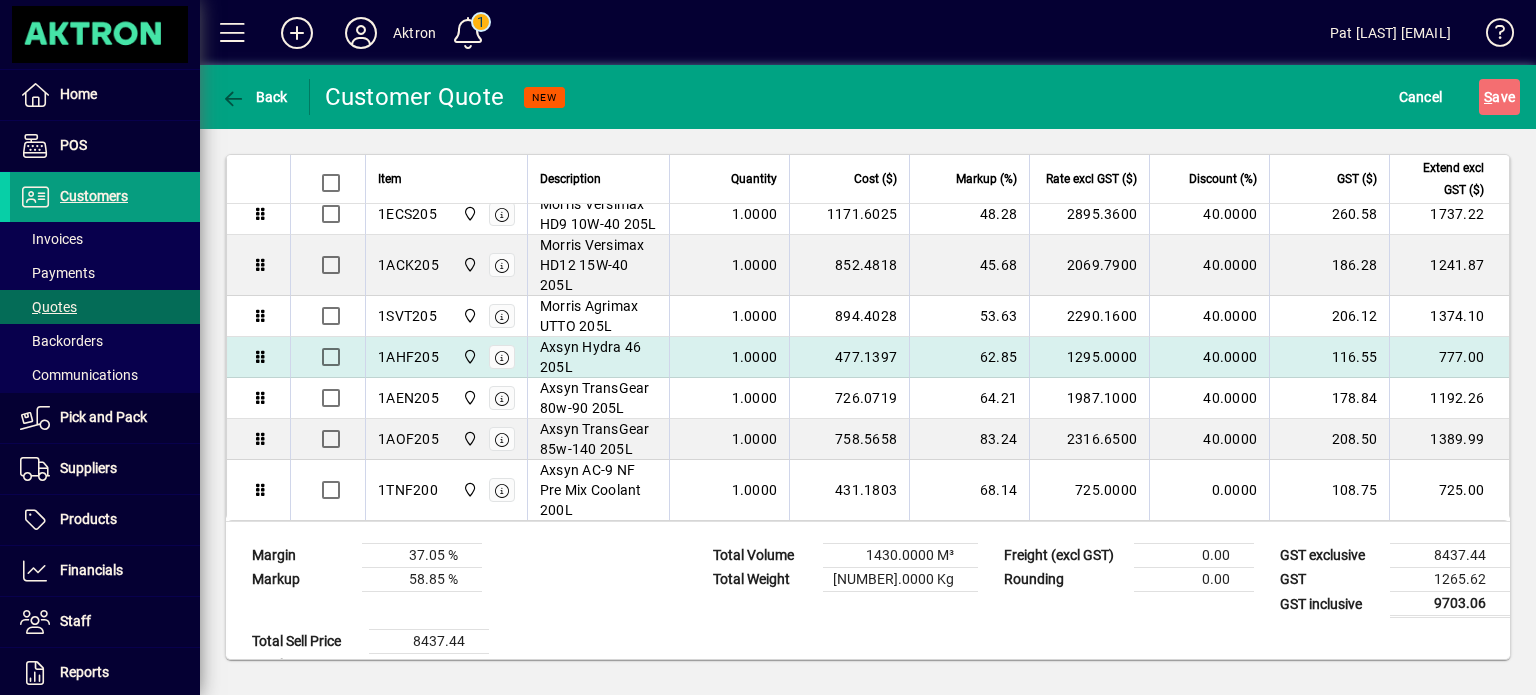 scroll, scrollTop: 356, scrollLeft: 0, axis: vertical 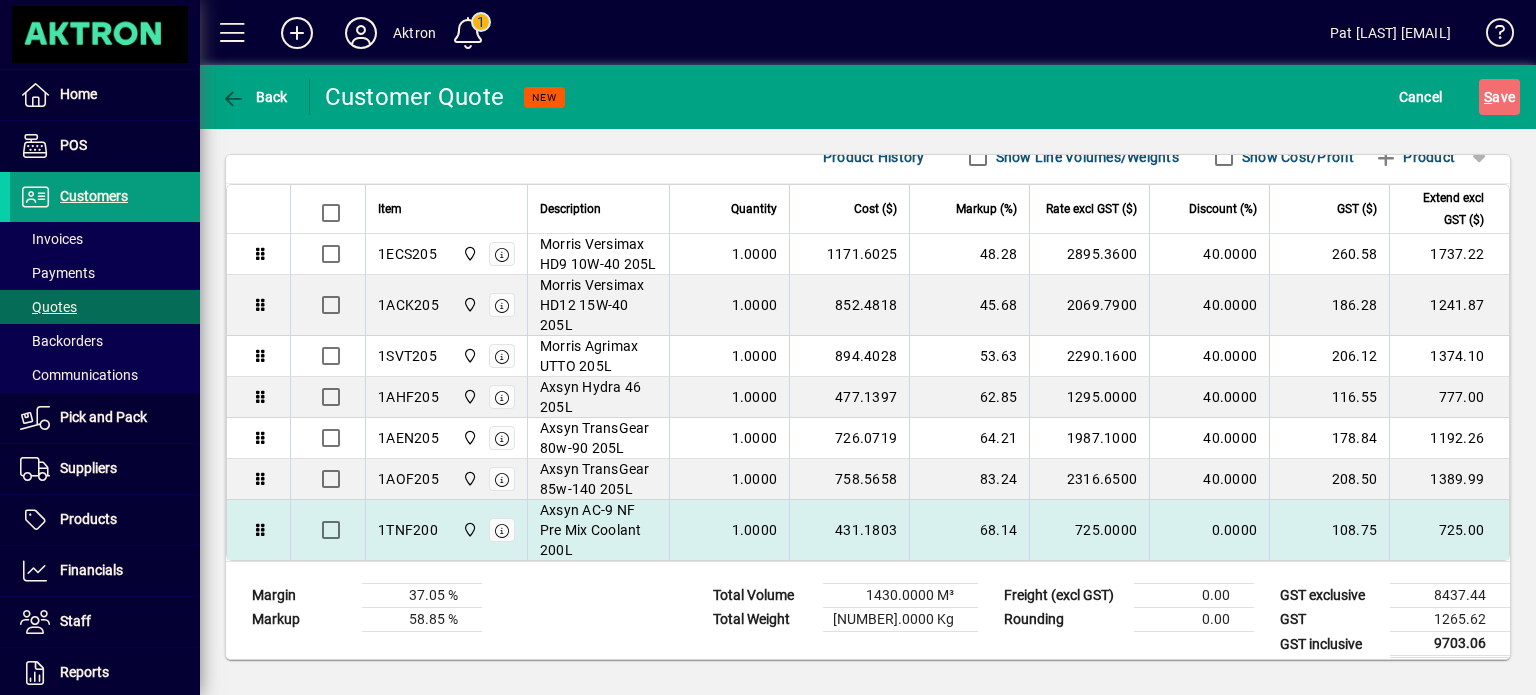 click on "Axsyn AC-9 NF Pre Mix Coolant 200L" at bounding box center [598, 530] 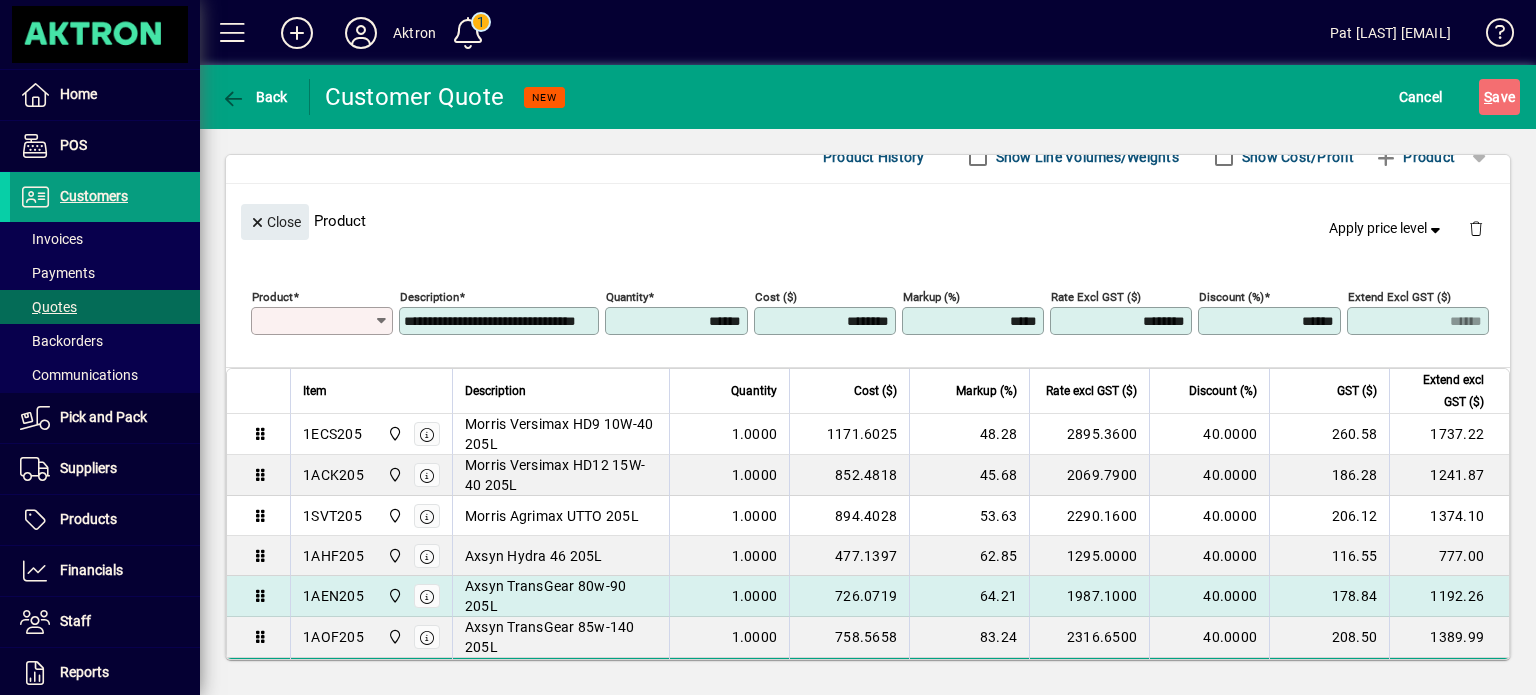 type on "*******" 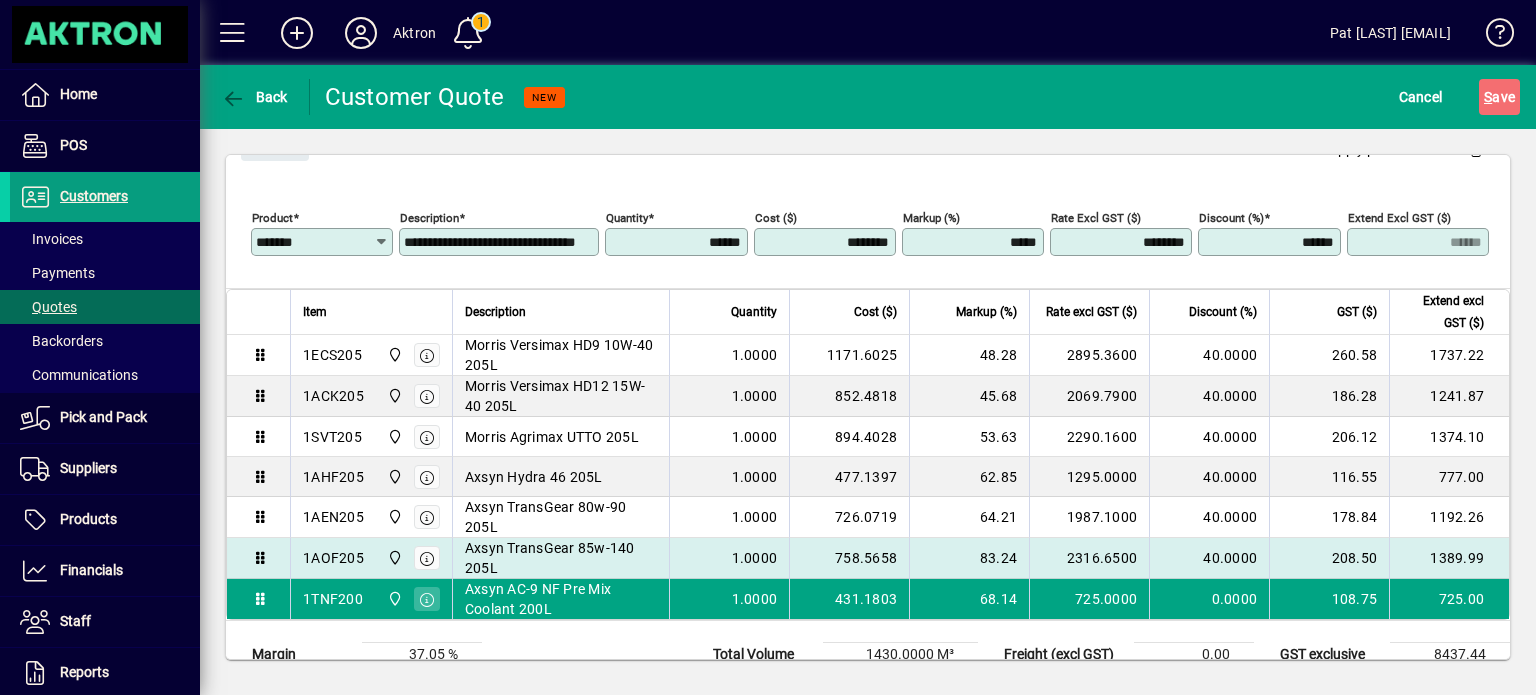 scroll, scrollTop: 400, scrollLeft: 0, axis: vertical 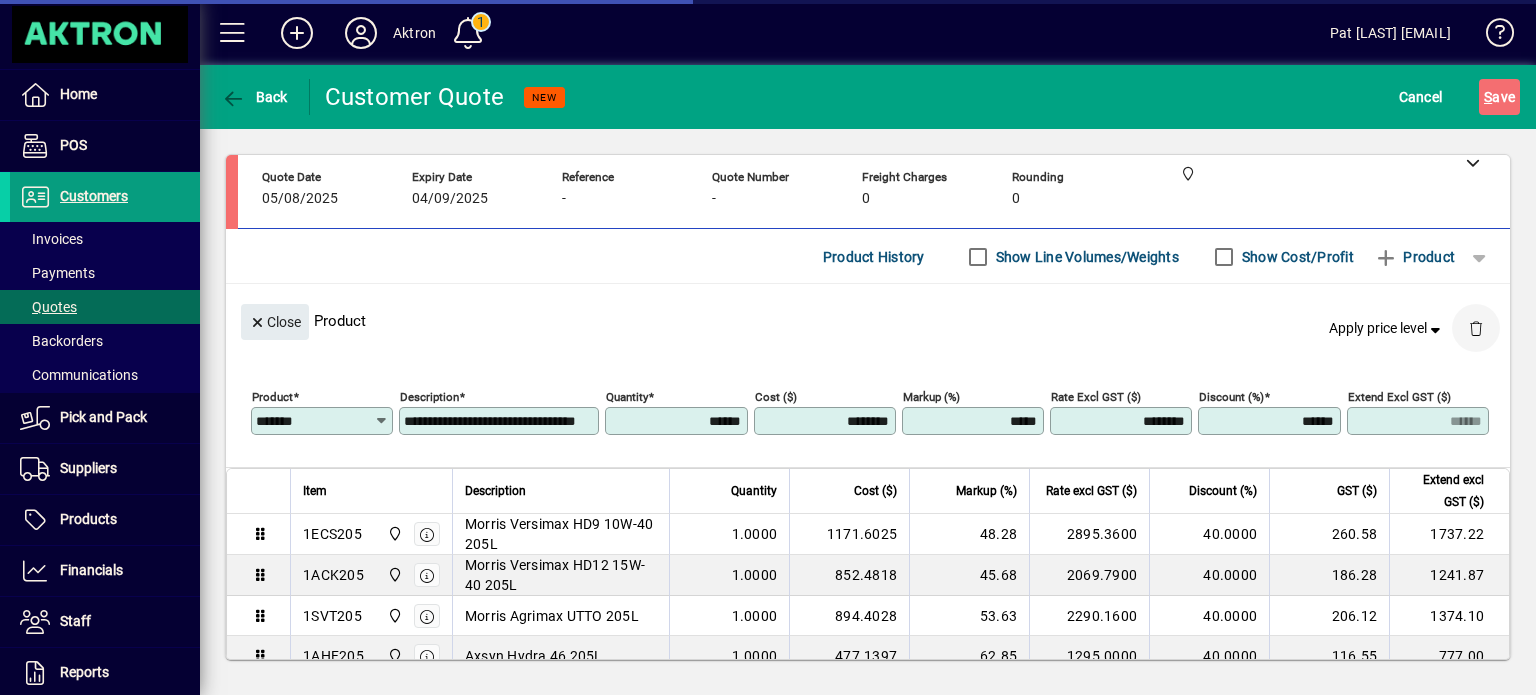 click 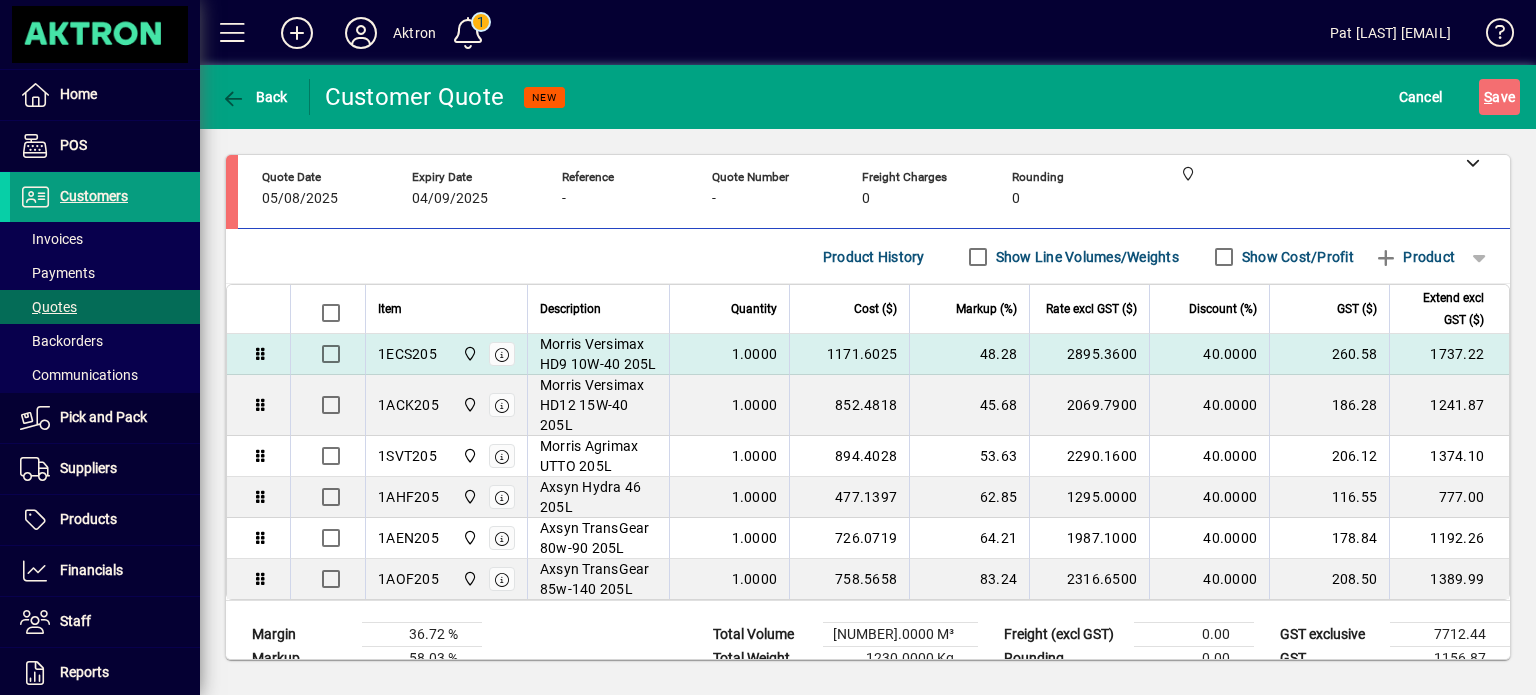 click on "2895.3600" at bounding box center [1089, 354] 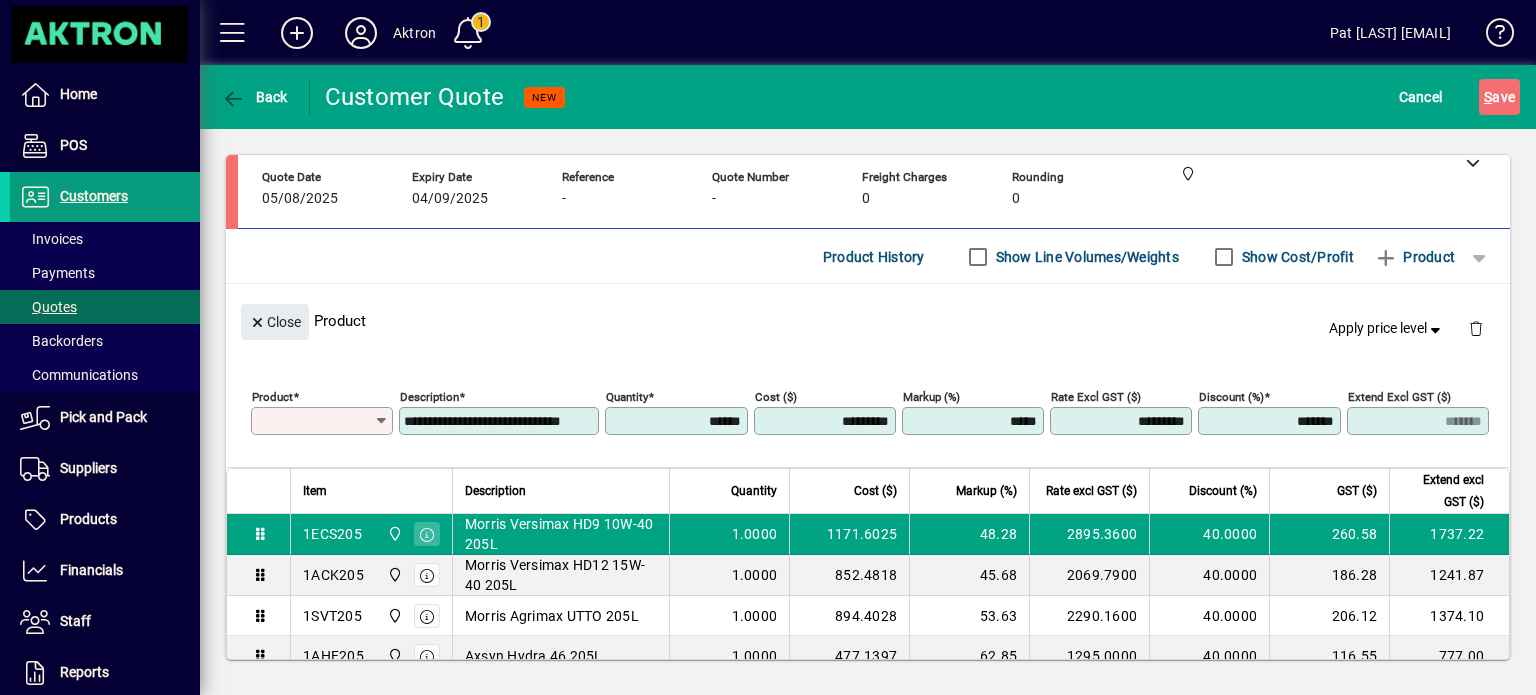 type on "*******" 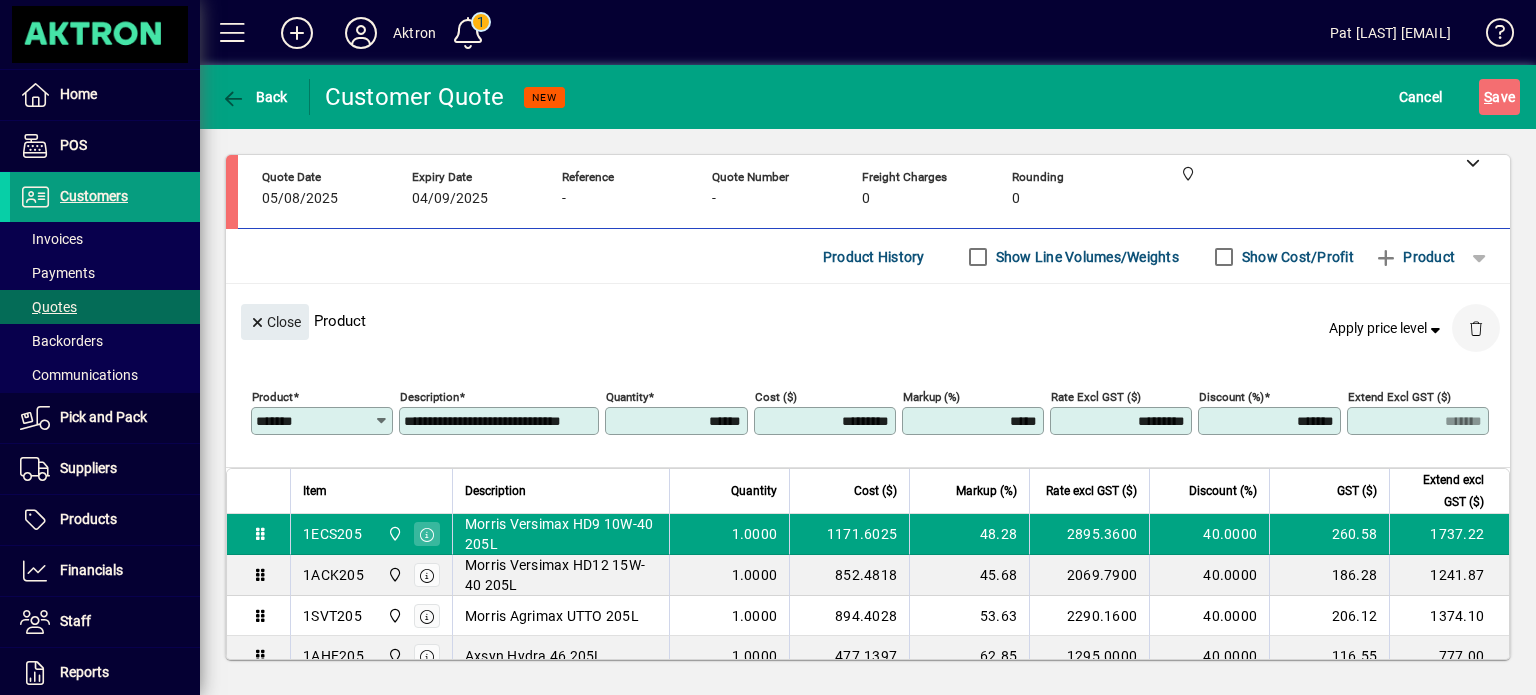 click 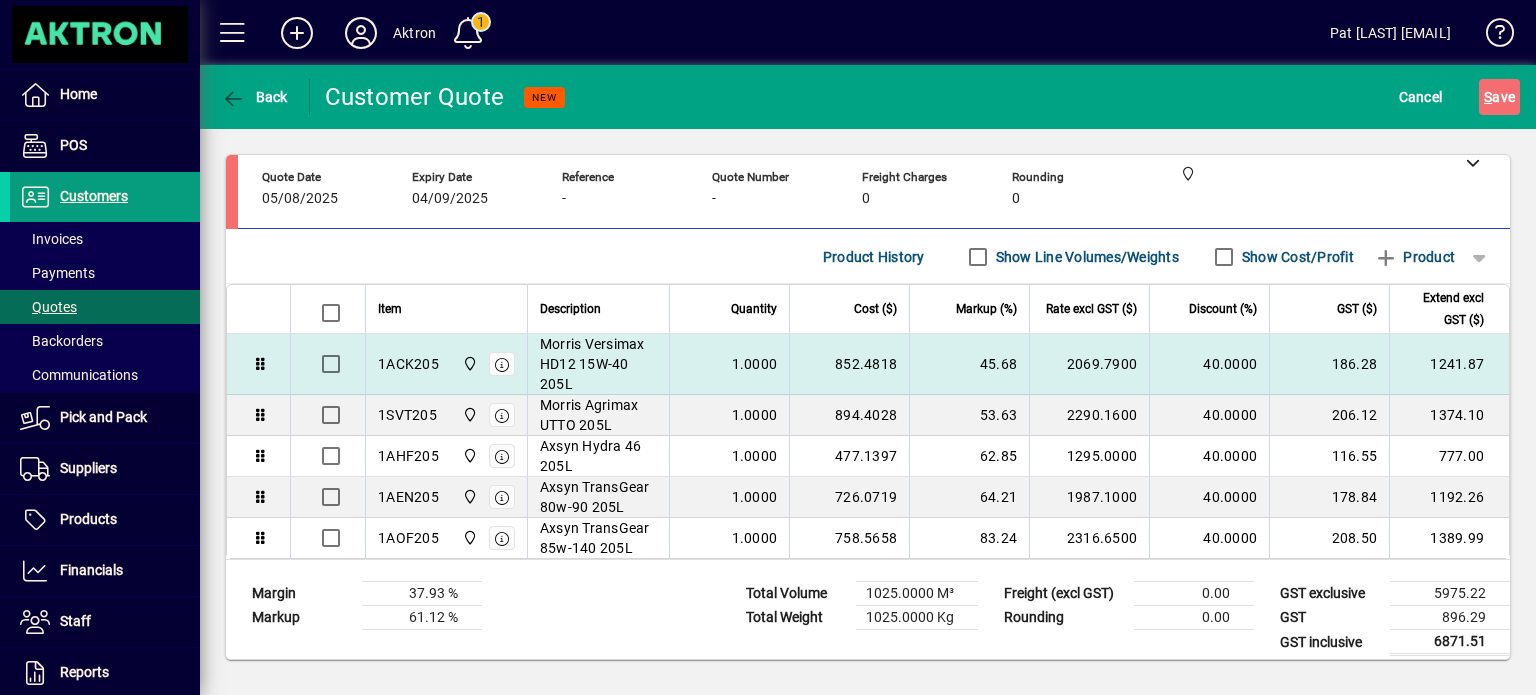 click on "2069.7900" at bounding box center [1089, 364] 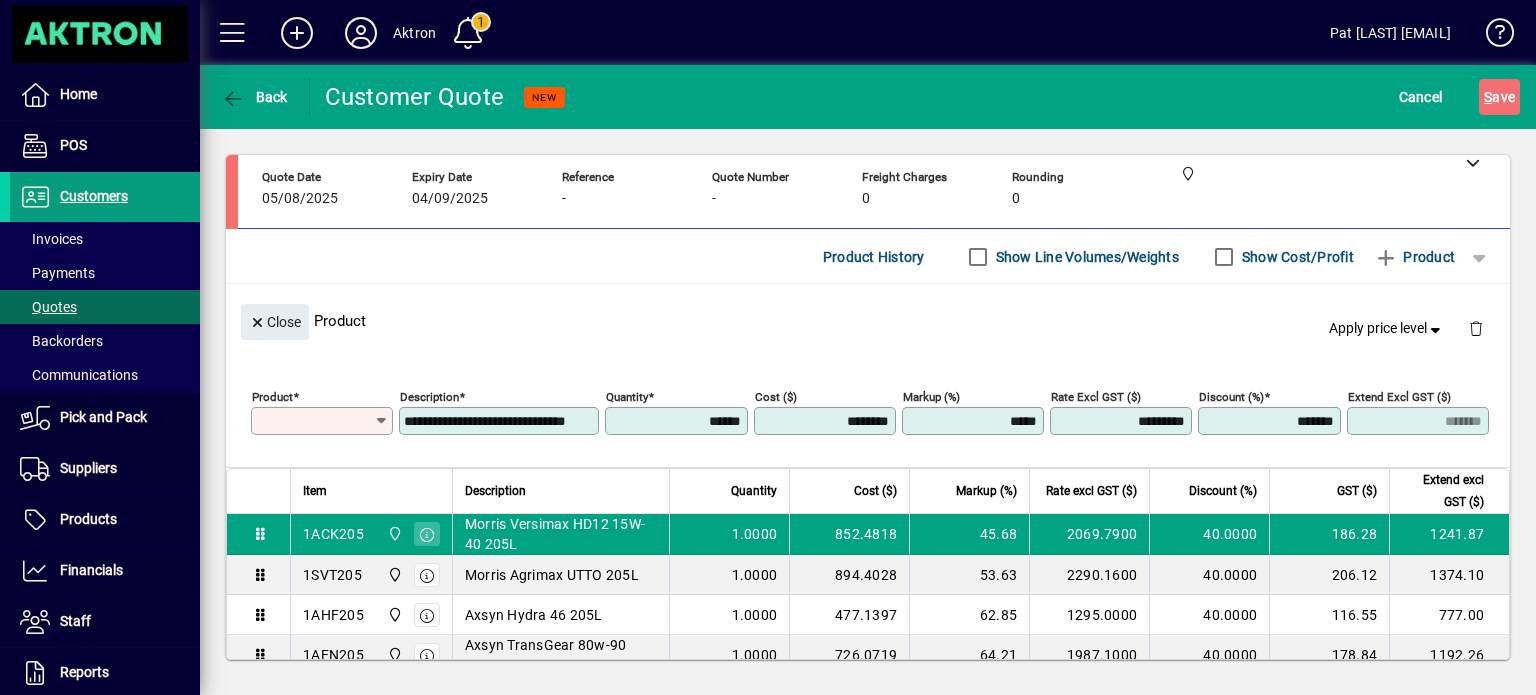 type on "*******" 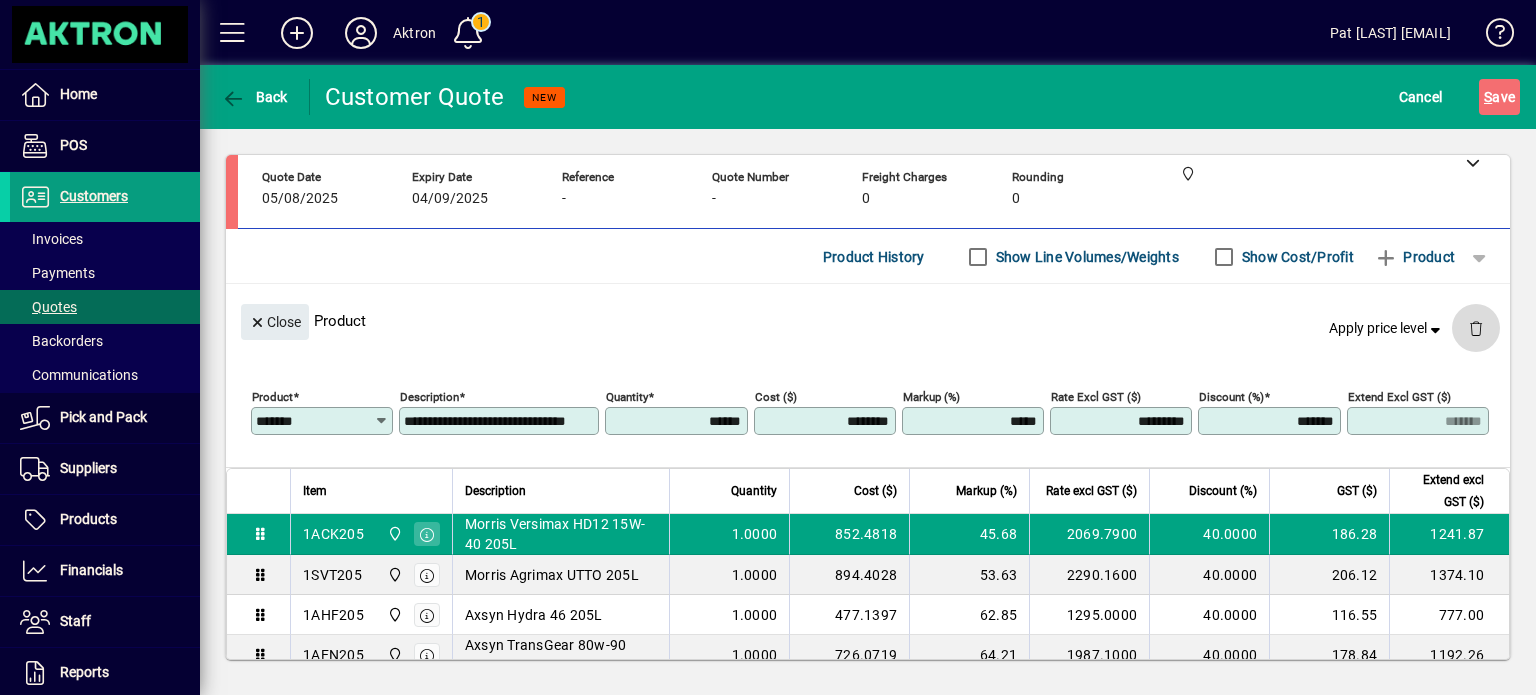 click 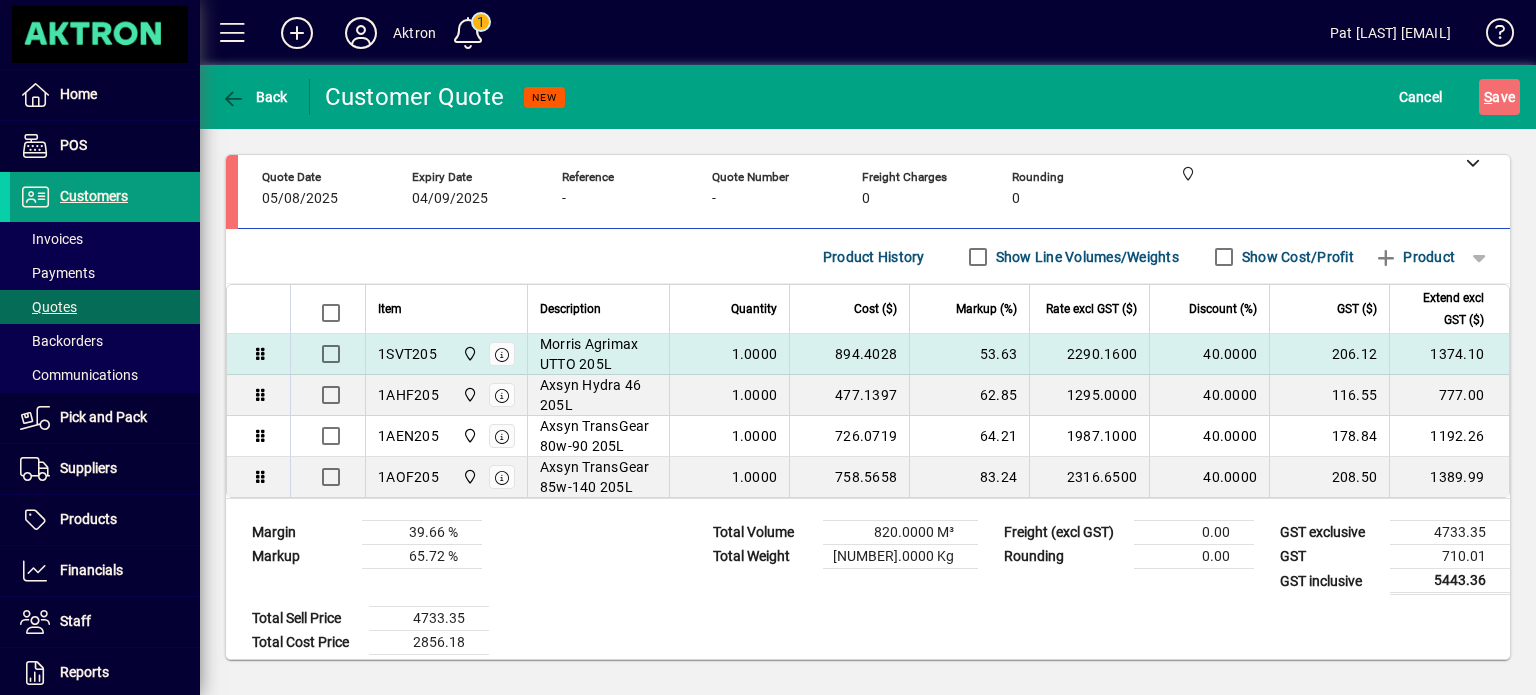 click on "53.63" at bounding box center [969, 354] 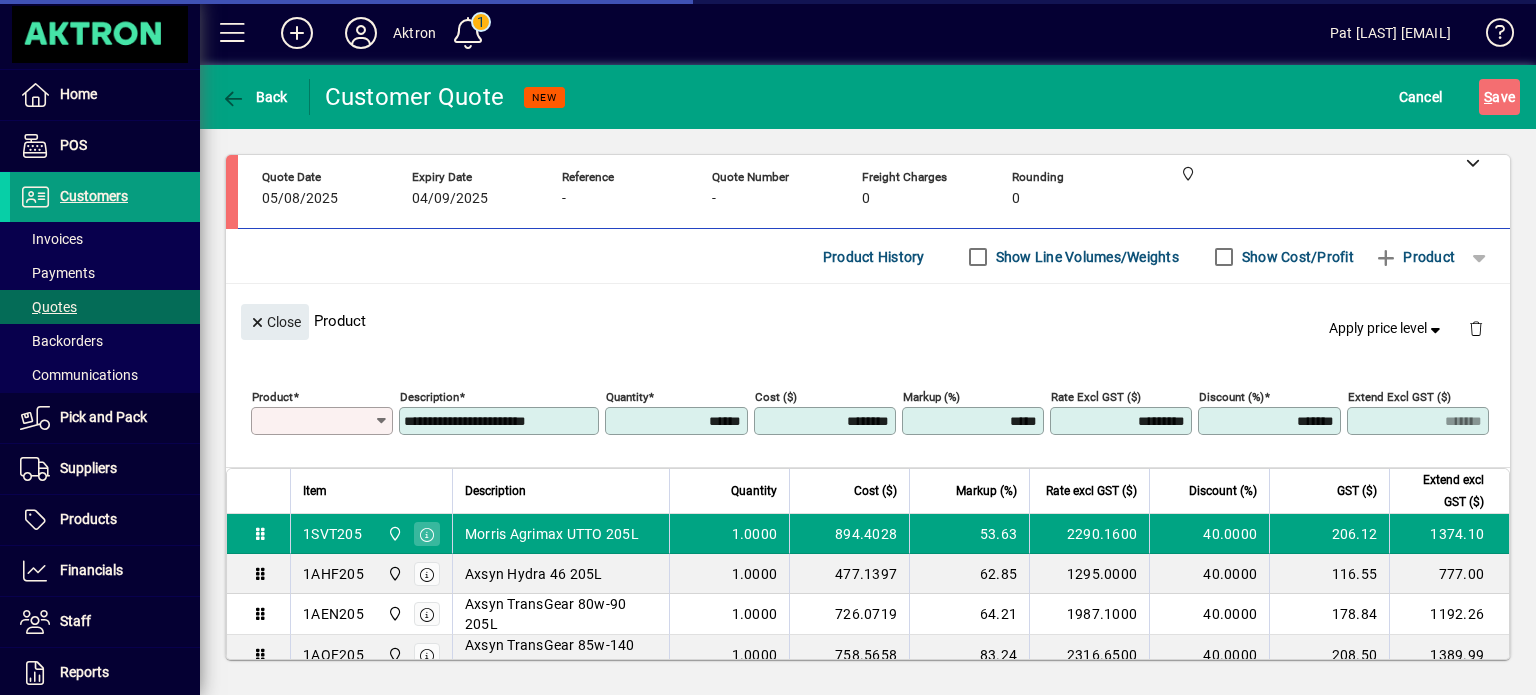type on "*******" 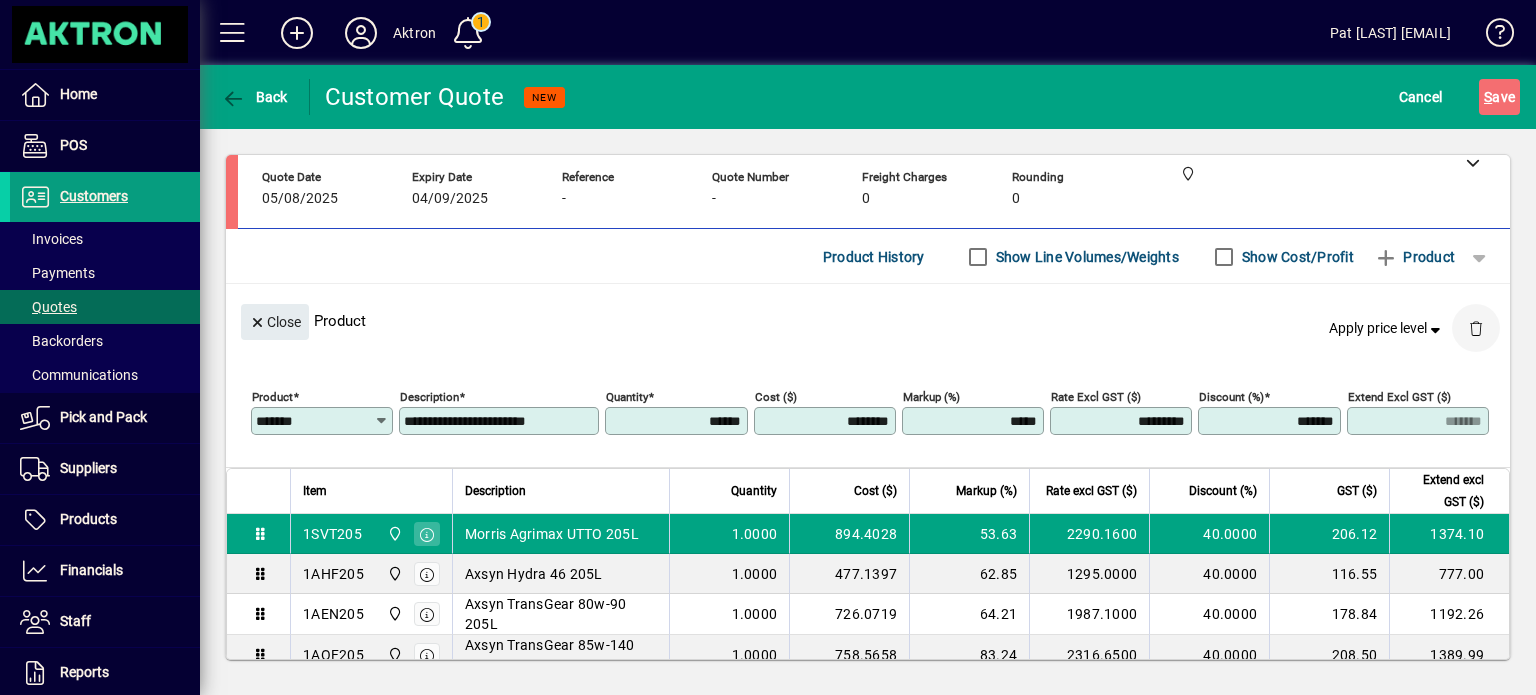 click 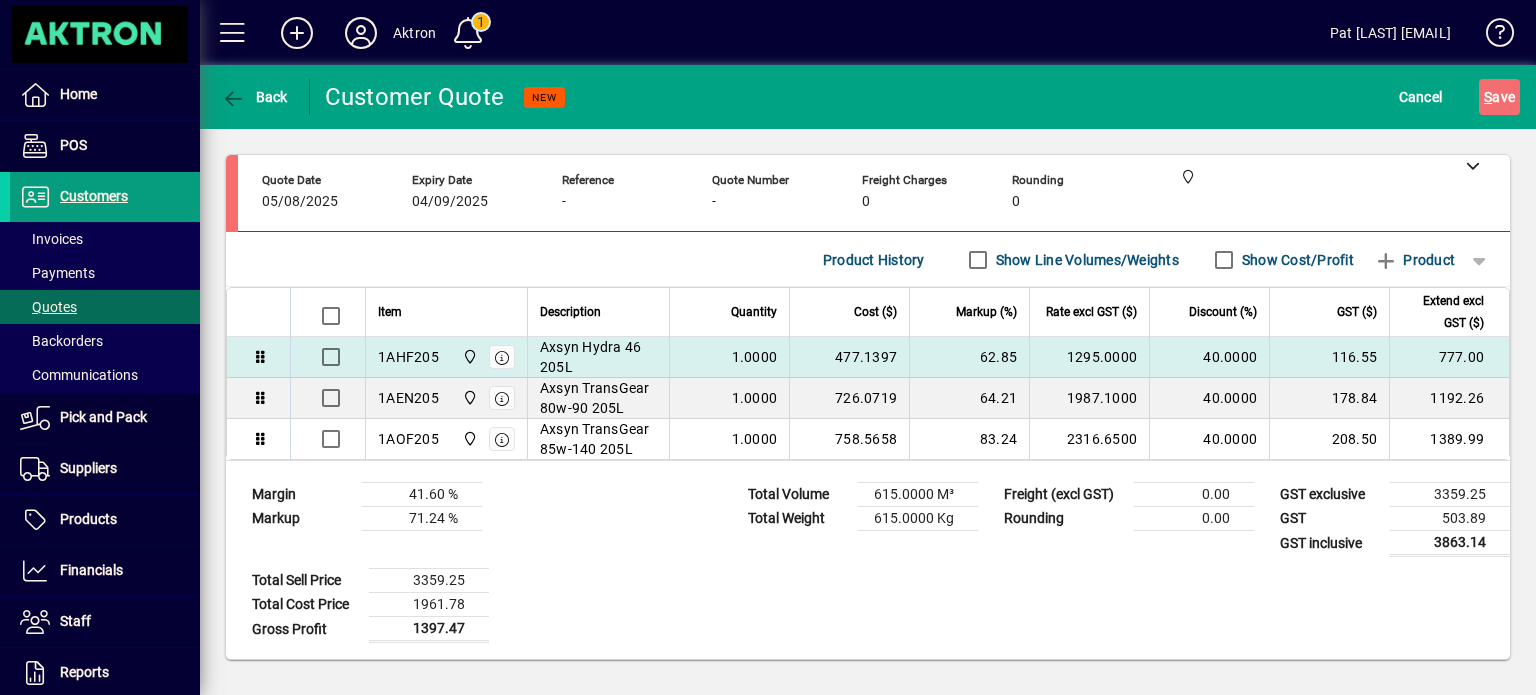 click on "62.85" at bounding box center (969, 357) 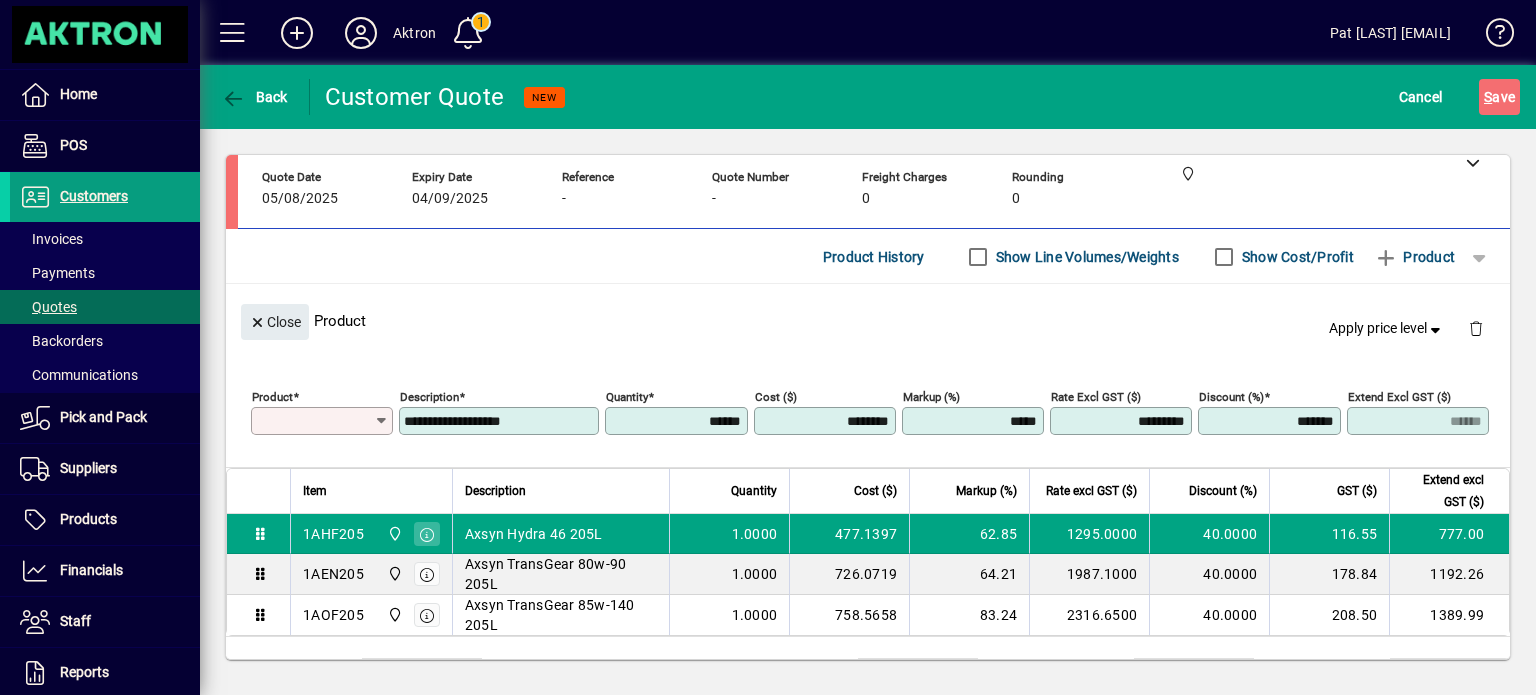 type on "*******" 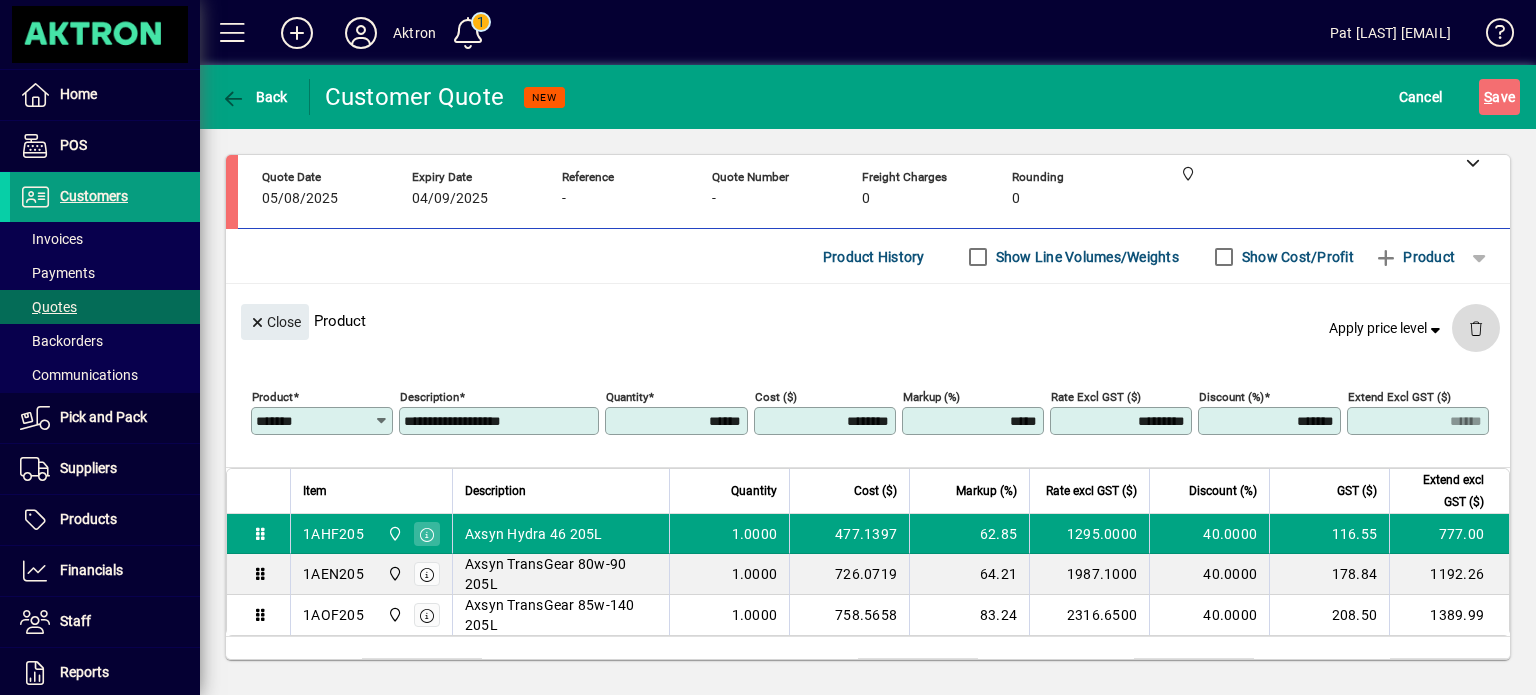 click 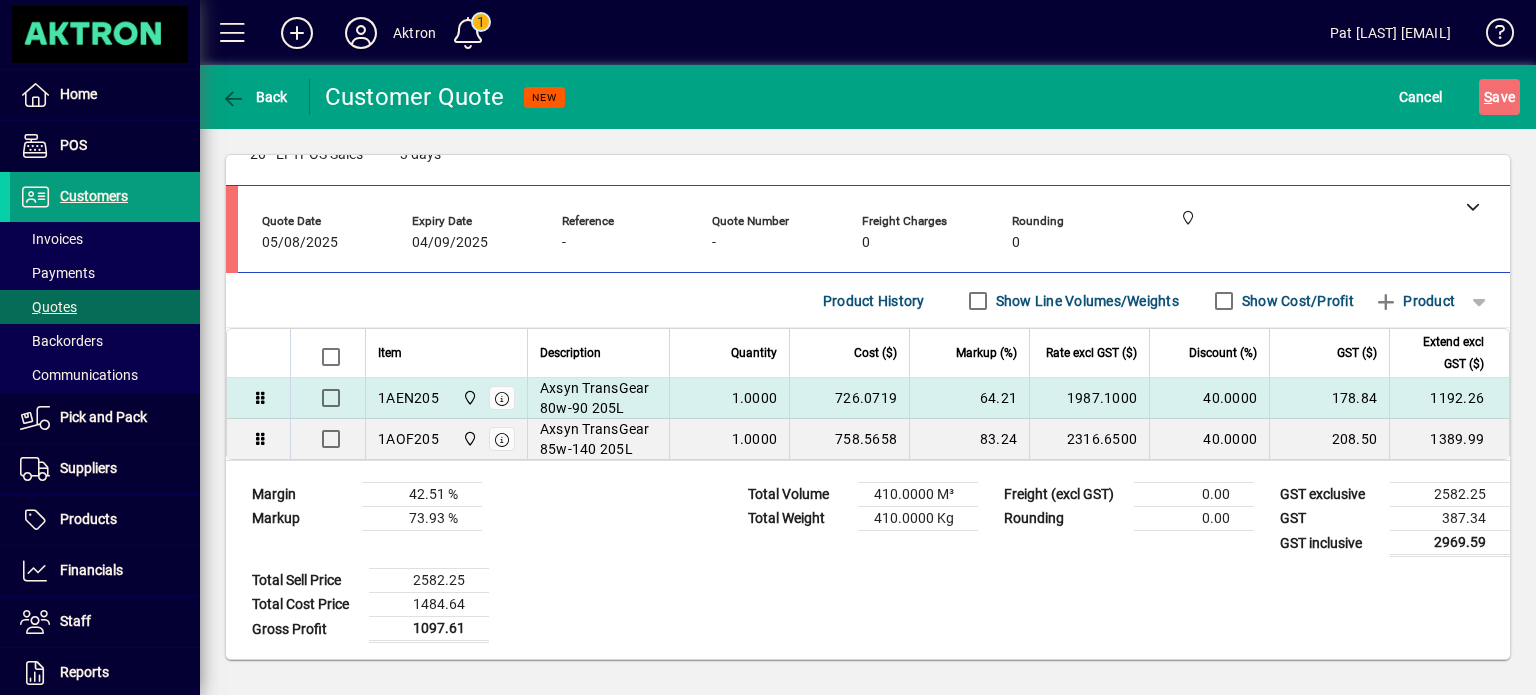click on "1987.1000" at bounding box center (1089, 398) 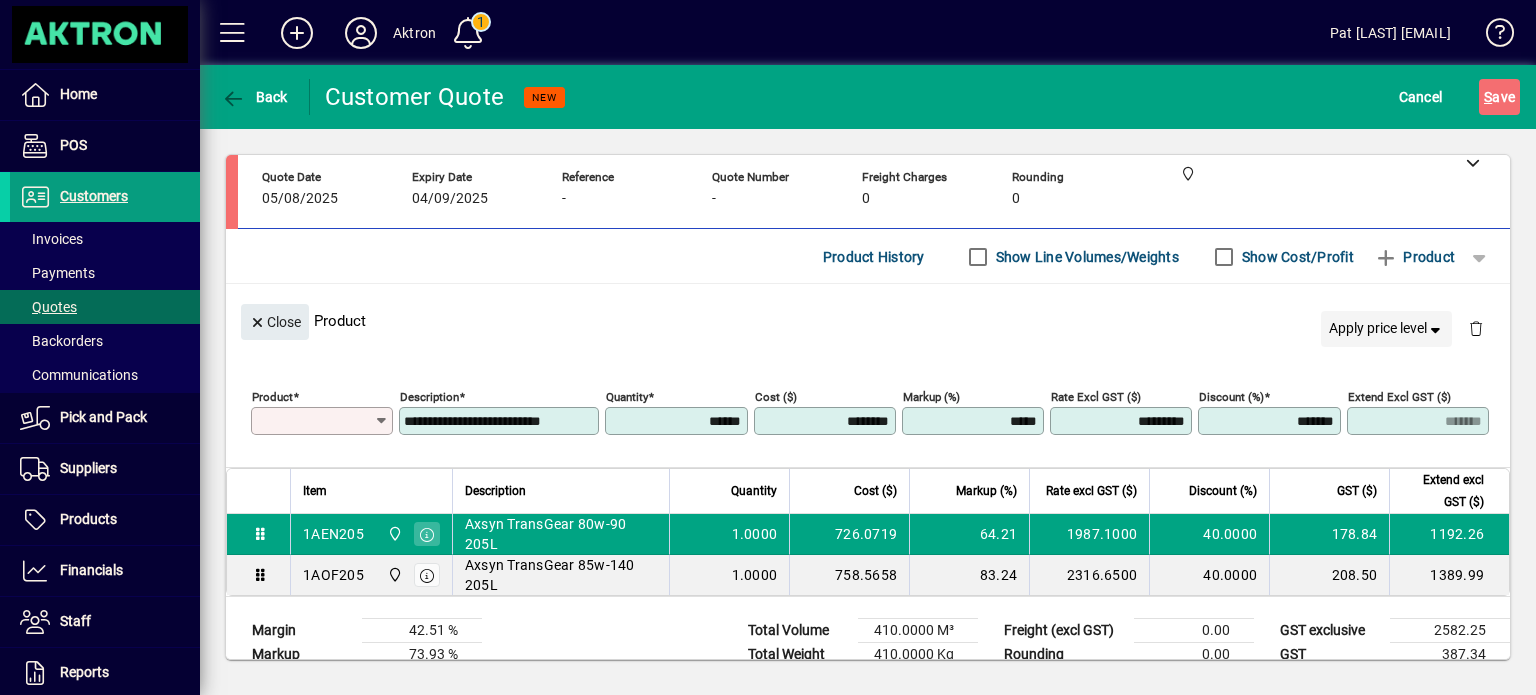 type on "*******" 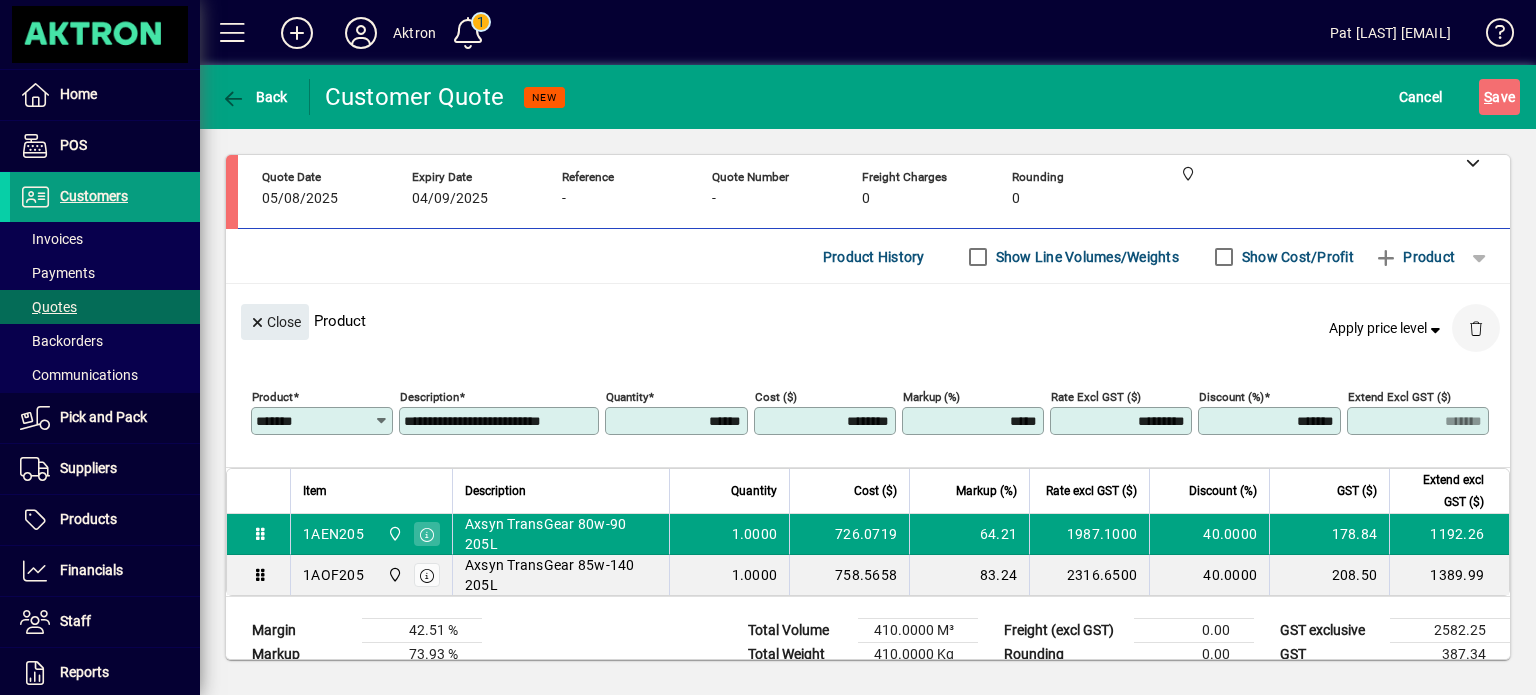 click 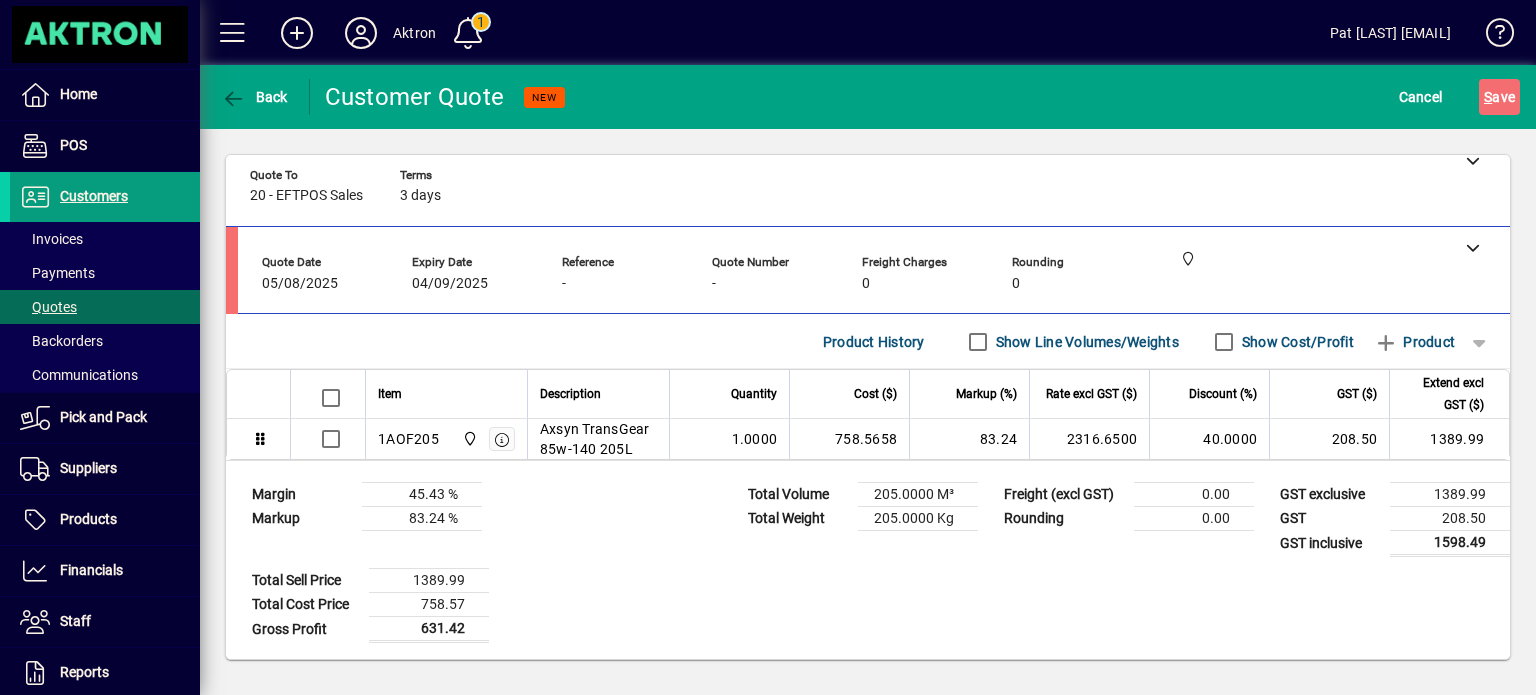 scroll, scrollTop: 32, scrollLeft: 0, axis: vertical 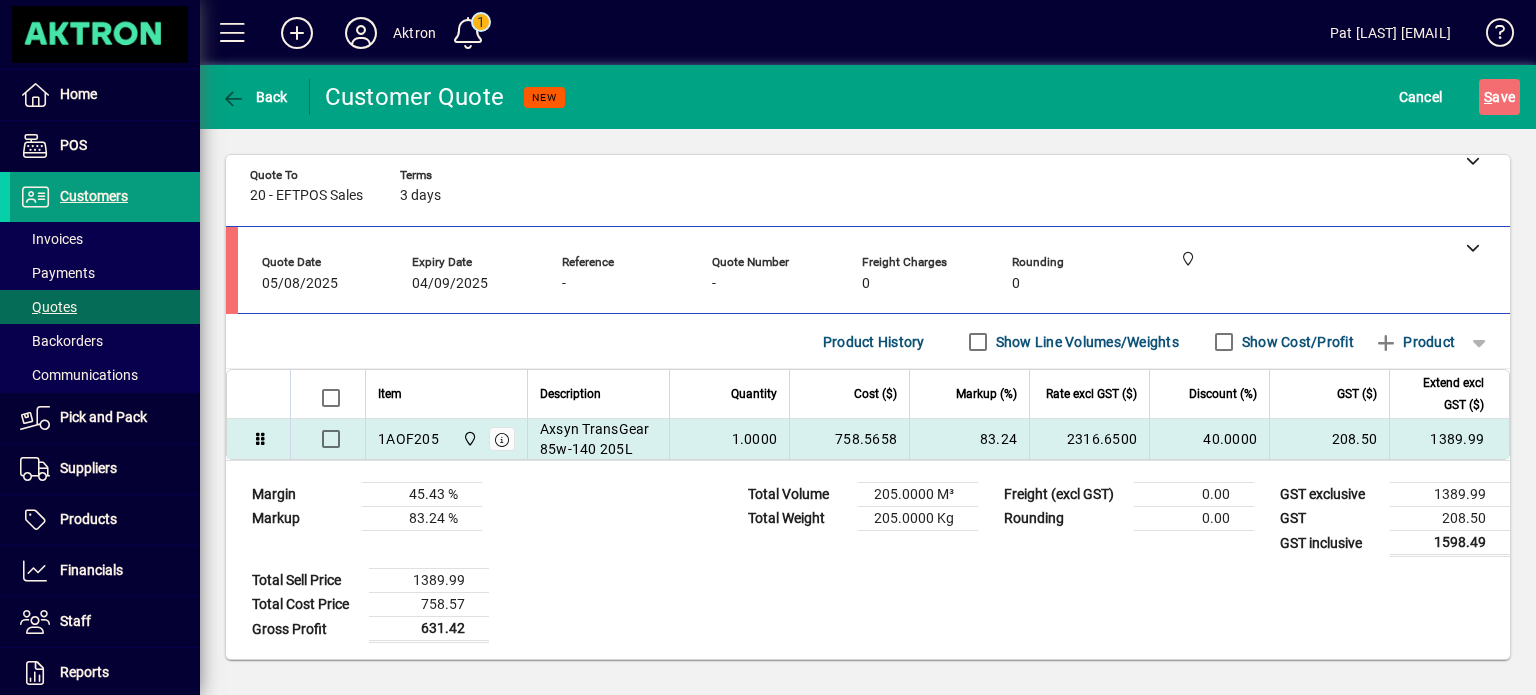 click on "40.0000" at bounding box center [1209, 439] 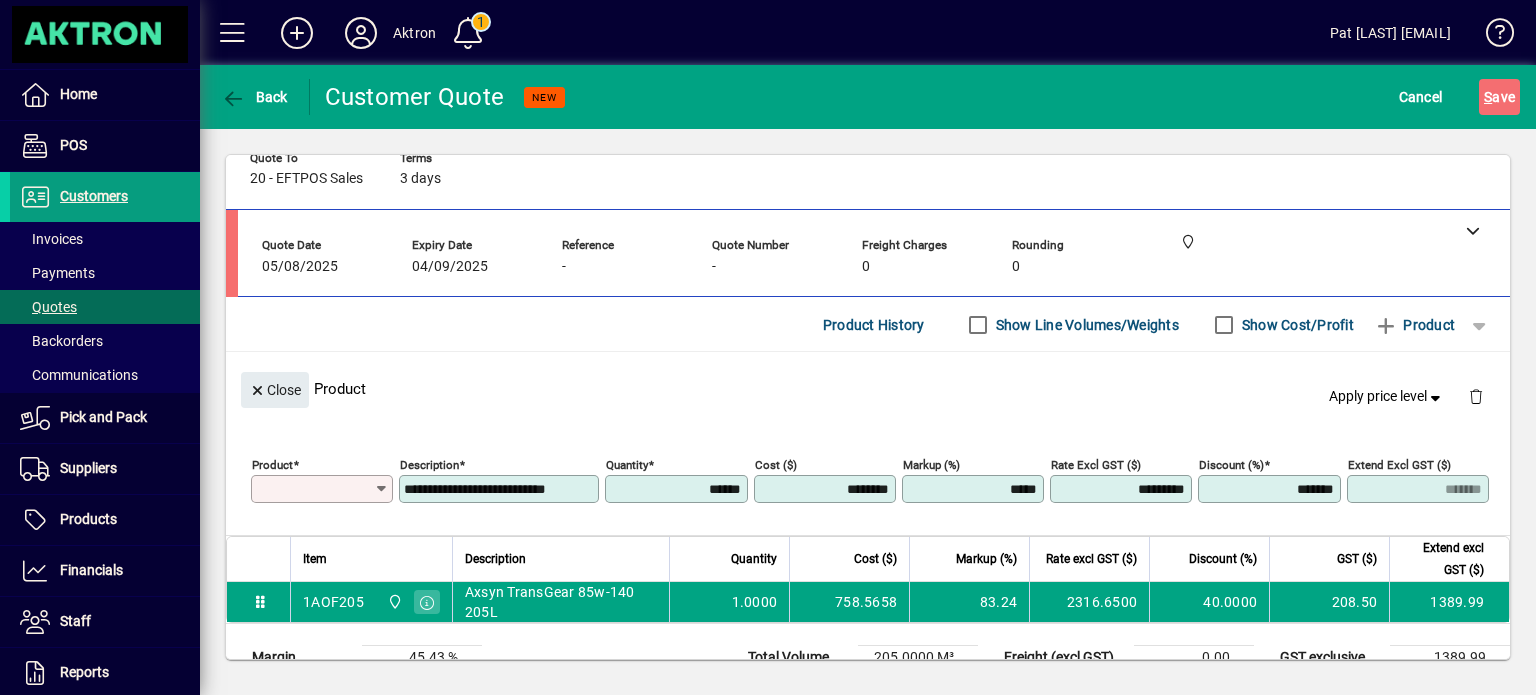 scroll, scrollTop: 100, scrollLeft: 0, axis: vertical 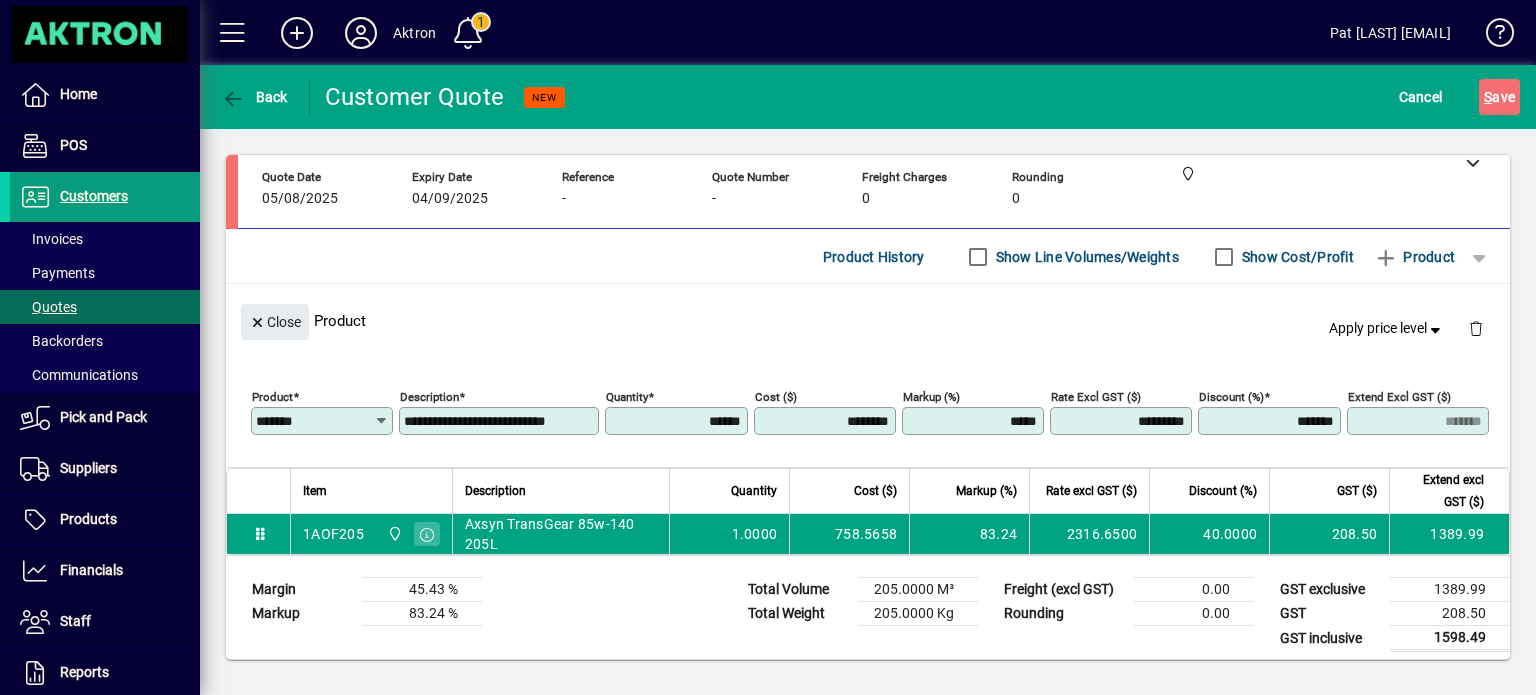 click on "*******" at bounding box center (315, 421) 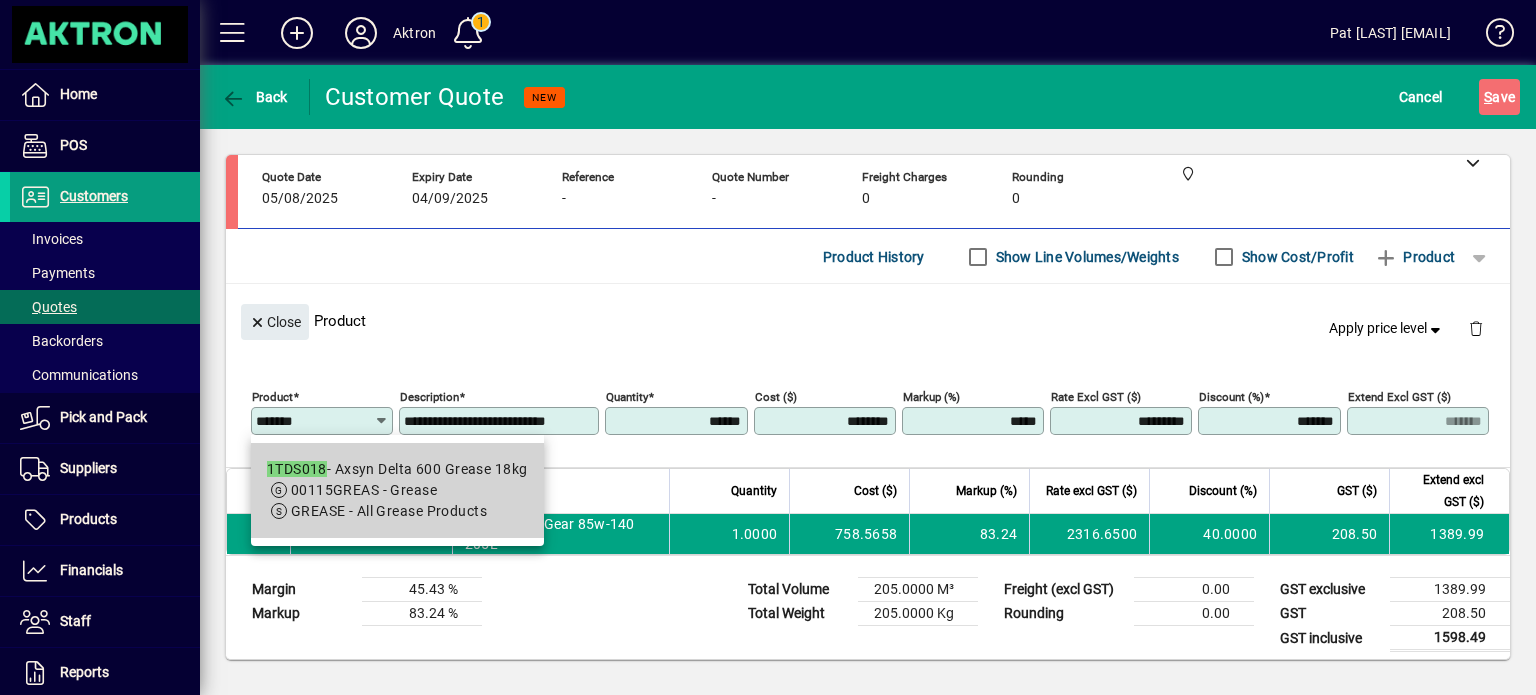 click on "1TDS018  - Axsyn Delta 600 Grease 18kg 00115GREAS - Grease GREASE - All Grease Products" at bounding box center (397, 490) 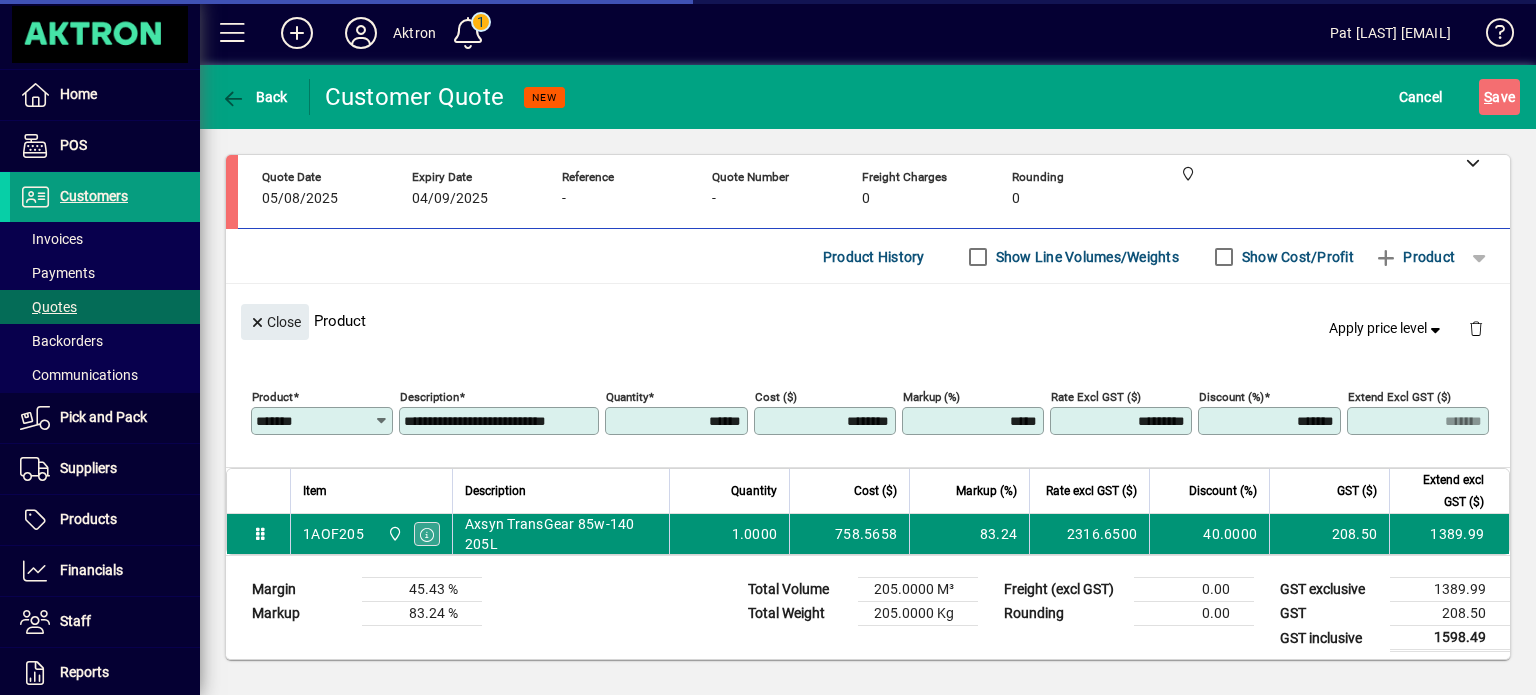 type on "**********" 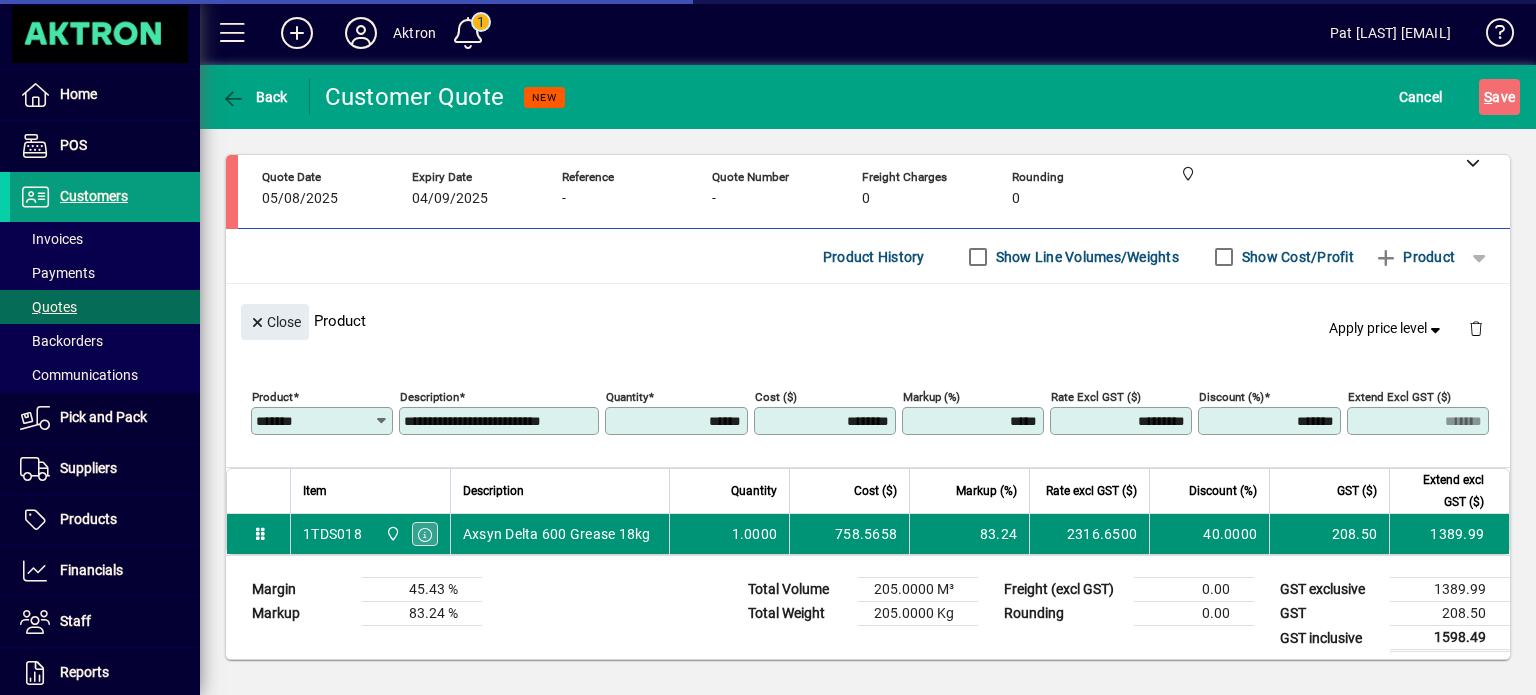 type on "********" 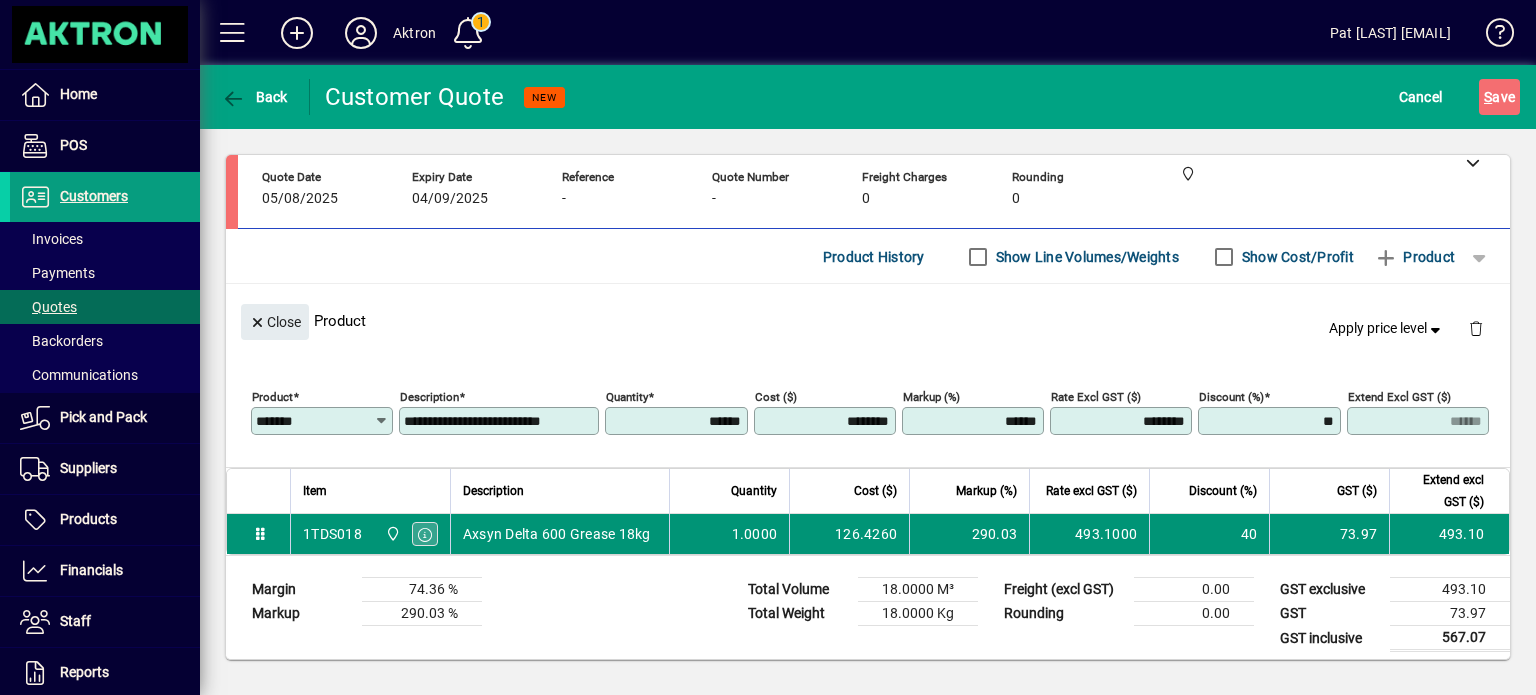 type on "**" 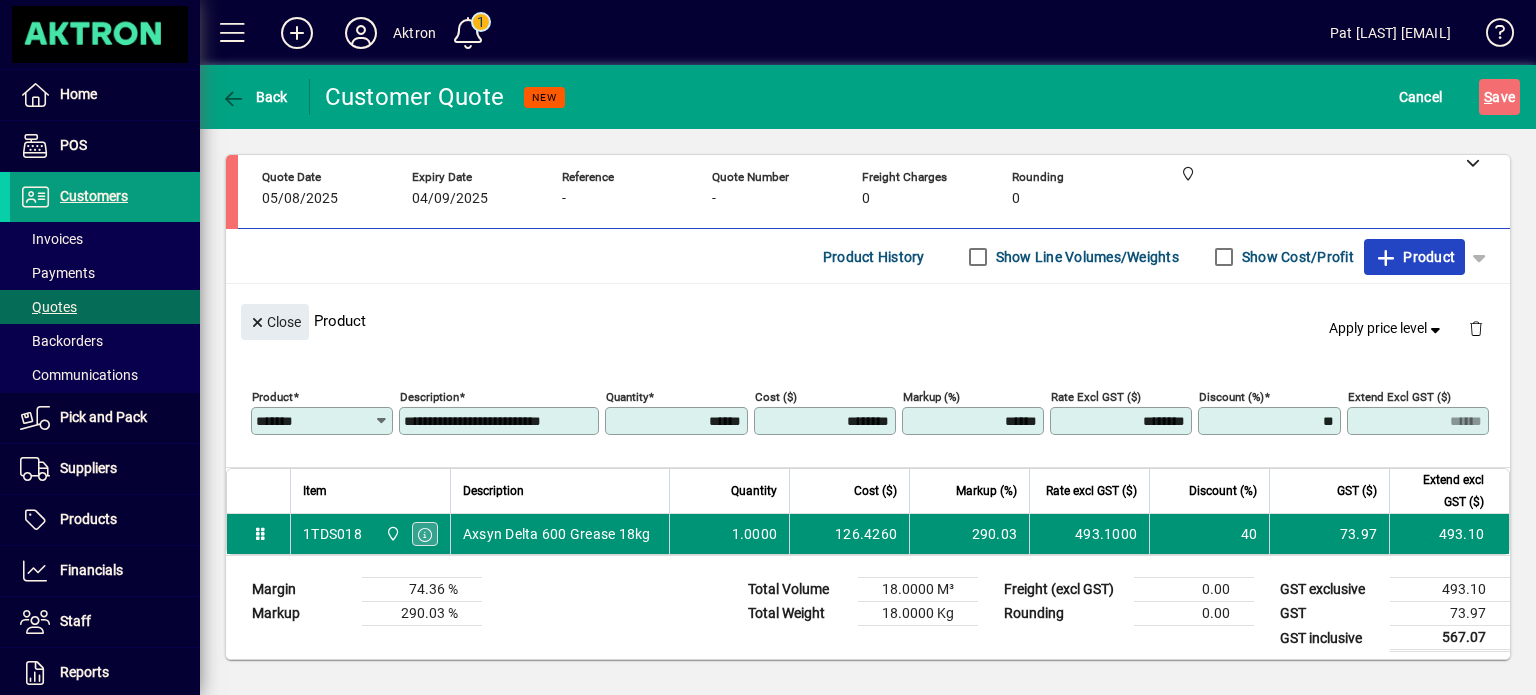 type on "******" 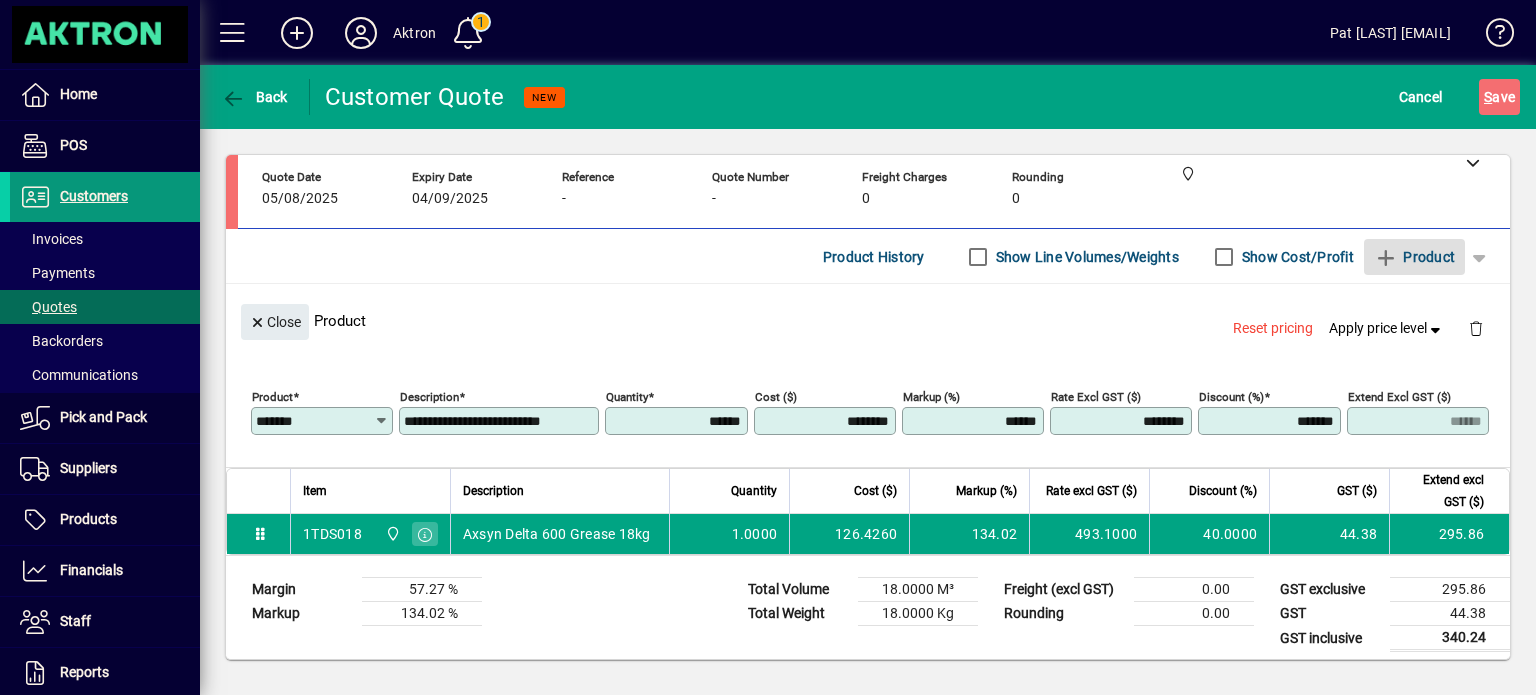 click on "Customers" at bounding box center (94, 196) 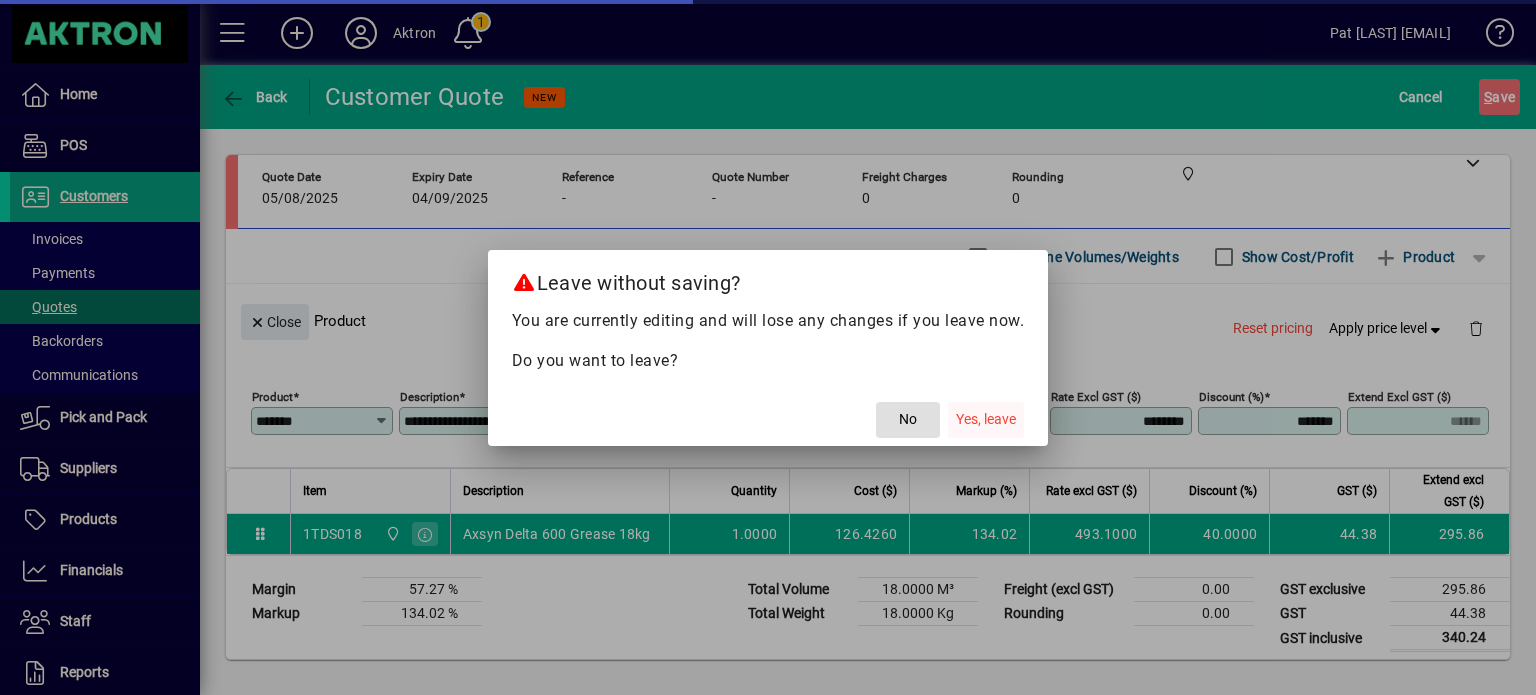 click 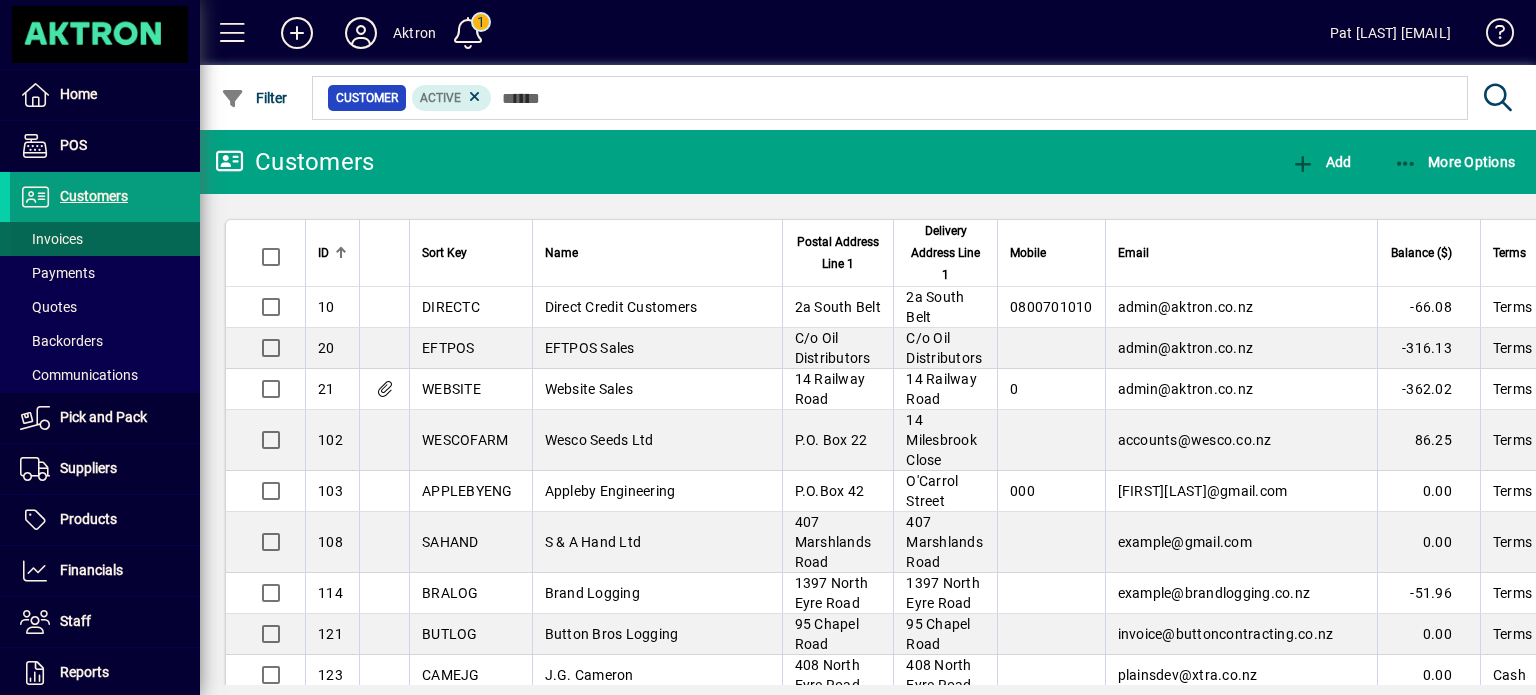 click on "Invoices" at bounding box center (51, 239) 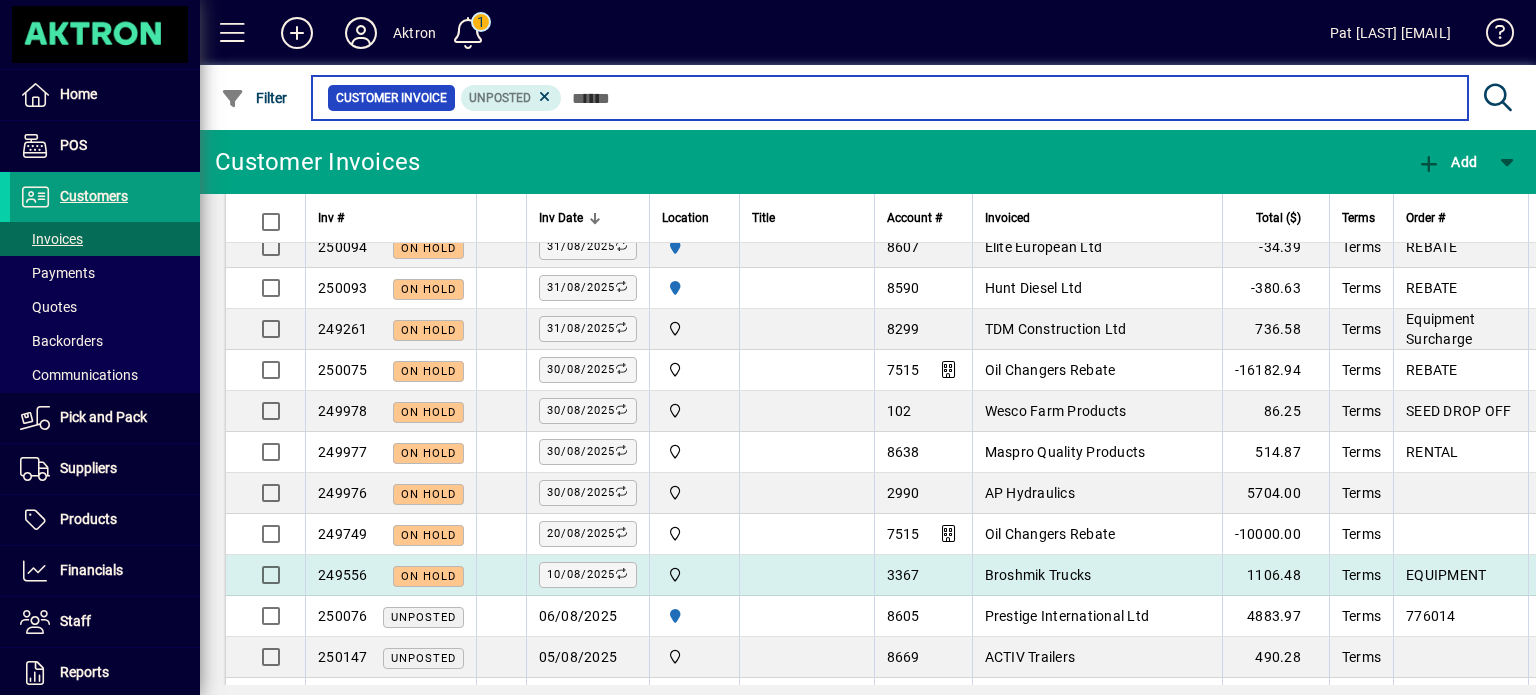 scroll, scrollTop: 0, scrollLeft: 0, axis: both 